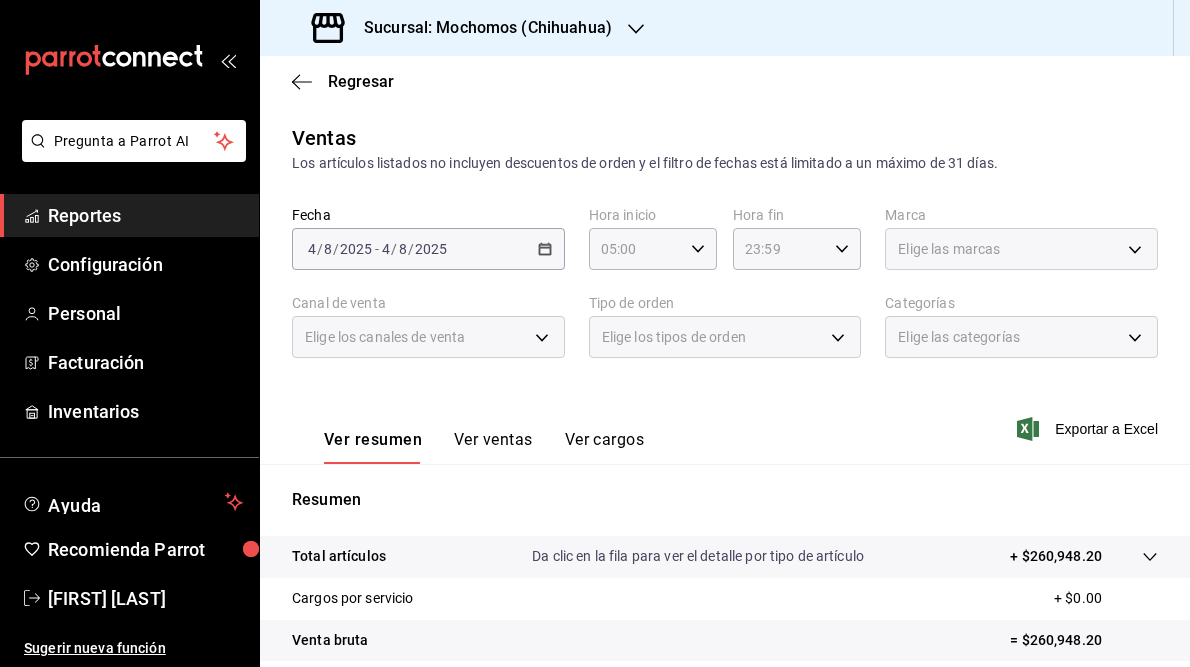 scroll, scrollTop: 0, scrollLeft: 0, axis: both 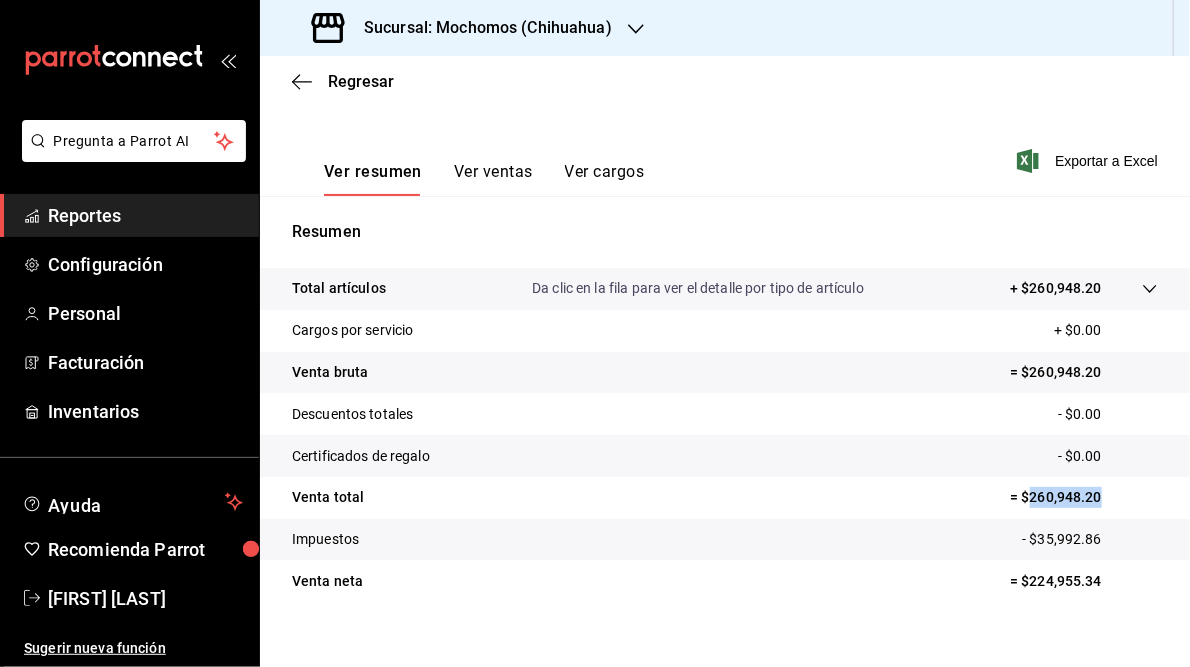click 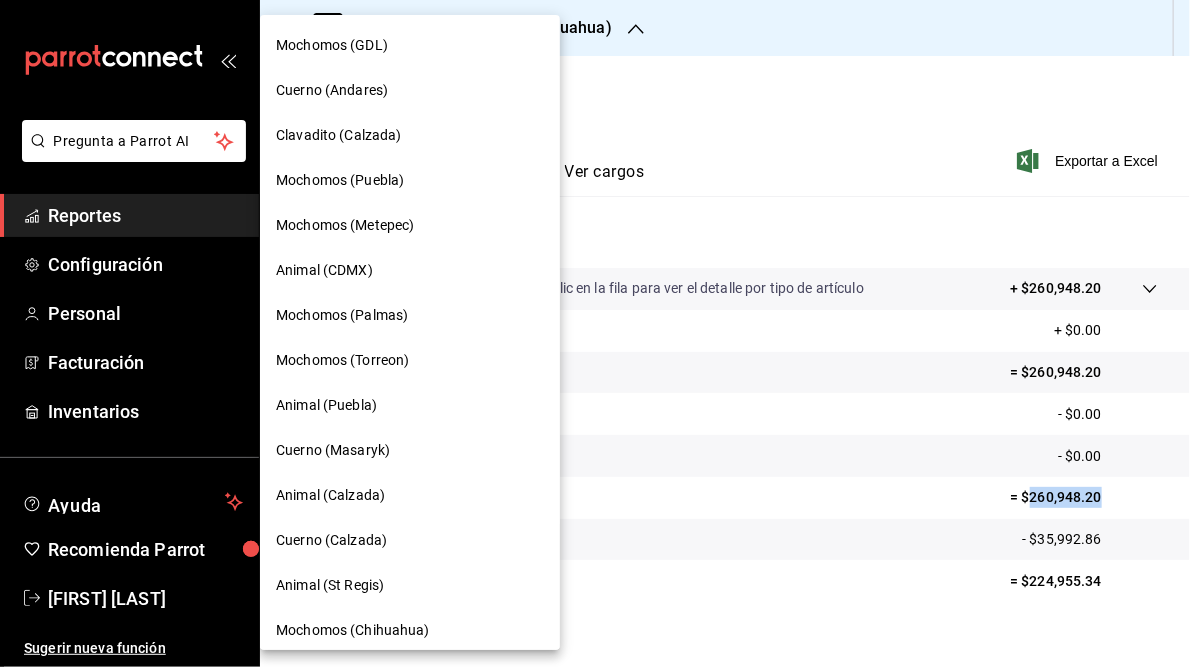 click on "Mochomos (GDL)" at bounding box center [332, 45] 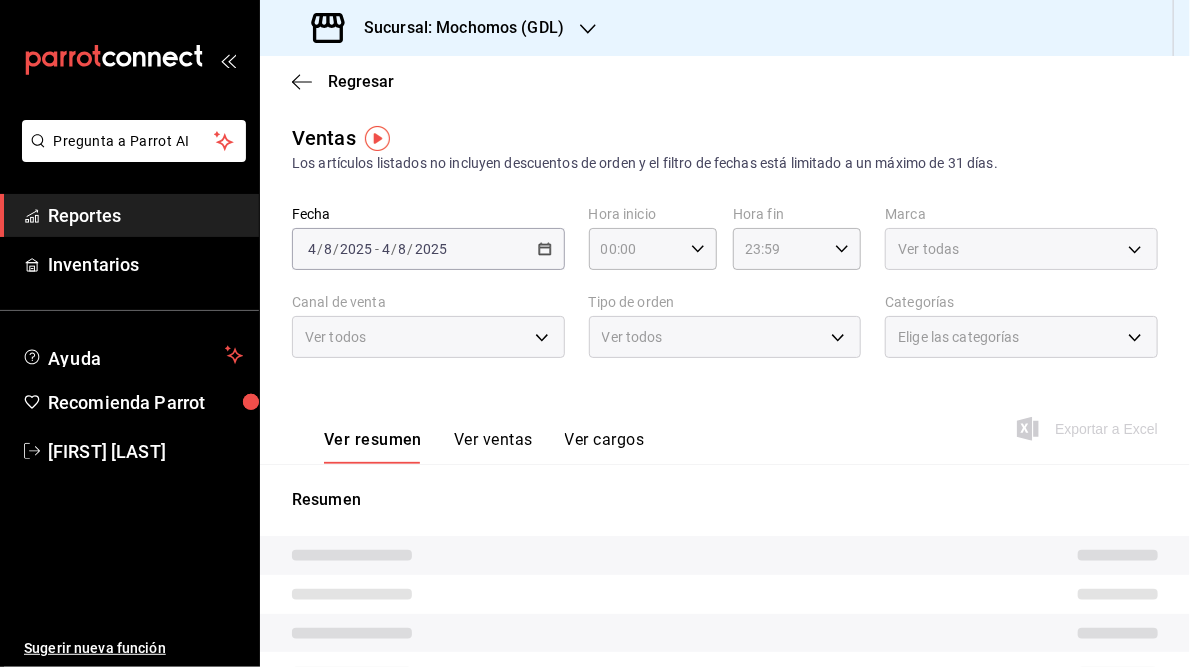 type on "05:00" 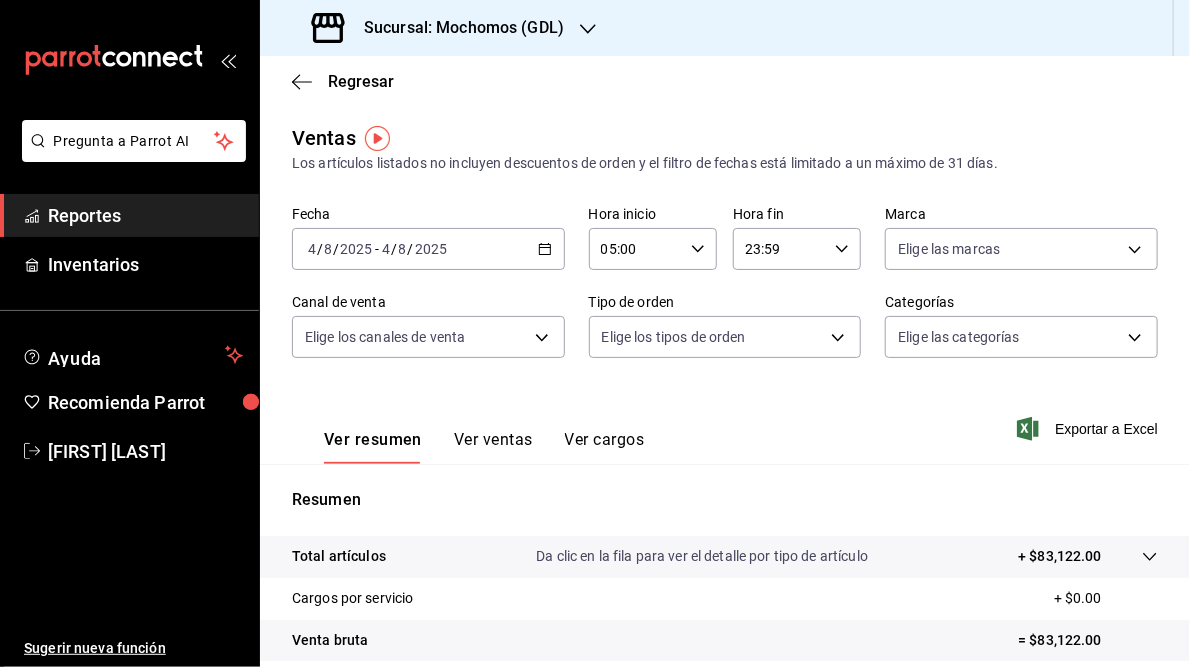click on "Ver resumen Ver ventas Ver cargos" at bounding box center (468, 435) 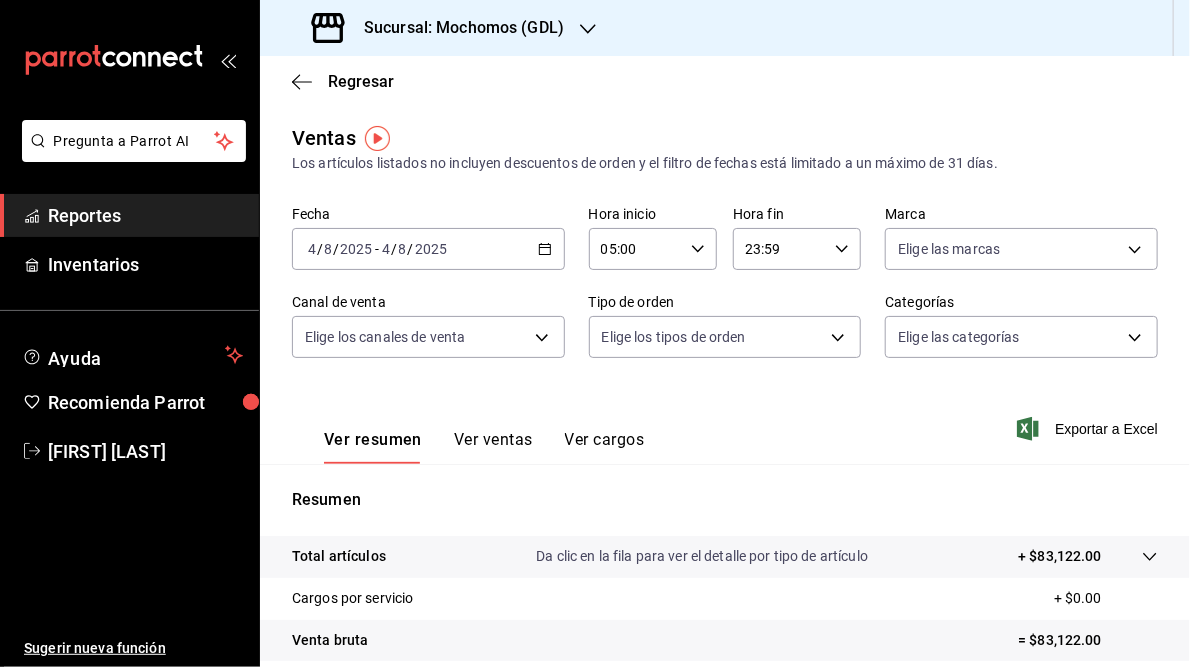 click 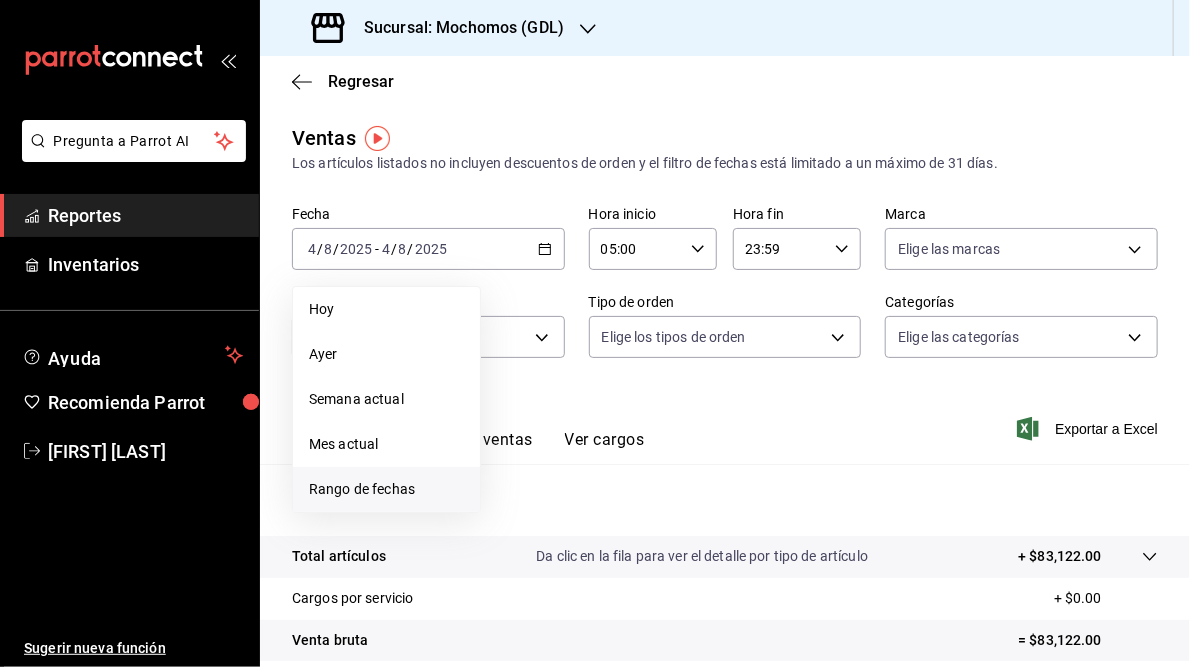 click on "Rango de fechas" at bounding box center [386, 489] 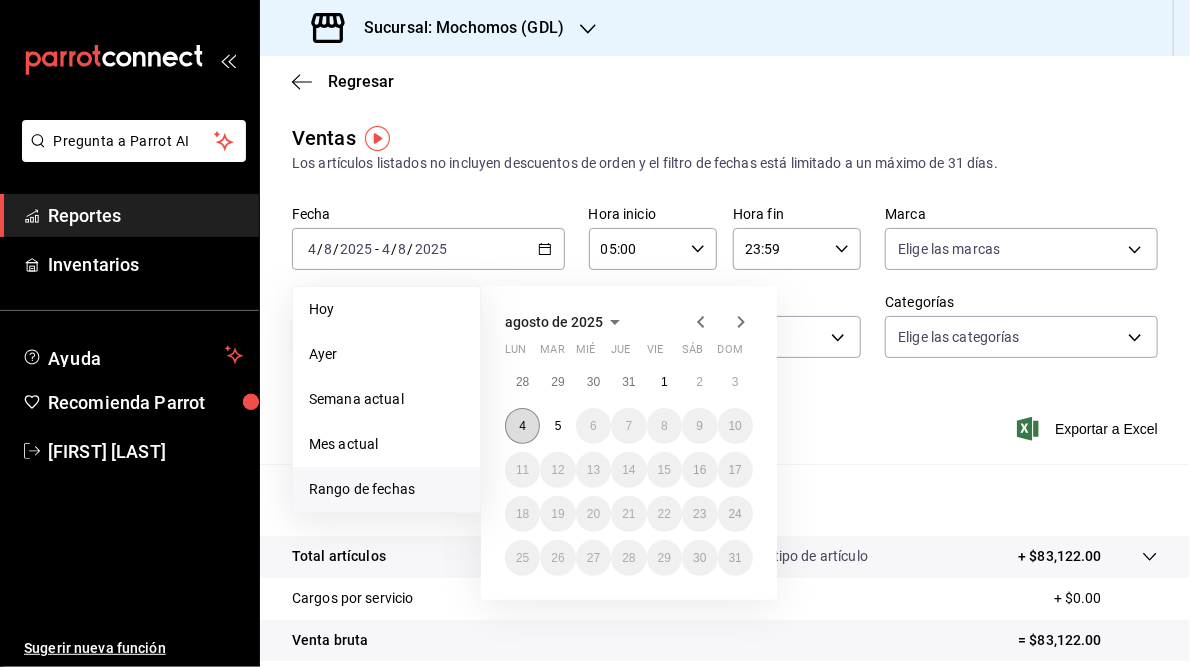click on "4" at bounding box center (522, 426) 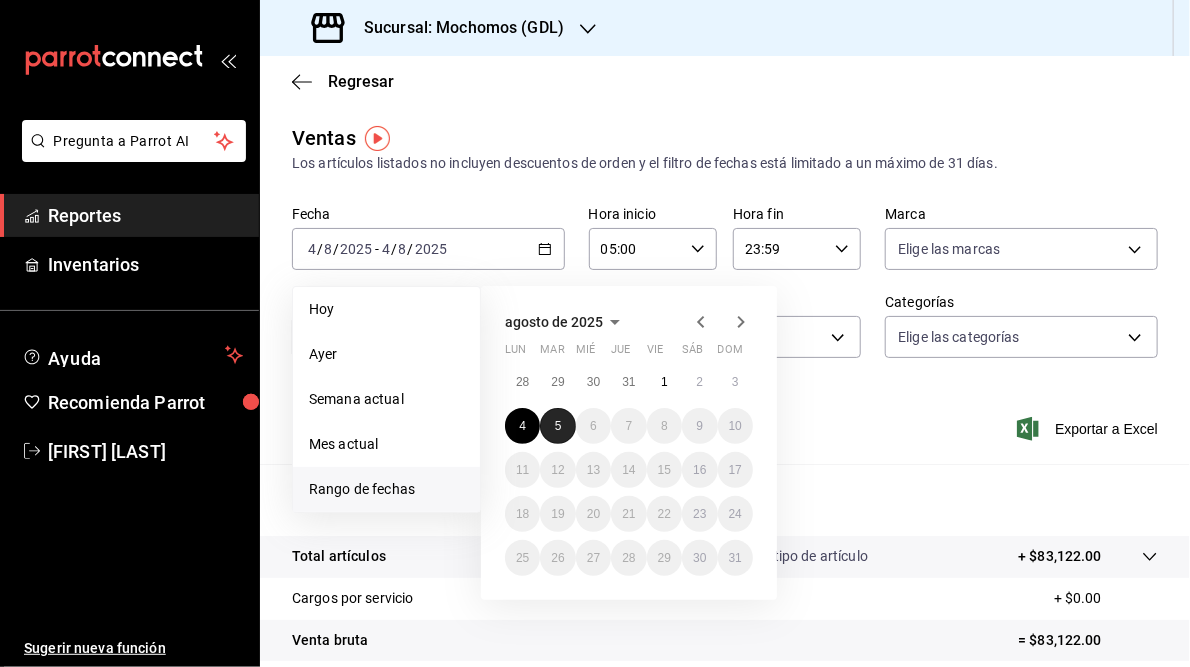 click on "5" at bounding box center [557, 426] 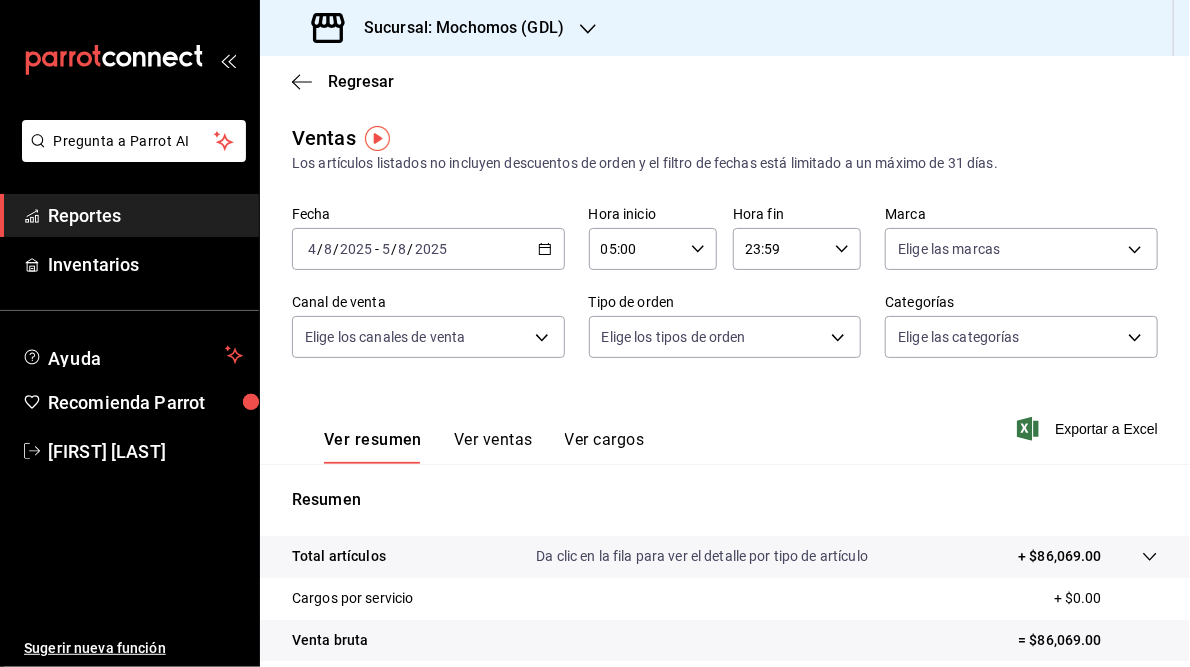 click 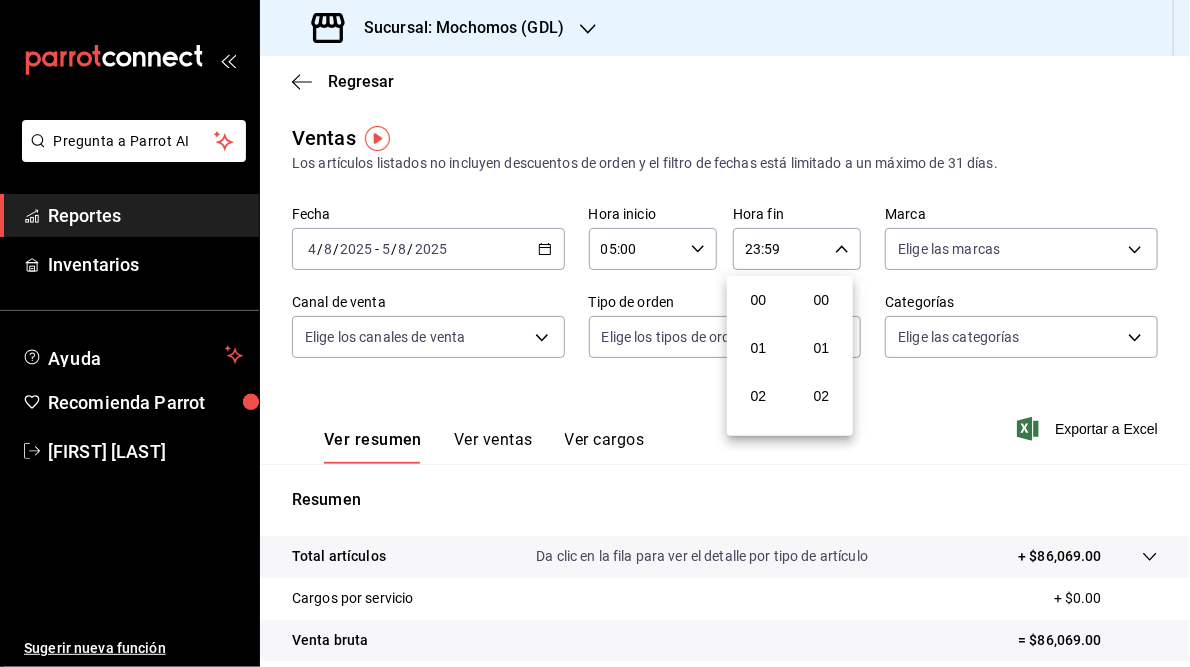 scroll, scrollTop: 1007, scrollLeft: 0, axis: vertical 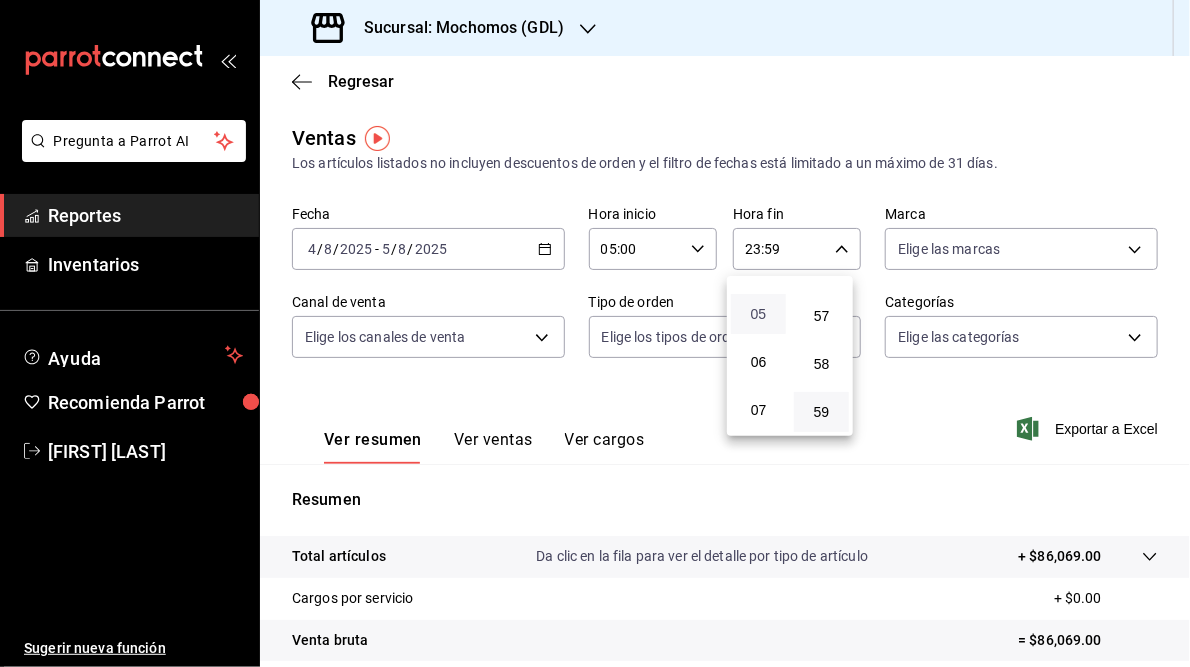 click on "05" at bounding box center (758, 314) 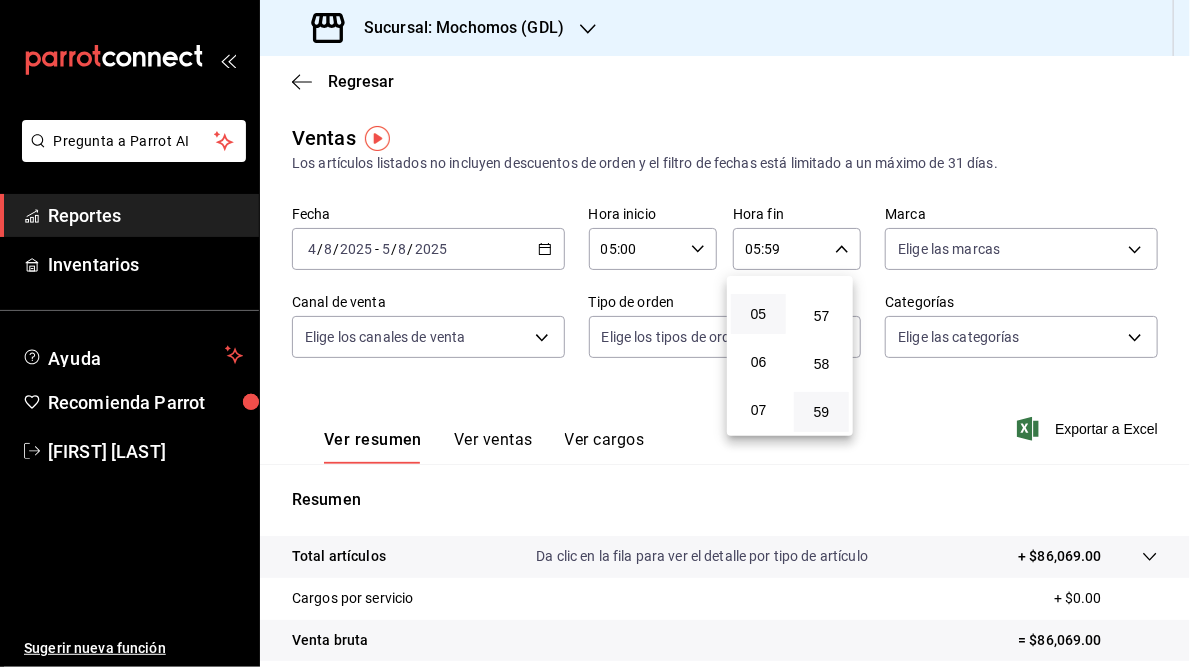 click at bounding box center (595, 333) 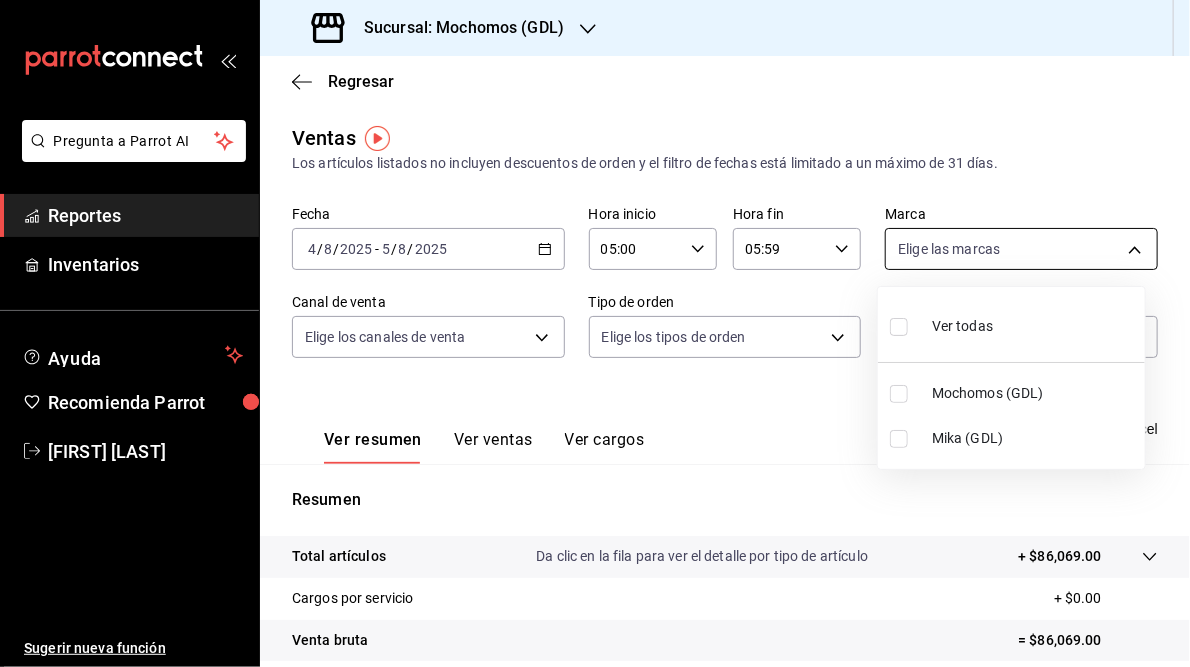 click on "Pregunta a Parrot AI Reportes   Inventarios   Ayuda Recomienda Parrot   [FIRST] [LAST]   Sugerir nueva función   Sucursal: Mochomos ([CITY]) Regresar Ventas Los artículos listados no incluyen descuentos de orden y el filtro de fechas está limitado a un máximo de 31 días. Fecha 2025-08-04 4 / 8 / 2025 - 2025-08-05 5 / 8 / 2025 Hora inicio 05:00 Hora inicio Hora fin 05:59 Hora fin Marca Elige las marcas Canal de venta Elige los canales de venta Tipo de orden Elige los tipos de orden Categorías Elige las categorías Ver resumen Ver ventas Ver cargos Exportar a Excel Resumen Total artículos Da clic en la fila para ver el detalle por tipo de artículo + $86,069.00 Cargos por servicio + $0.00 Venta bruta = $86,069.00 Descuentos totales - $248.00 Certificados de regalo - $0.00 Venta total = $85,821.00 Impuestos - $11,837.38 Venta neta = $73,983.62 GANA 1 MES GRATIS EN TU SUSCRIPCIÓN AQUÍ Ver video tutorial Ir a video Pregunta a Parrot AI Reportes   Inventarios   Ayuda Recomienda Parrot   [FIRST] [LAST]" at bounding box center (595, 333) 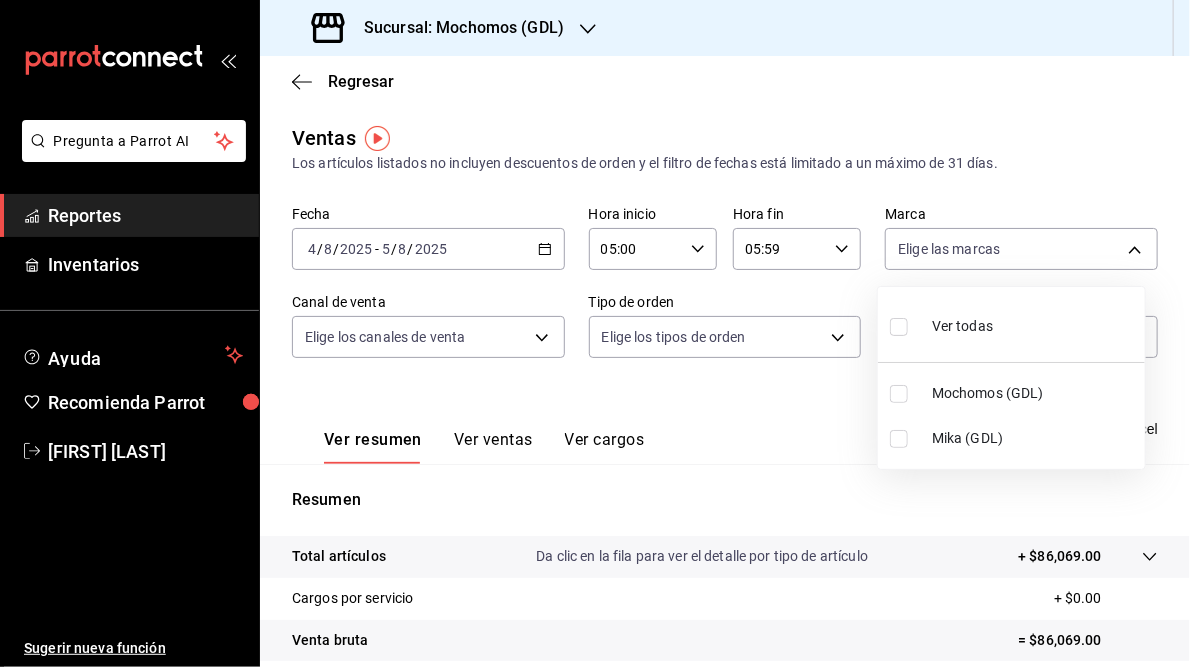 click on "Mika (GDL)" at bounding box center (1034, 438) 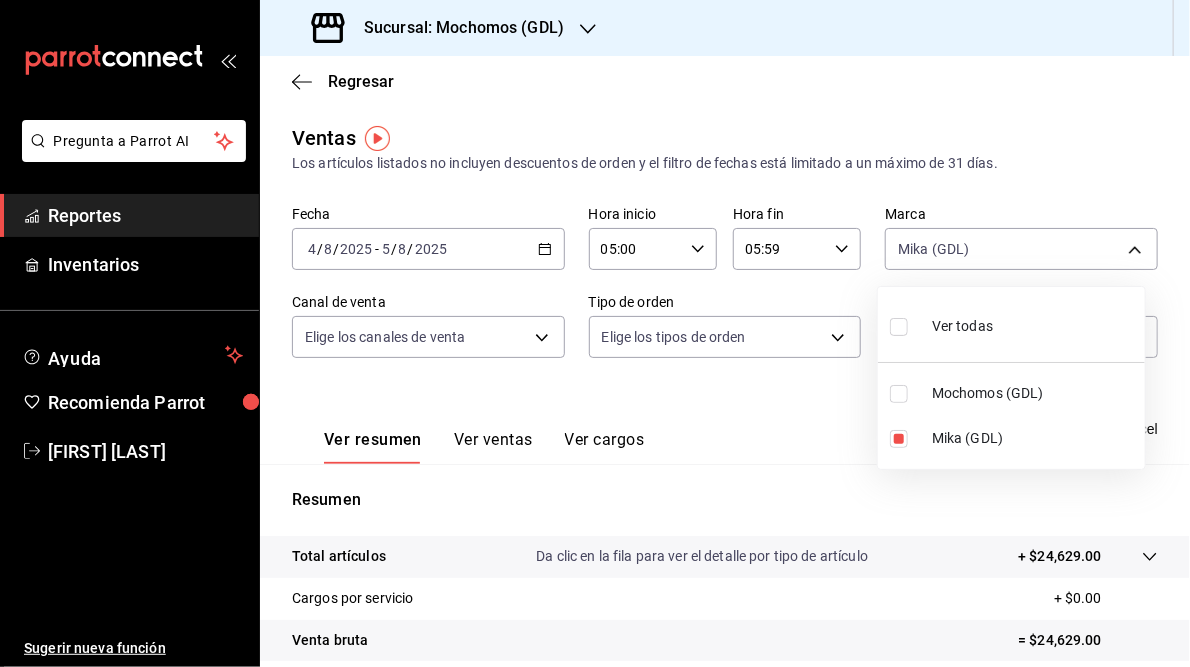click at bounding box center (595, 333) 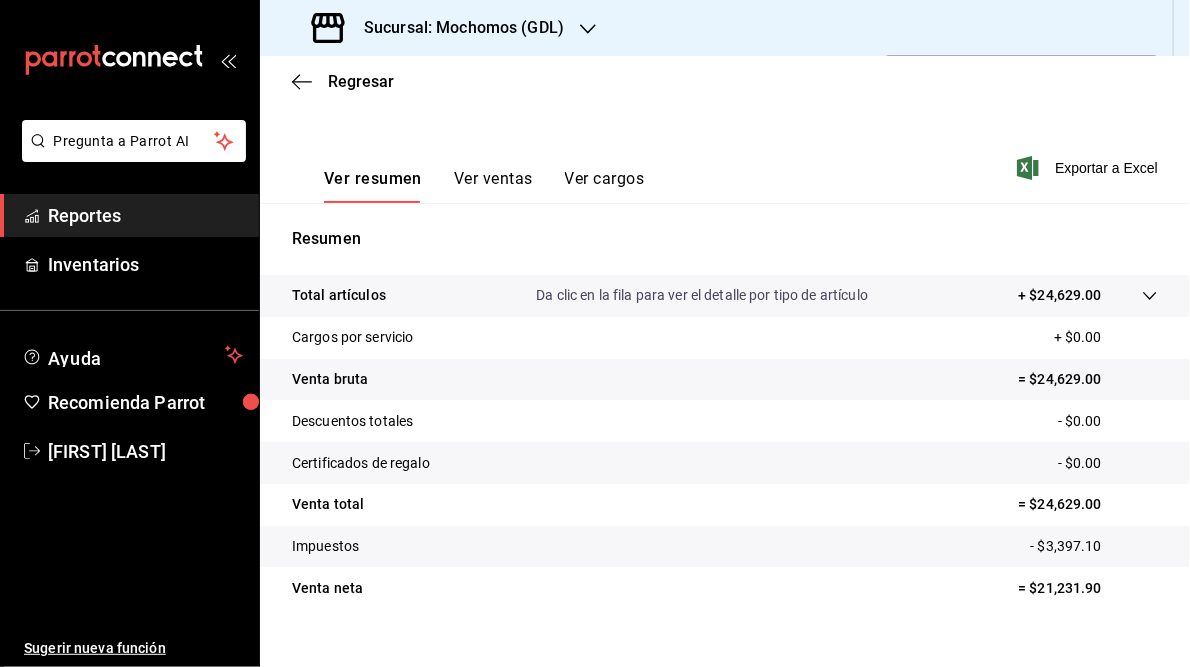 scroll, scrollTop: 262, scrollLeft: 0, axis: vertical 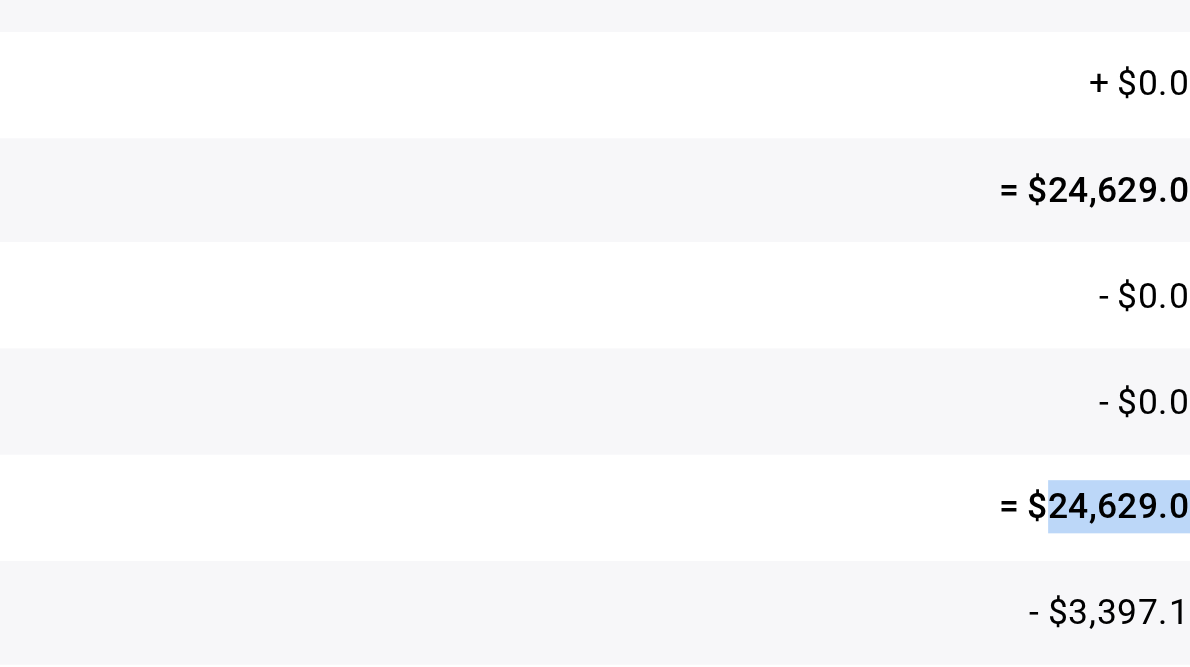 drag, startPoint x: 1024, startPoint y: 504, endPoint x: 1087, endPoint y: 499, distance: 63.1981 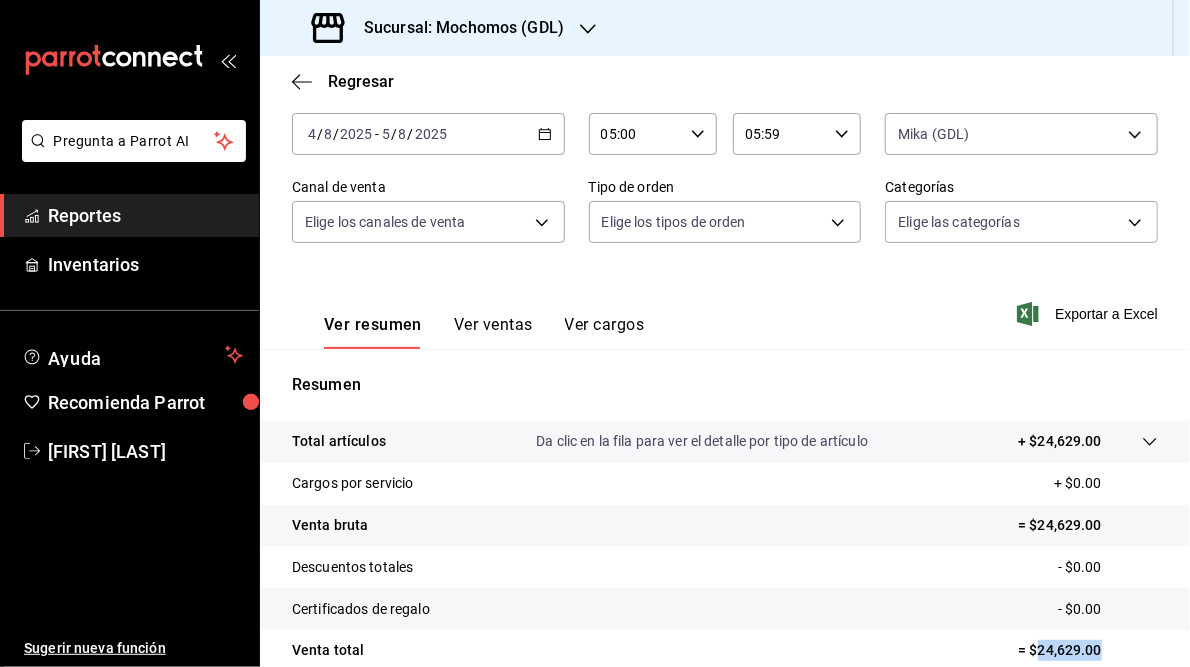 scroll, scrollTop: 112, scrollLeft: 0, axis: vertical 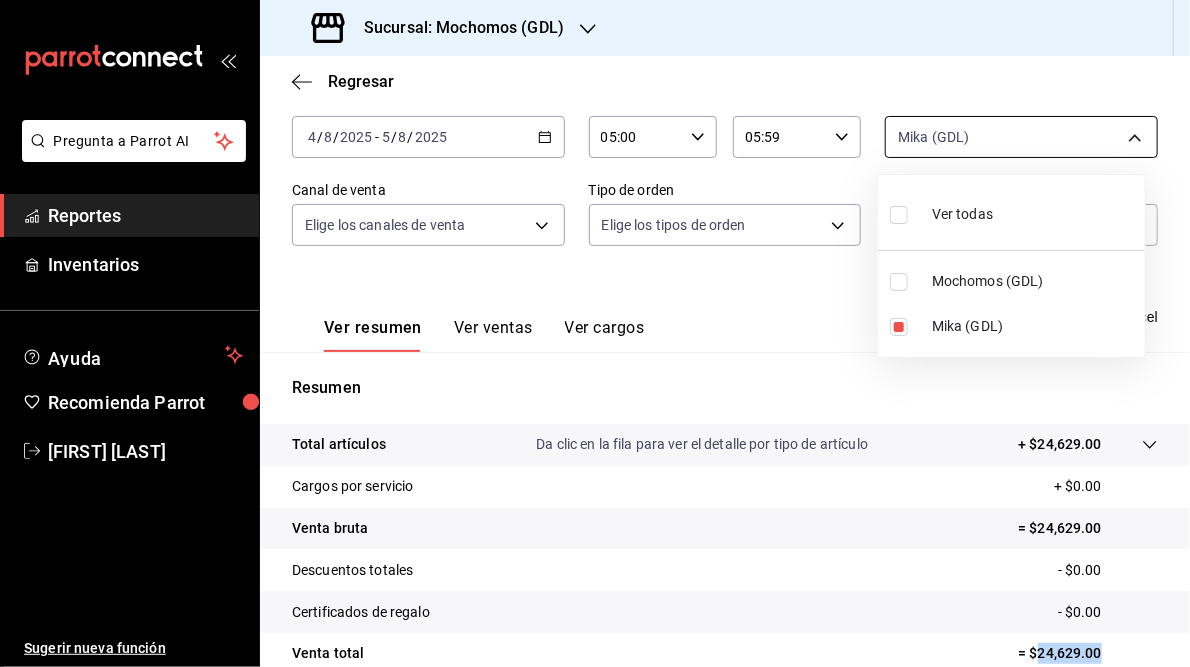 click on "Pregunta a Parrot AI Reportes   Inventarios   Ayuda Recomienda Parrot   [FIRST] [LAST]   Sugerir nueva función   Sucursal: Mochomos ([CITY]) Regresar Ventas Los artículos listados no incluyen descuentos de orden y el filtro de fechas está limitado a un máximo de 31 días. Fecha 2025-08-04 4 / 8 / 2025 - 2025-08-05 5 / 8 / 2025 Hora inicio 05:00 Hora inicio Hora fin 05:59 Hora fin Marca Mika ([CITY]) 9cac9703-0c5a-4d8b-addd-5b6b571d65b9 Canal de venta Elige los canales de venta Tipo de orden Elige los tipos de orden Categorías Elige las categorías Ver resumen Ver ventas Ver cargos Exportar a Excel Resumen Total artículos Da clic en la fila para ver el detalle por tipo de artículo + $24,629.00 Cargos por servicio + $0.00 Venta bruta = $24,629.00 Descuentos totales - $0.00 Certificados de regalo - $0.00 Venta total = $24,629.00 Impuestos - $3,397.10 Venta neta = $21,231.90 GANA 1 MES GRATIS EN TU SUSCRIPCIÓN AQUÍ Ver video tutorial Ir a video Pregunta a Parrot AI Reportes   Inventarios   Ayuda   [FIRST] [LAST]" at bounding box center (595, 333) 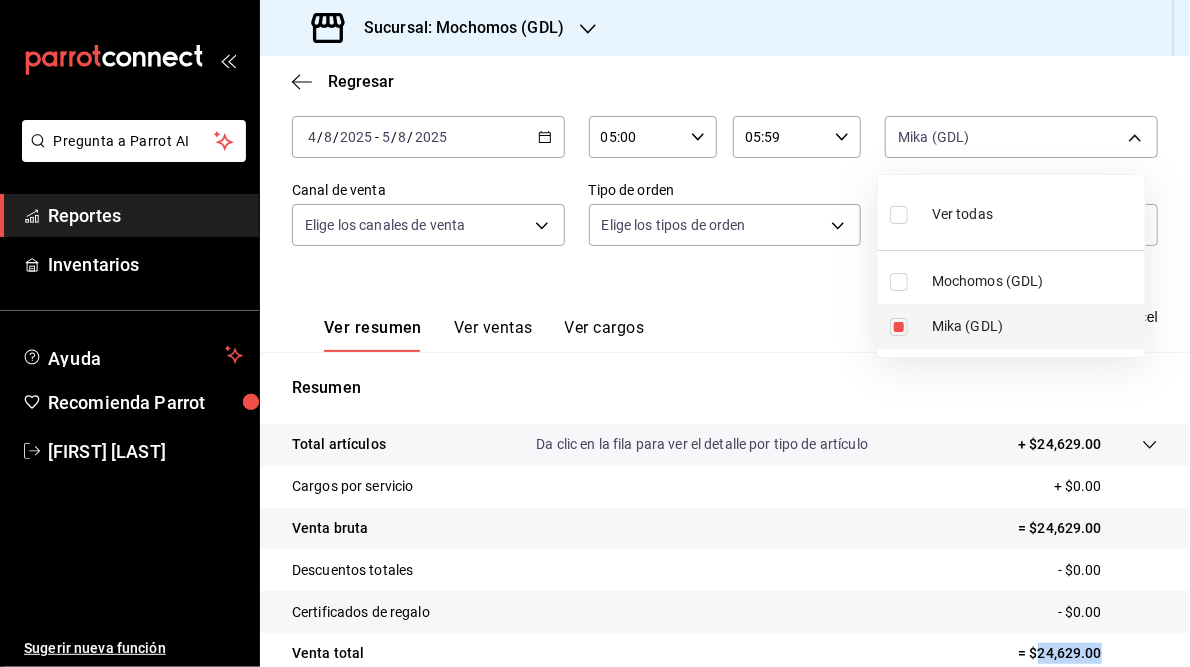 click at bounding box center (899, 327) 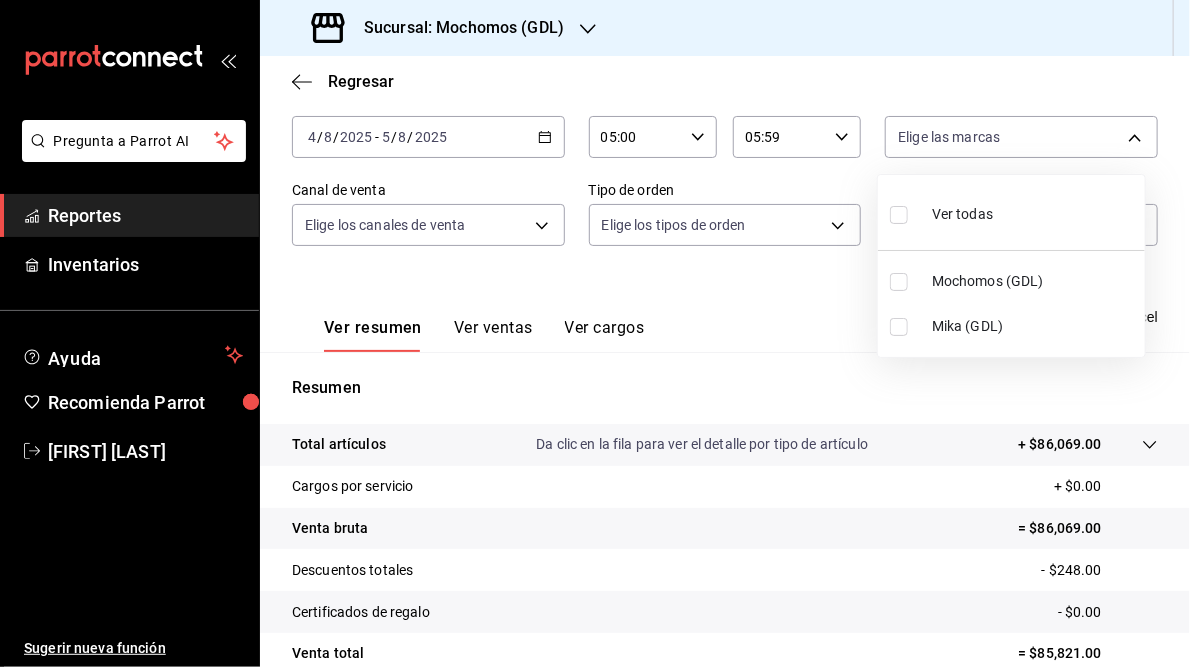 click at bounding box center [899, 282] 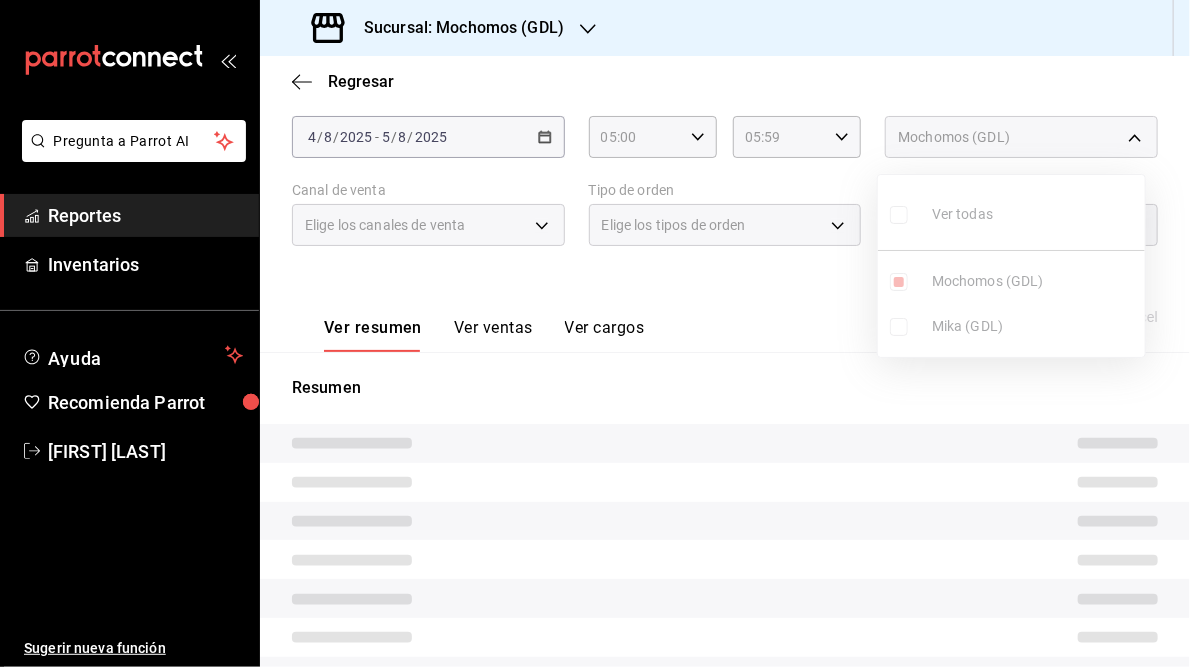 click at bounding box center [595, 333] 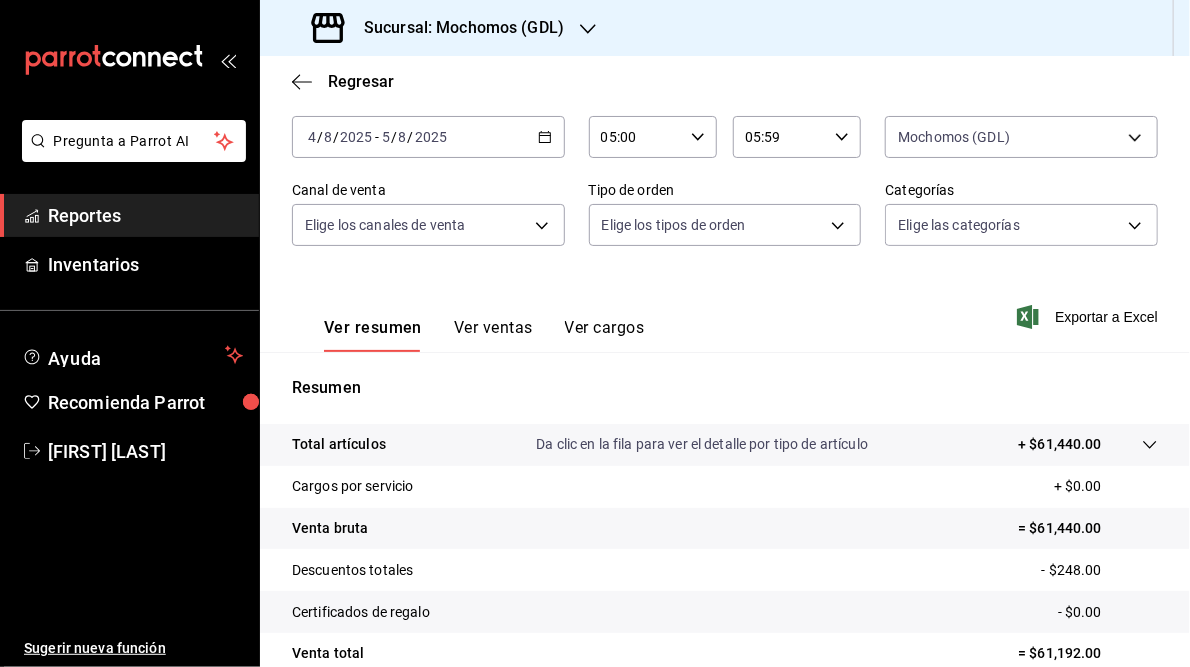 scroll, scrollTop: 290, scrollLeft: 0, axis: vertical 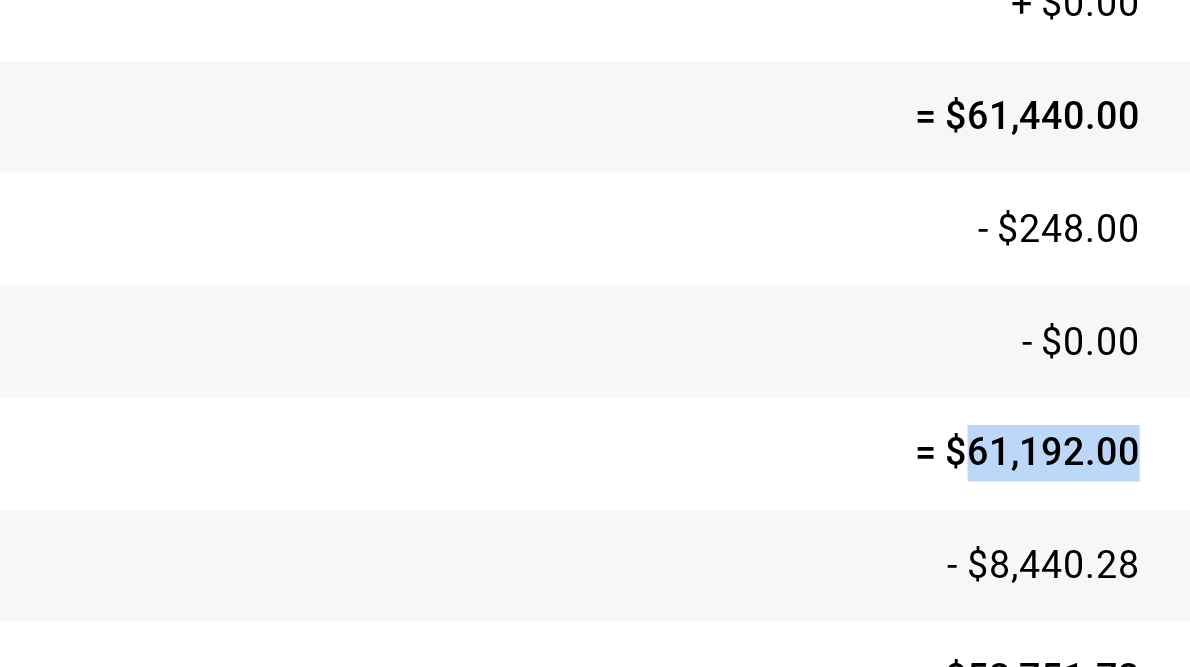 drag, startPoint x: 1025, startPoint y: 472, endPoint x: 1088, endPoint y: 471, distance: 63.007935 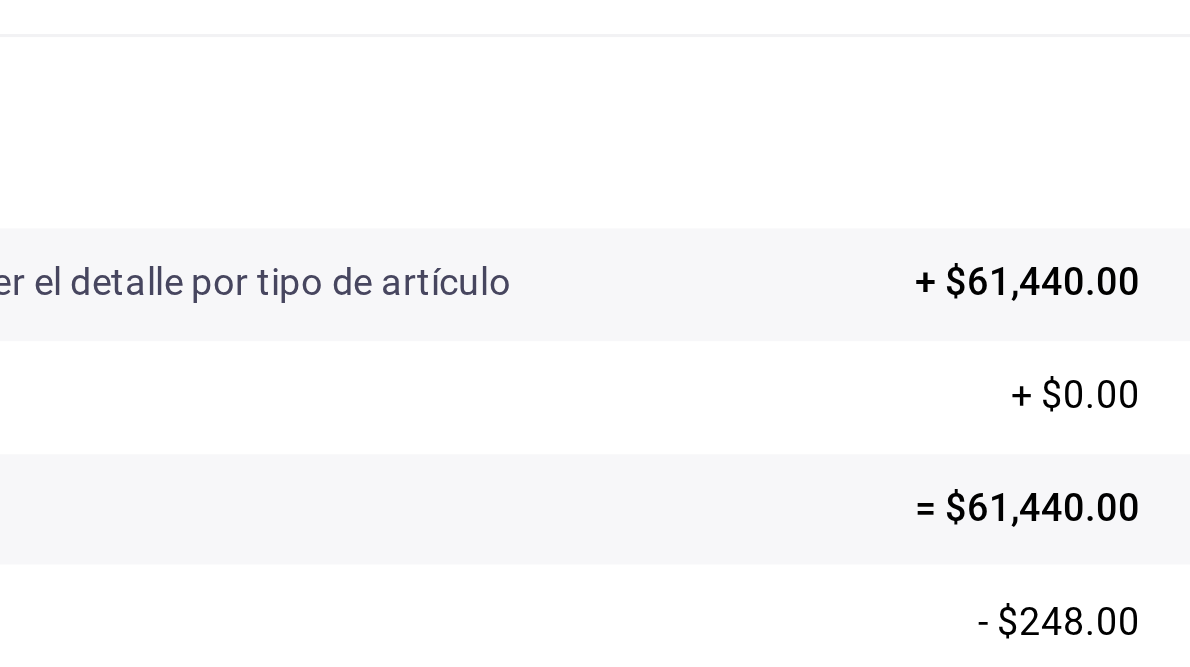 scroll, scrollTop: 142, scrollLeft: 0, axis: vertical 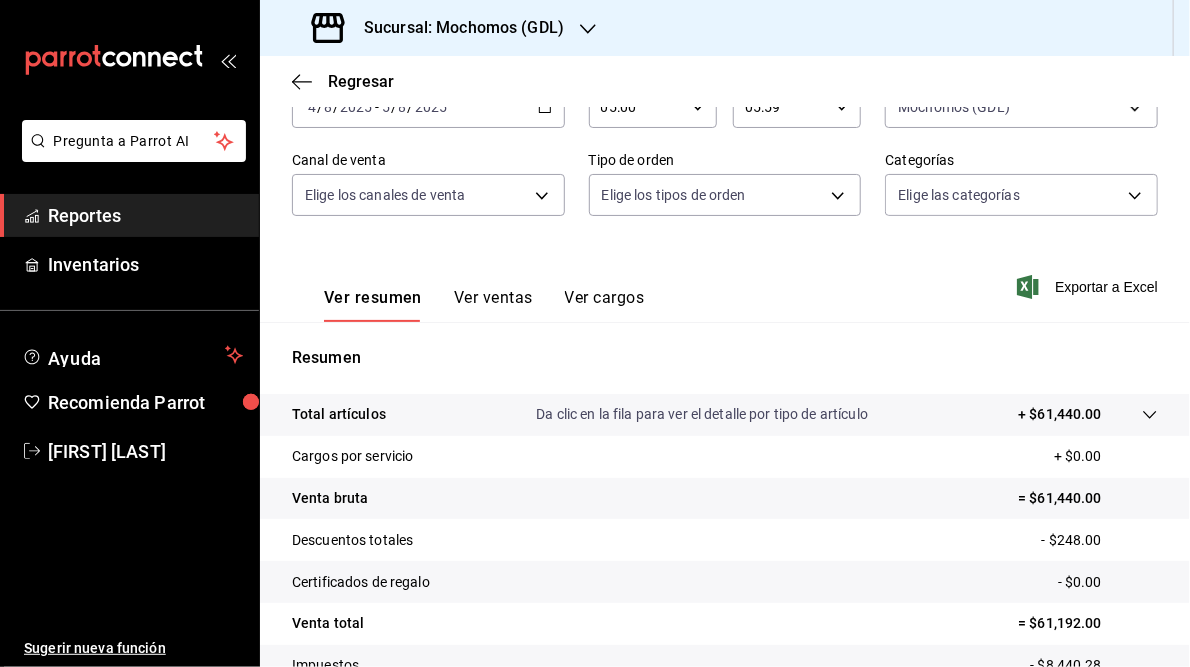 click on "Sucursal: Mochomos (GDL)" at bounding box center [456, 28] 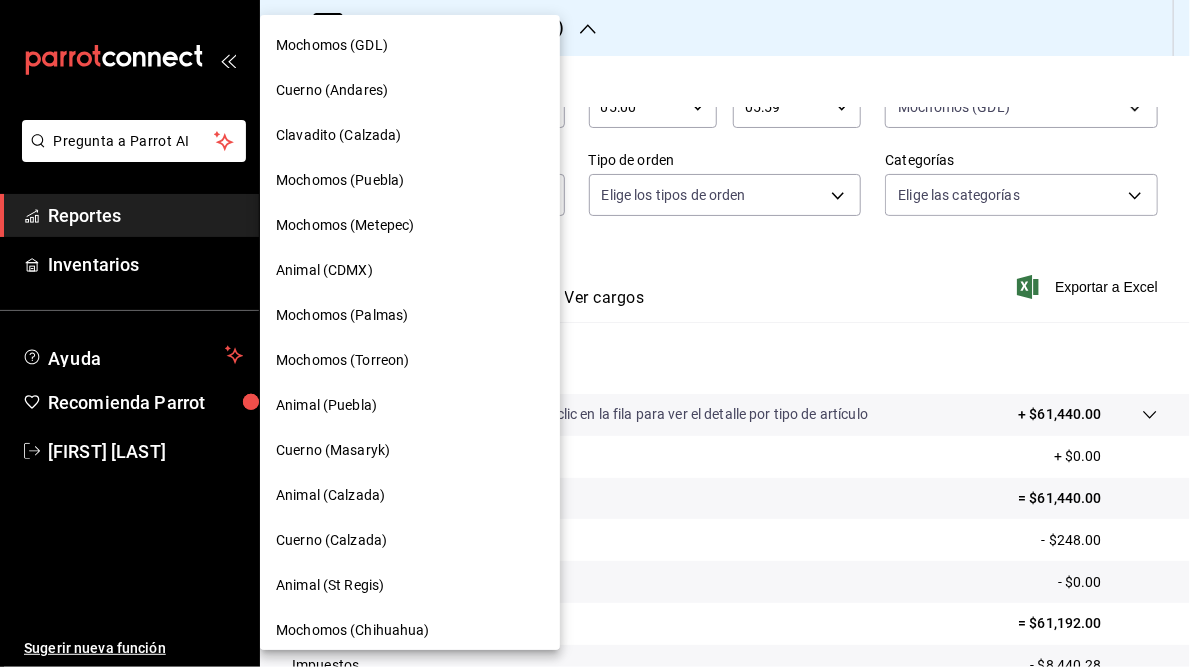 click on "Cuerno (Andares)" at bounding box center (332, 90) 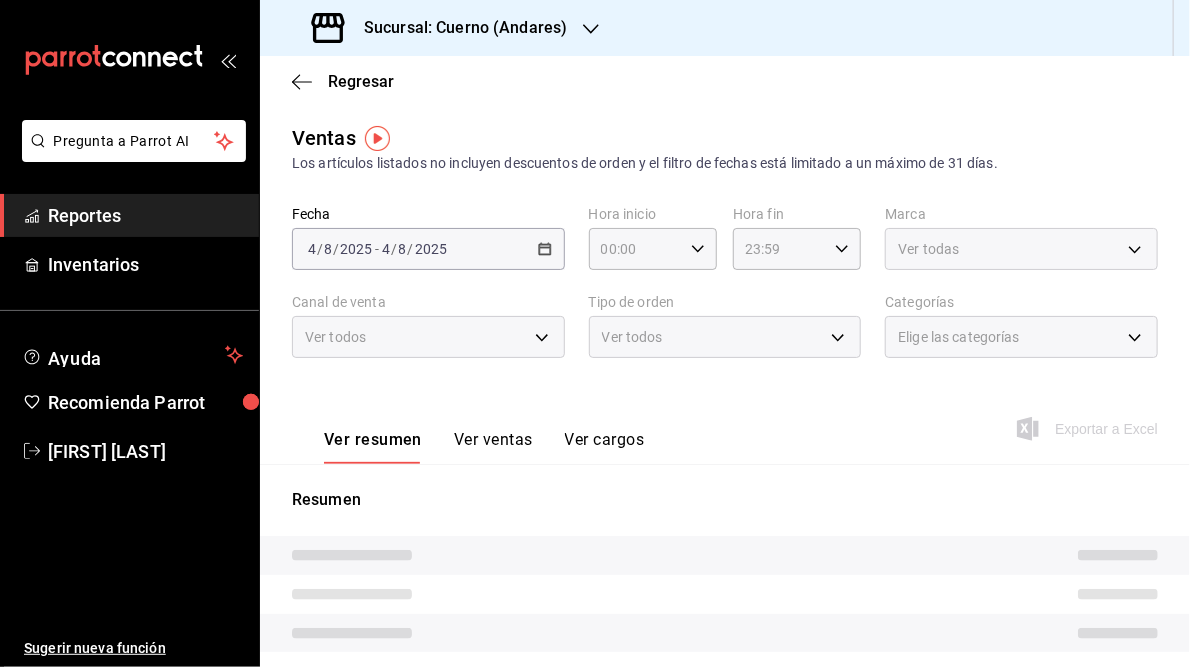 type on "05:00" 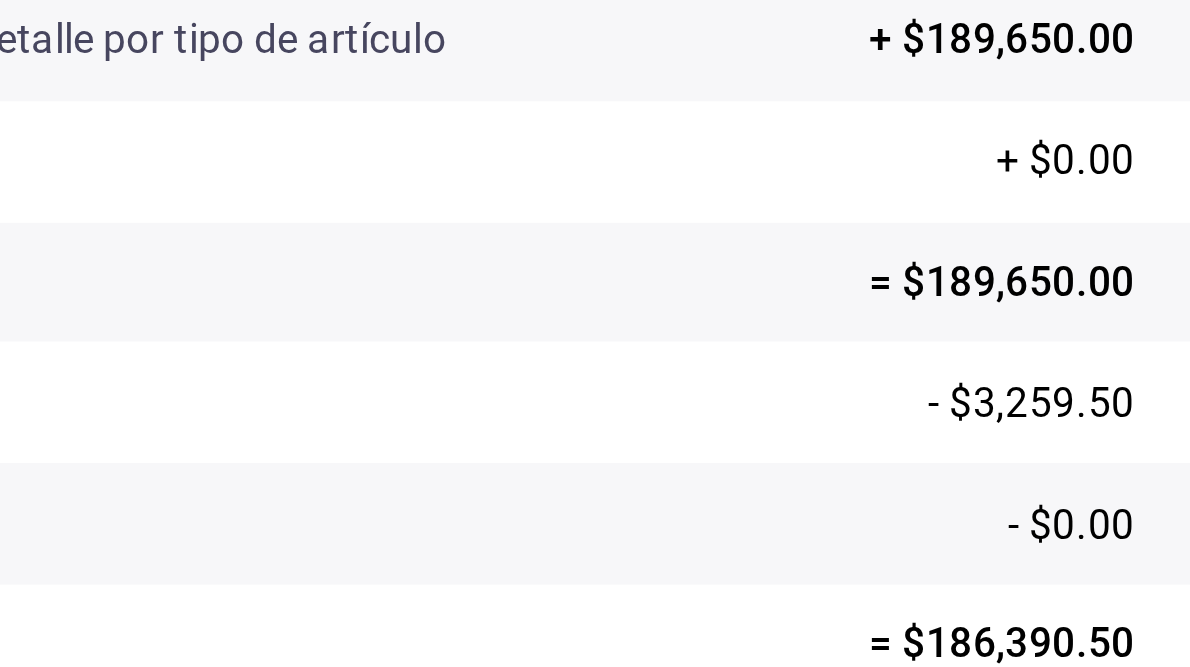 scroll, scrollTop: 290, scrollLeft: 0, axis: vertical 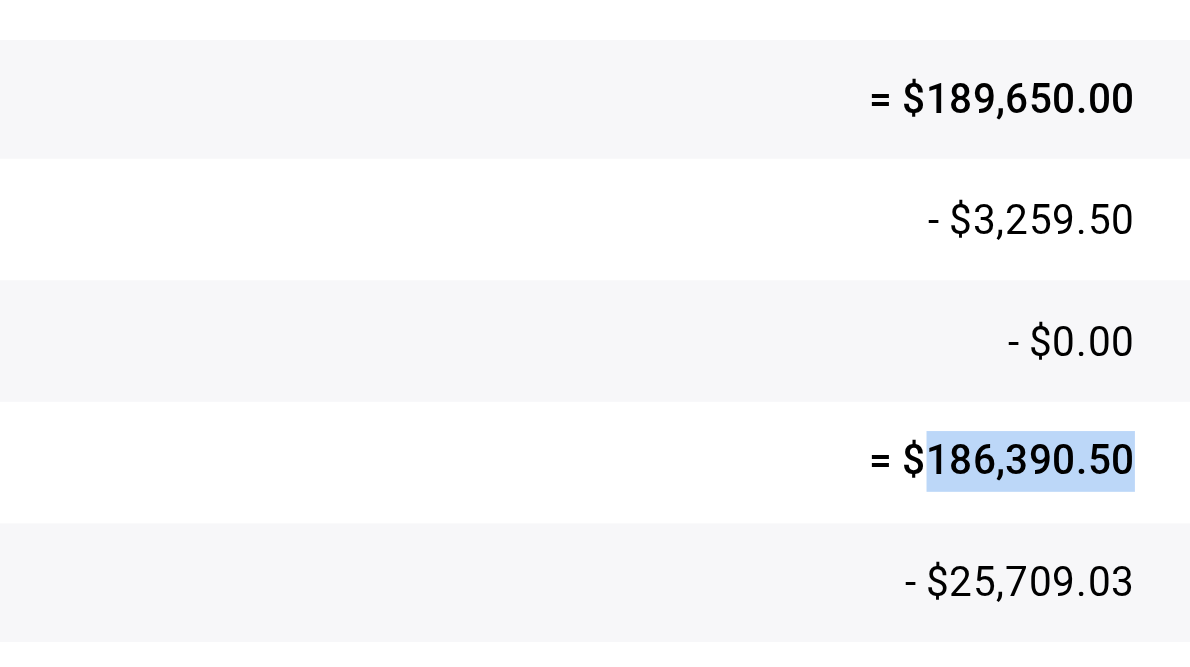 drag, startPoint x: 1019, startPoint y: 476, endPoint x: 1090, endPoint y: 476, distance: 71 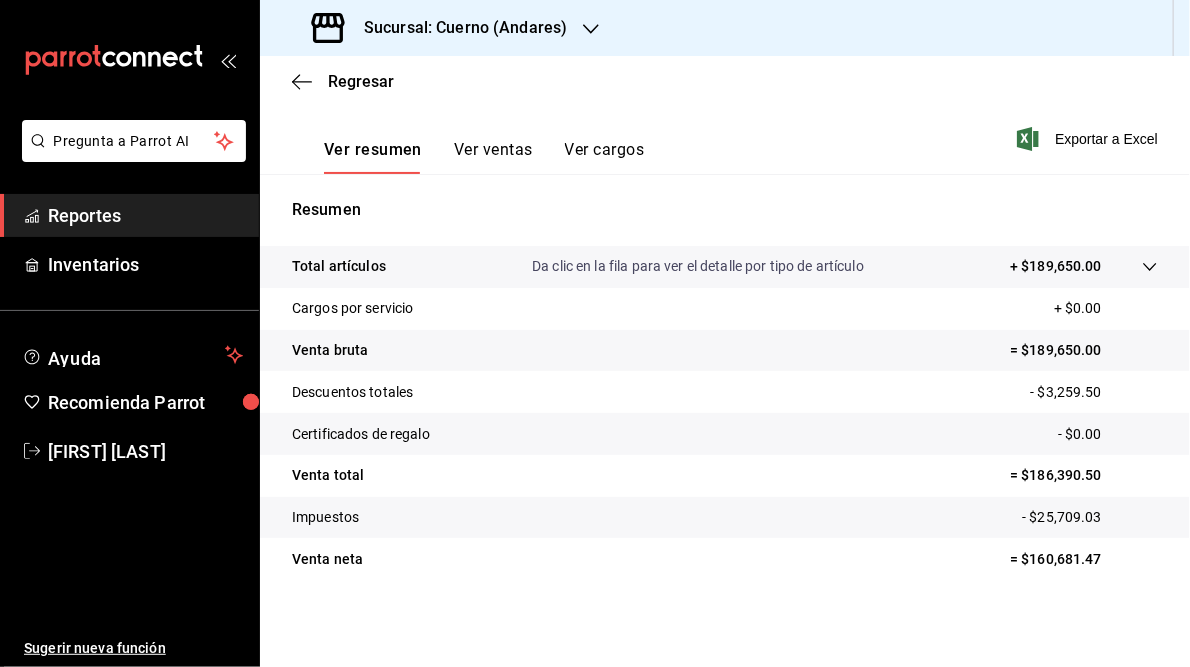 click on "Sucursal: Cuerno (Andares)" at bounding box center [457, 28] 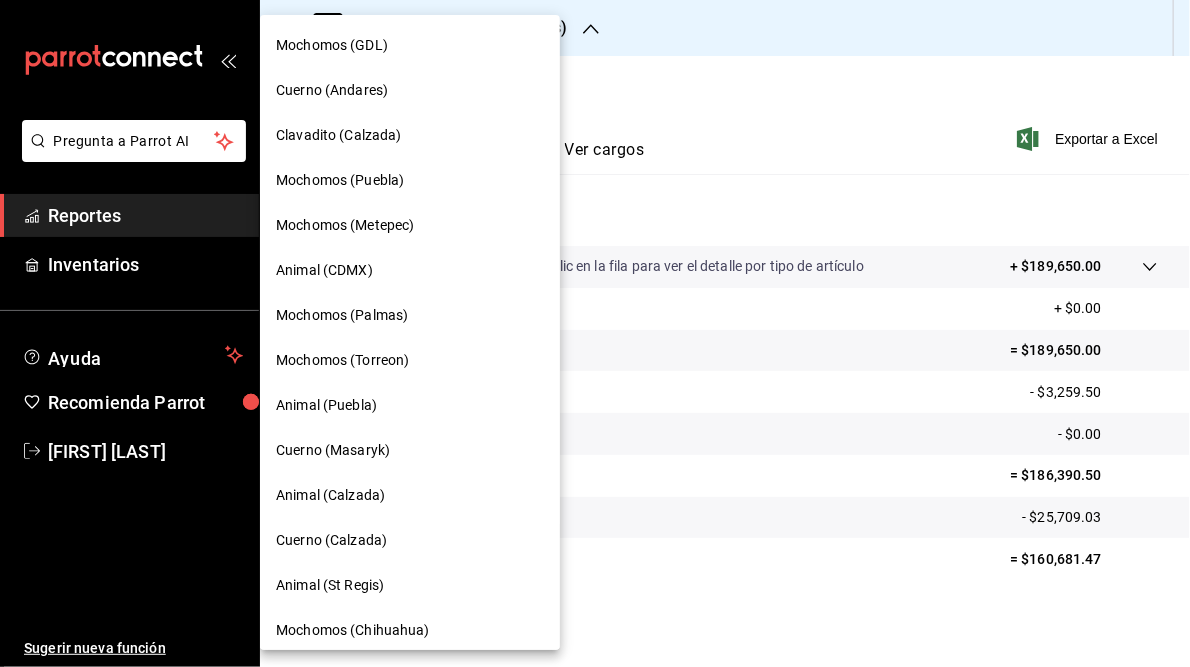 click on "Clavadito (Calzada)" at bounding box center (339, 135) 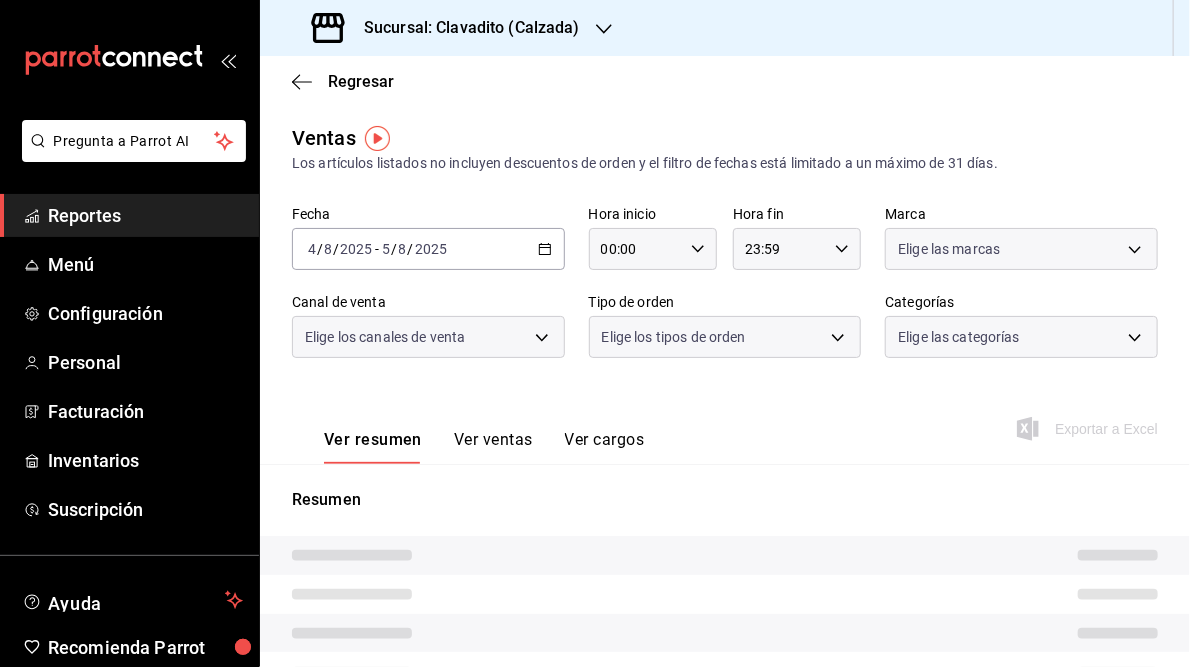 type on "05:00" 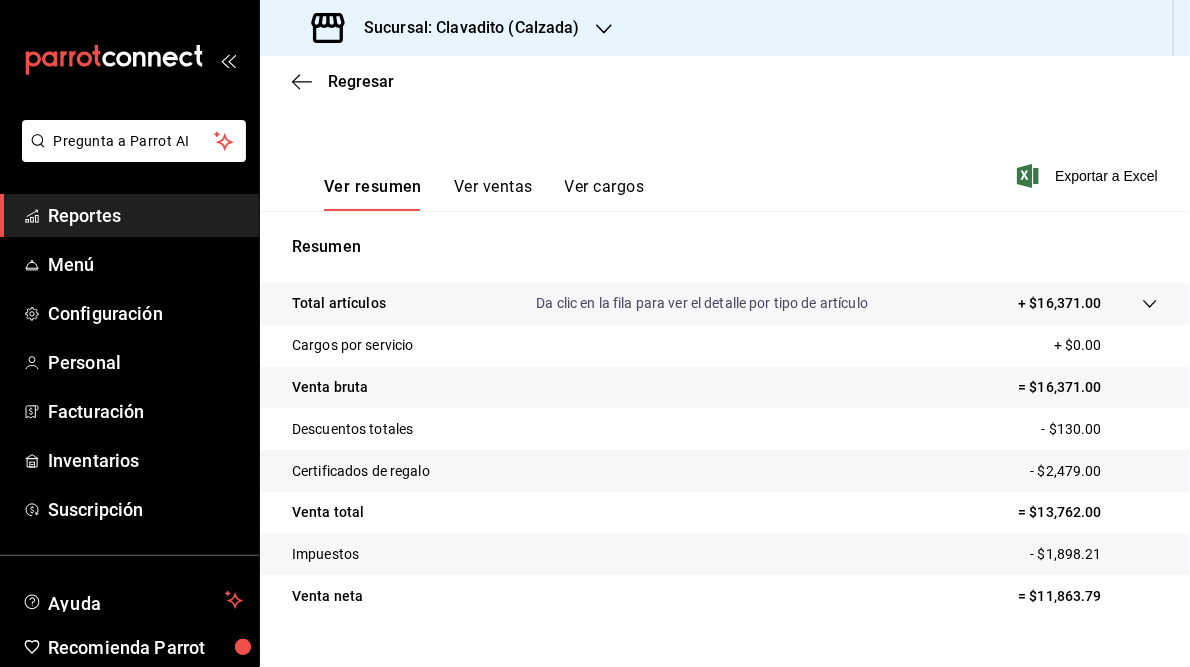scroll, scrollTop: 290, scrollLeft: 0, axis: vertical 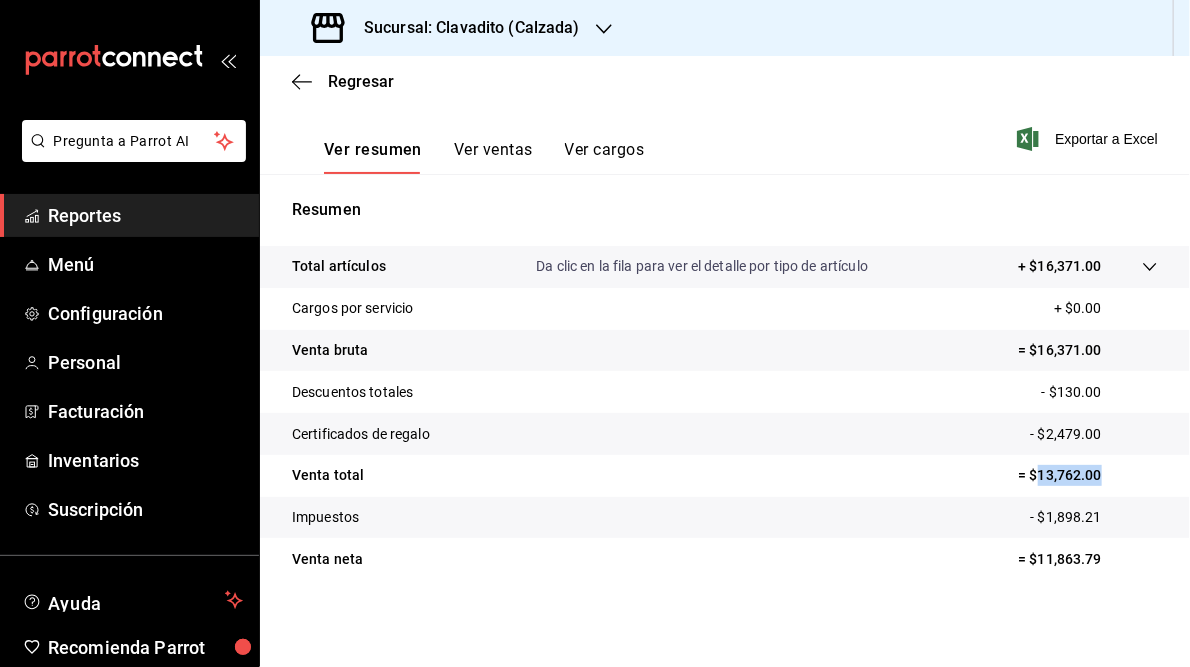 drag, startPoint x: 1029, startPoint y: 474, endPoint x: 1105, endPoint y: 469, distance: 76.1643 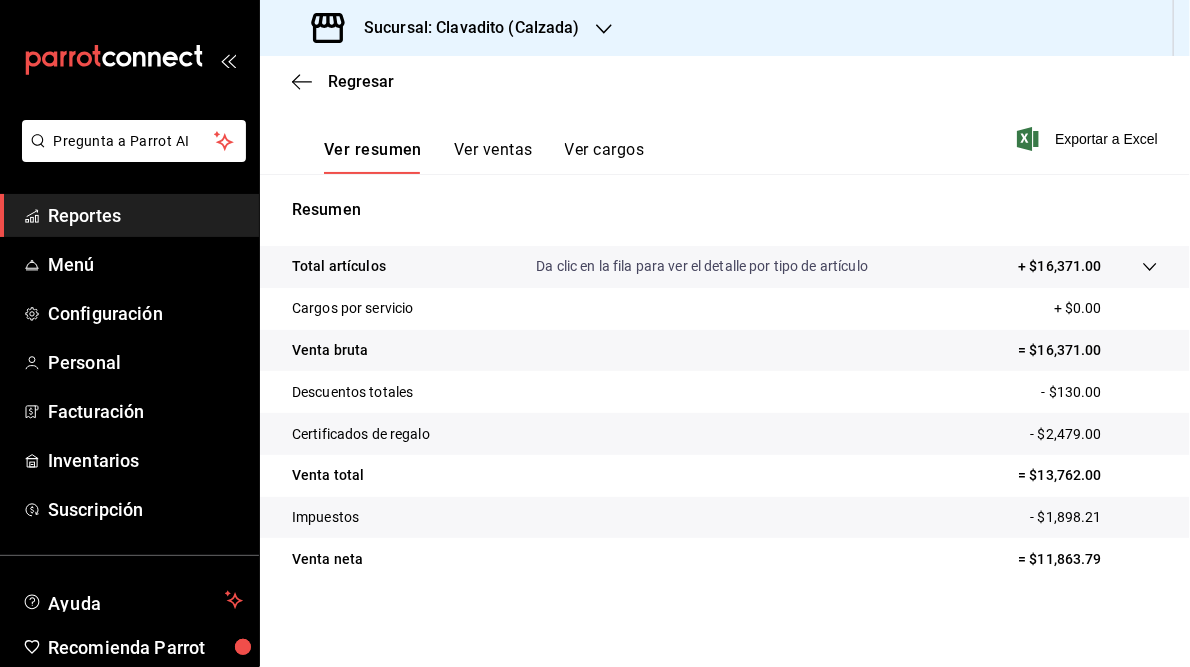 click on "Sucursal: Clavadito (Calzada)" at bounding box center [464, 28] 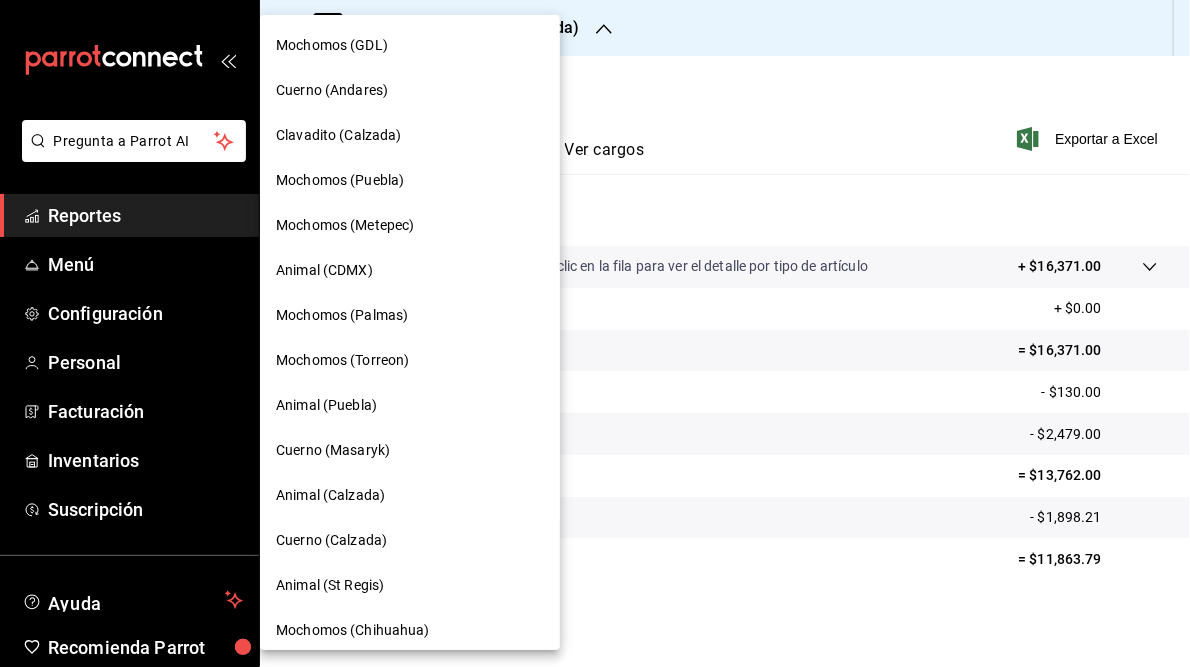 click on "Mochomos (Puebla)" at bounding box center (340, 180) 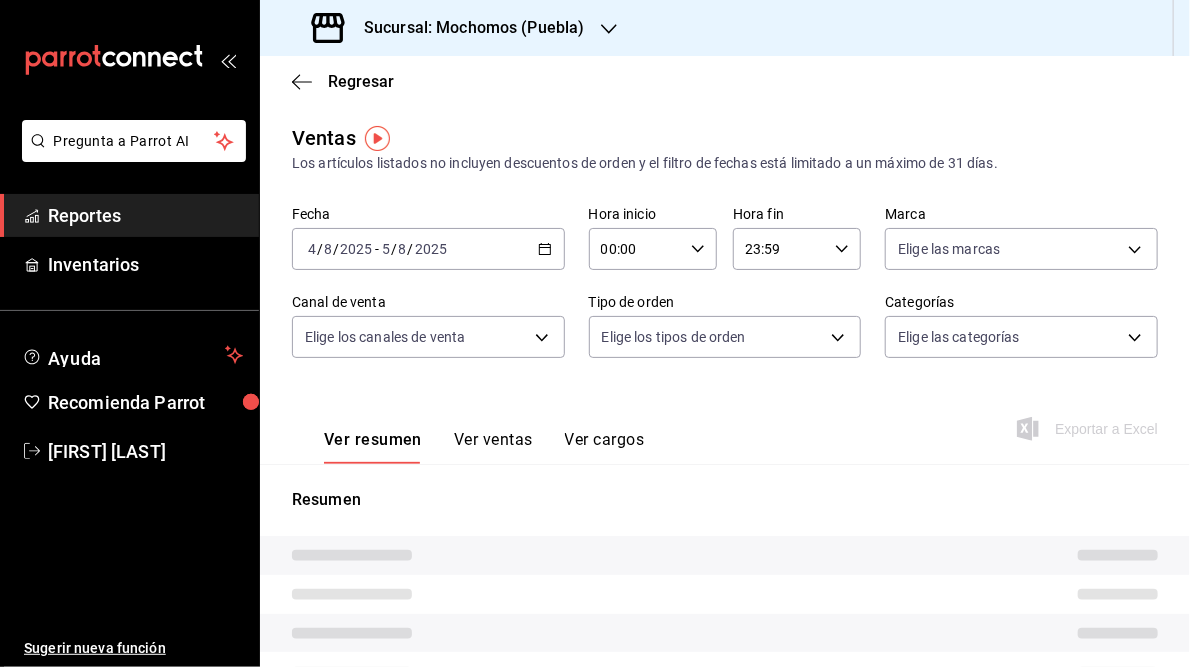 type on "05:00" 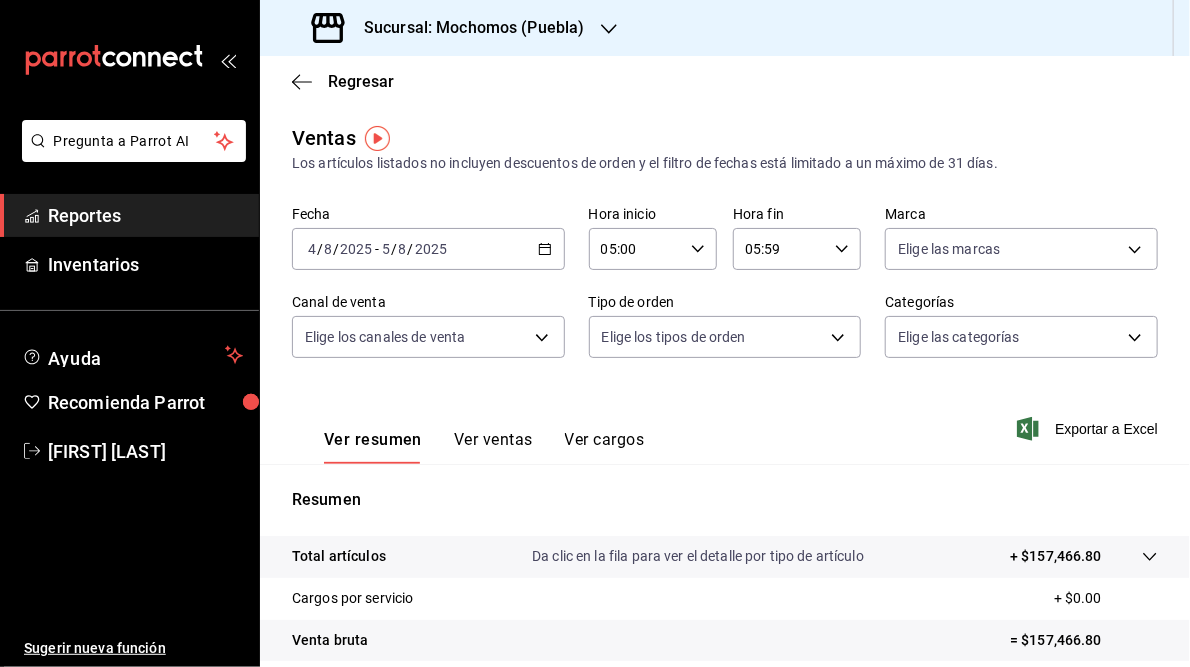 scroll, scrollTop: 290, scrollLeft: 0, axis: vertical 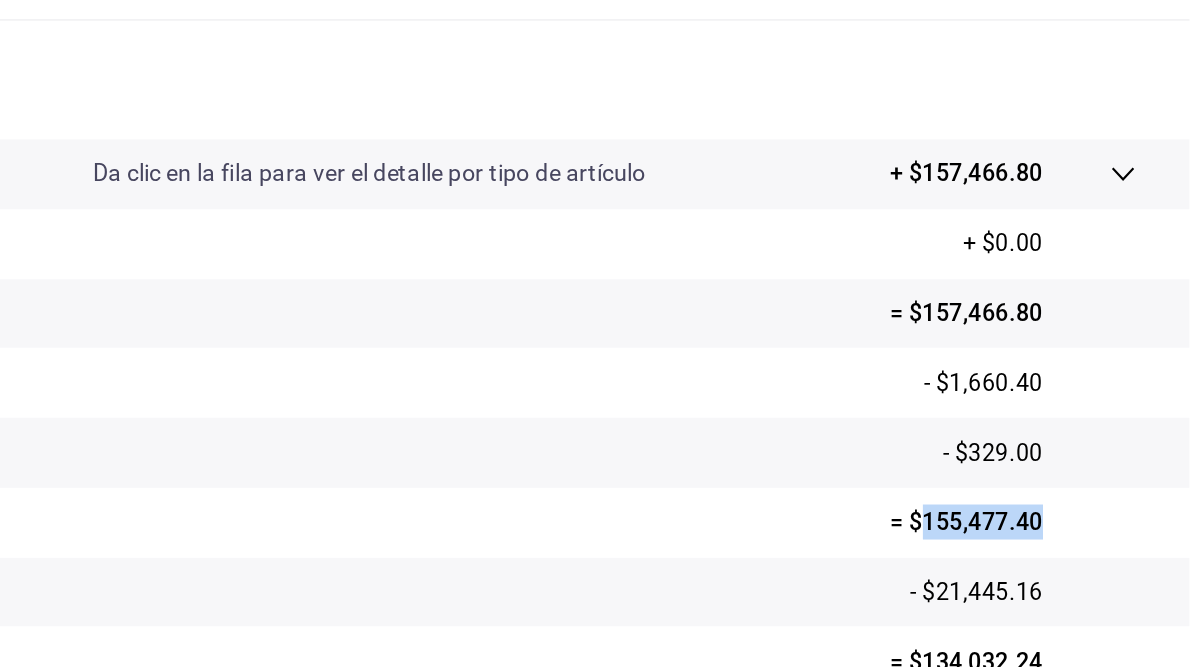 drag, startPoint x: 1016, startPoint y: 471, endPoint x: 1105, endPoint y: 470, distance: 89.005615 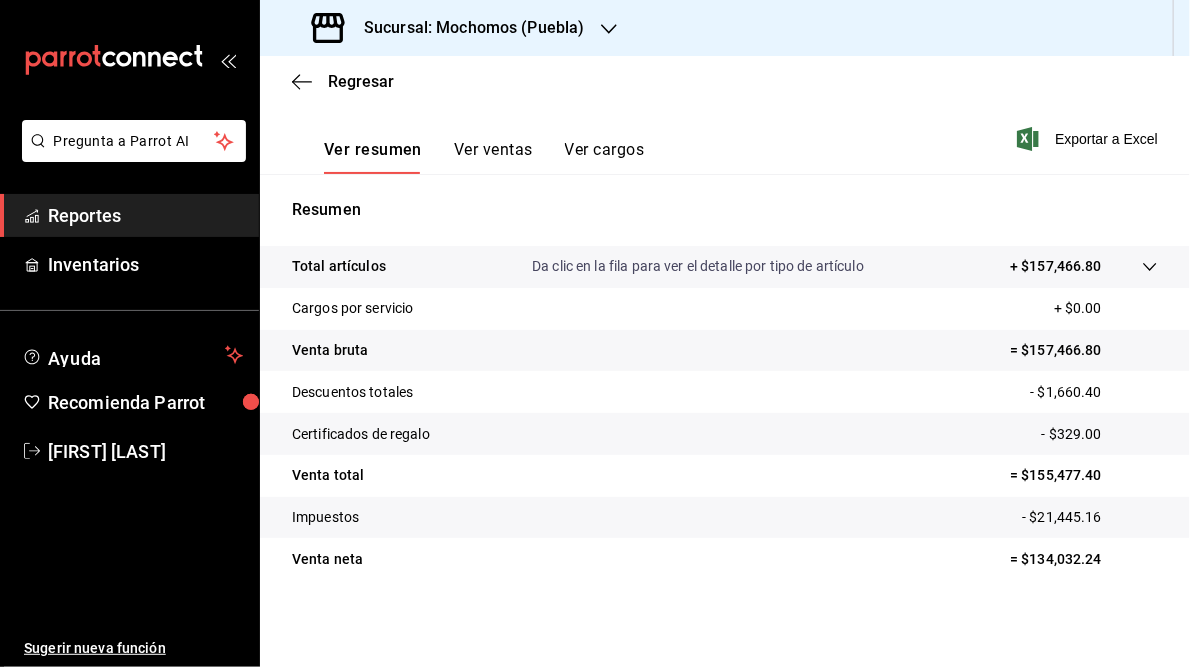 click on "Sucursal: Mochomos (Puebla)" at bounding box center (466, 28) 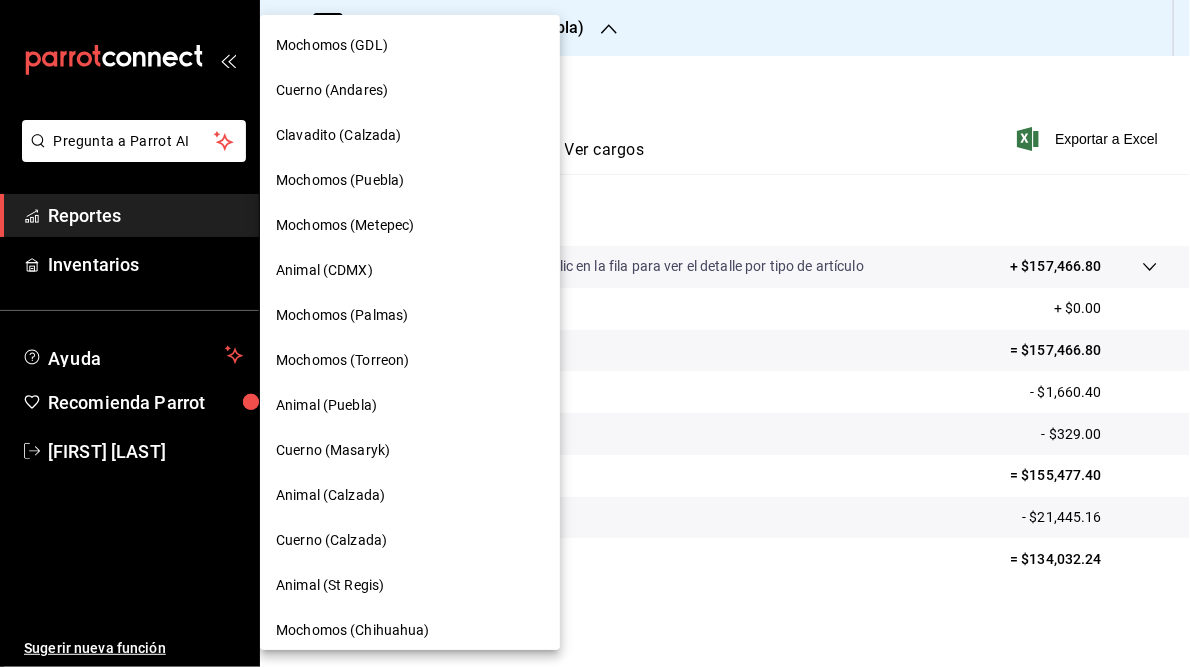 click on "Mochomos (Metepec)" at bounding box center (345, 225) 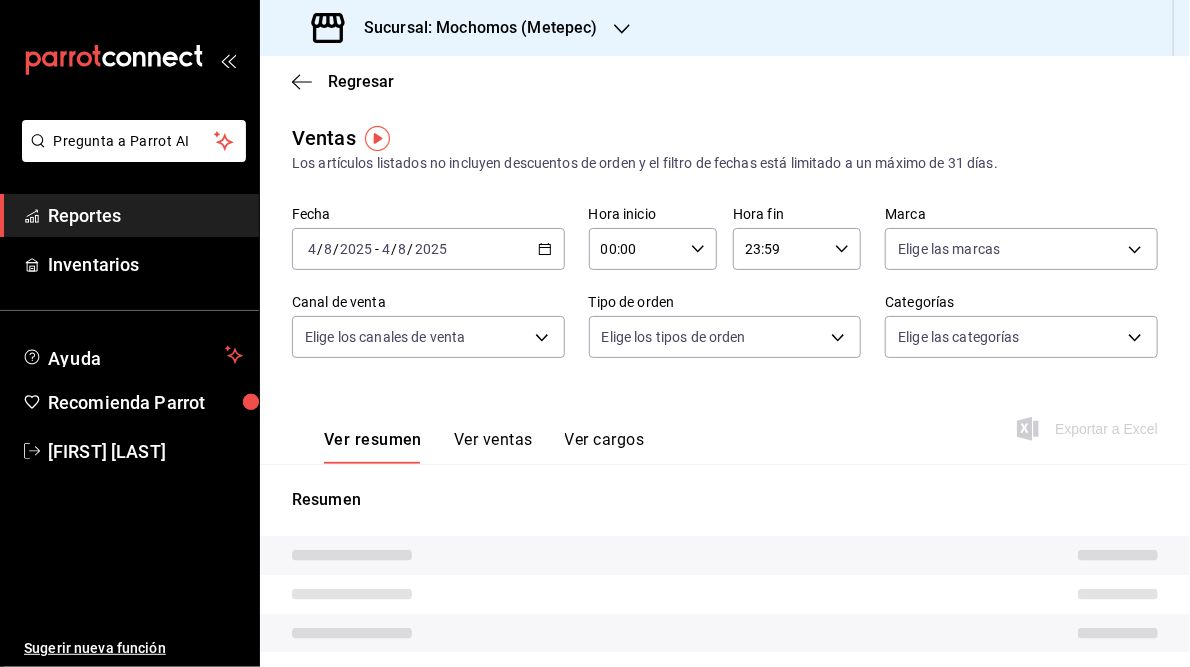 type on "05:00" 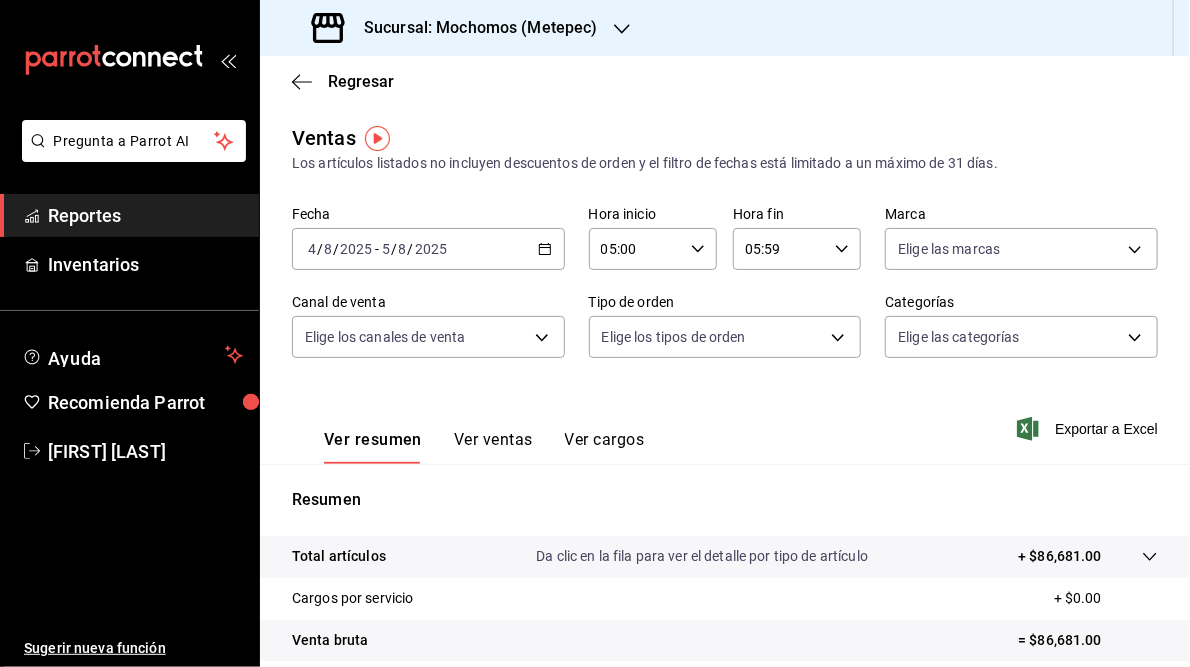 scroll, scrollTop: 290, scrollLeft: 0, axis: vertical 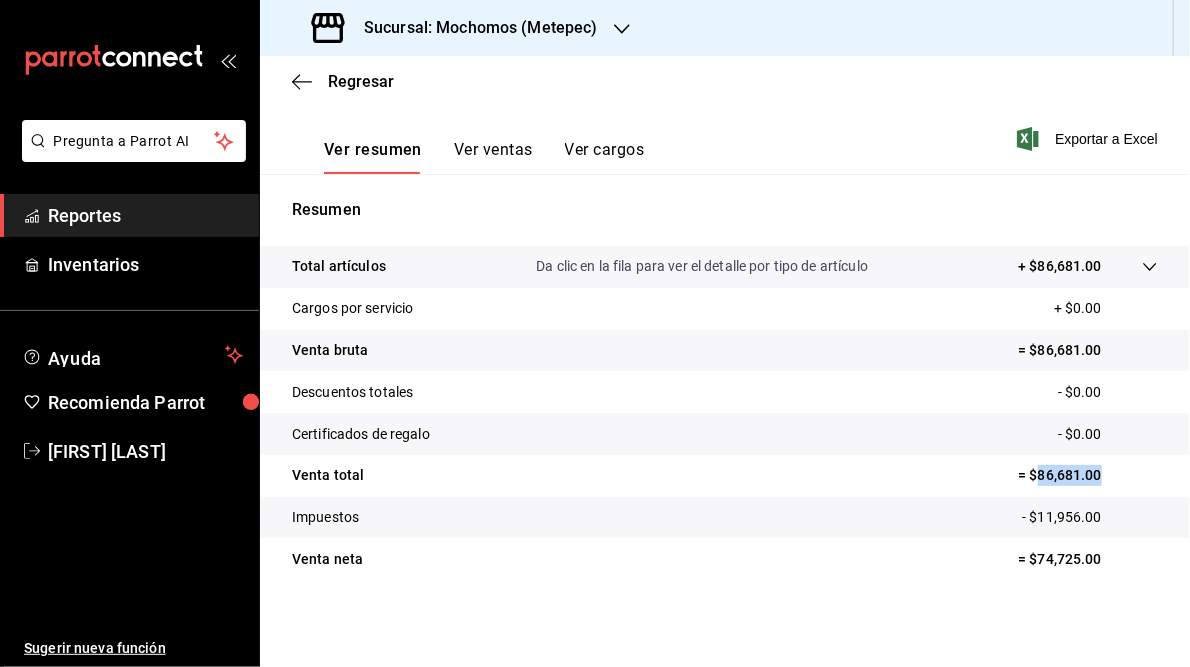 drag, startPoint x: 1025, startPoint y: 479, endPoint x: 1093, endPoint y: 478, distance: 68.007355 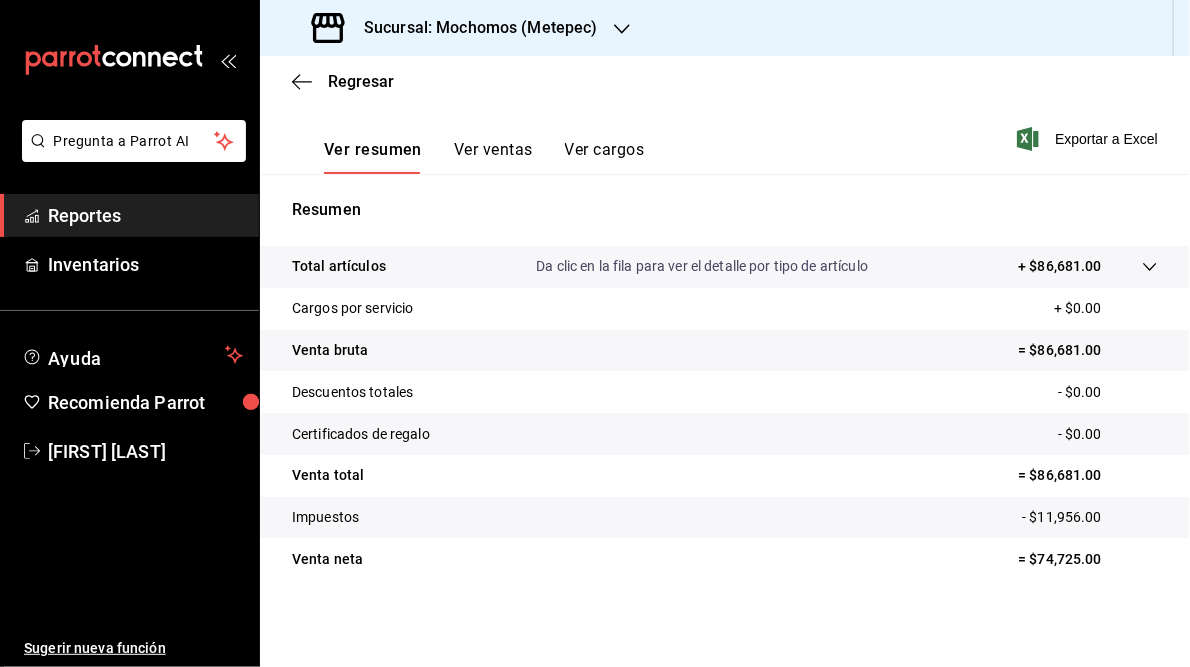 click on "Sucursal: Mochomos (Metepec)" at bounding box center [473, 28] 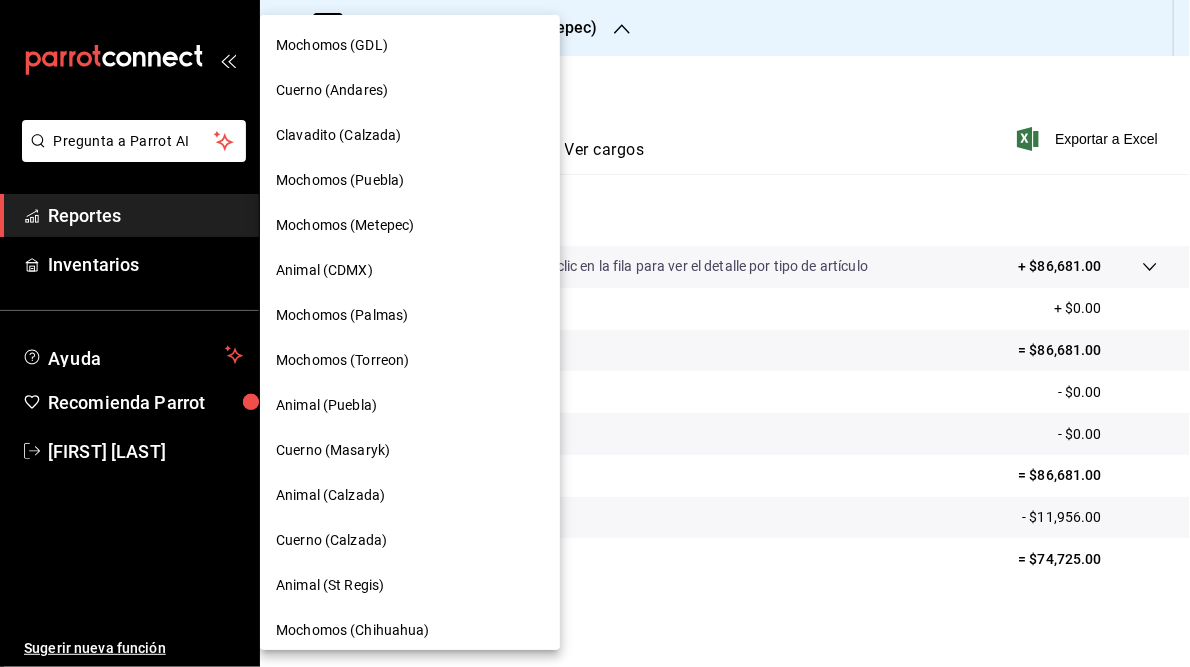 click on "Animal (CDMX)" at bounding box center (324, 270) 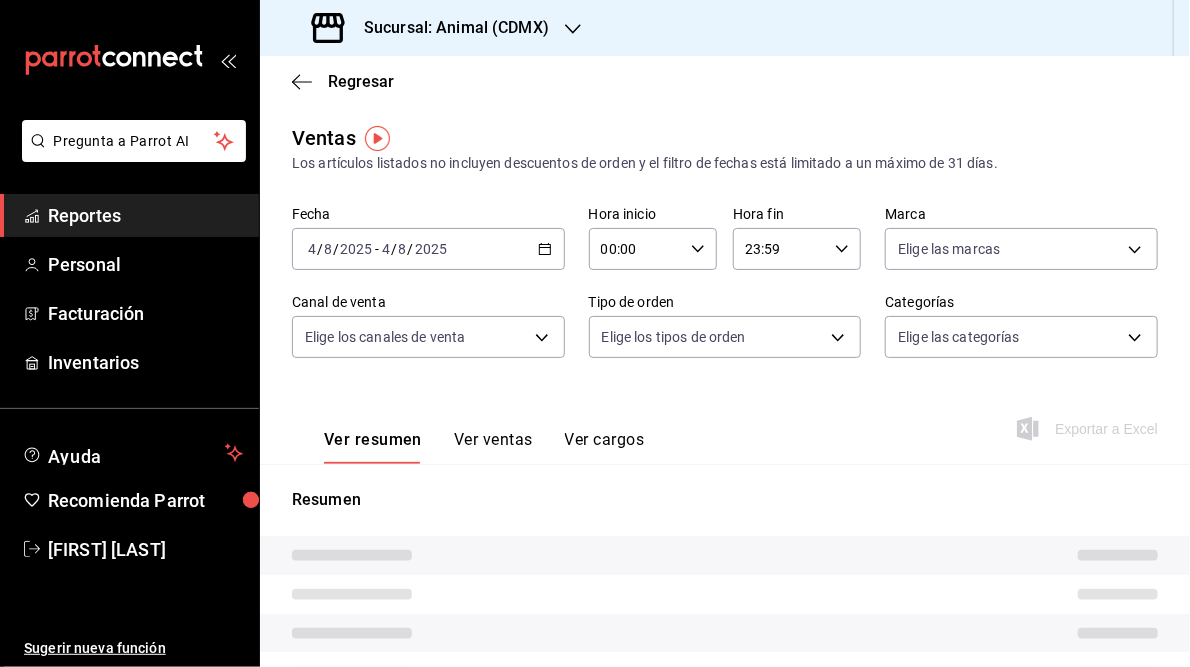type on "05:00" 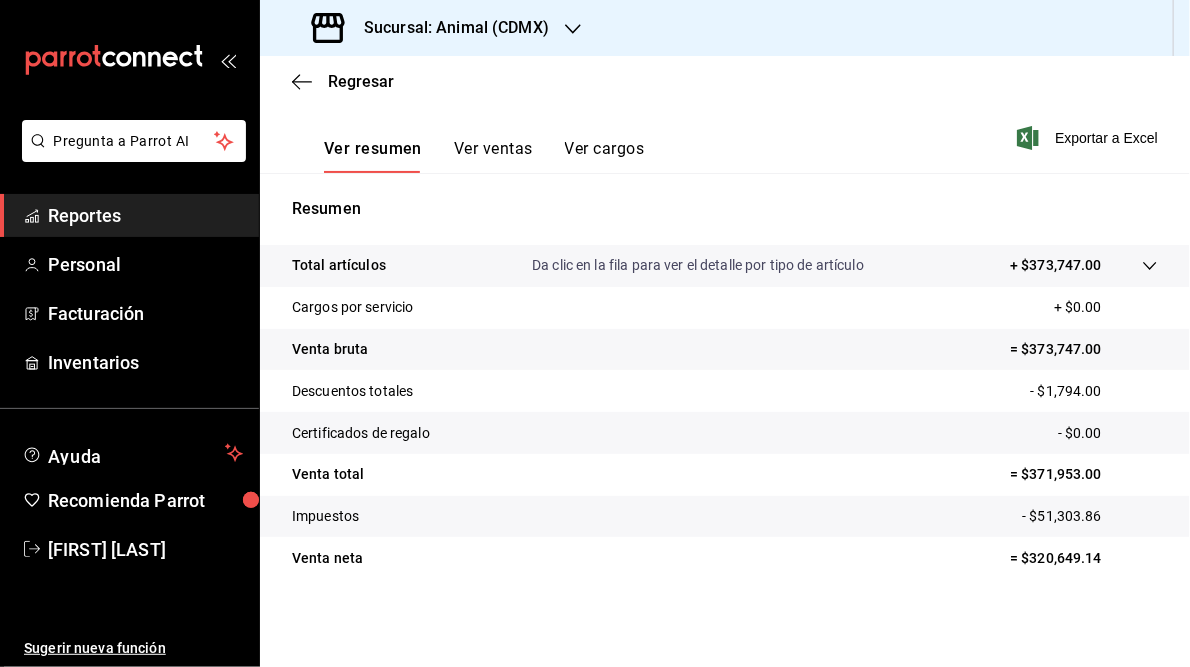 scroll, scrollTop: 290, scrollLeft: 0, axis: vertical 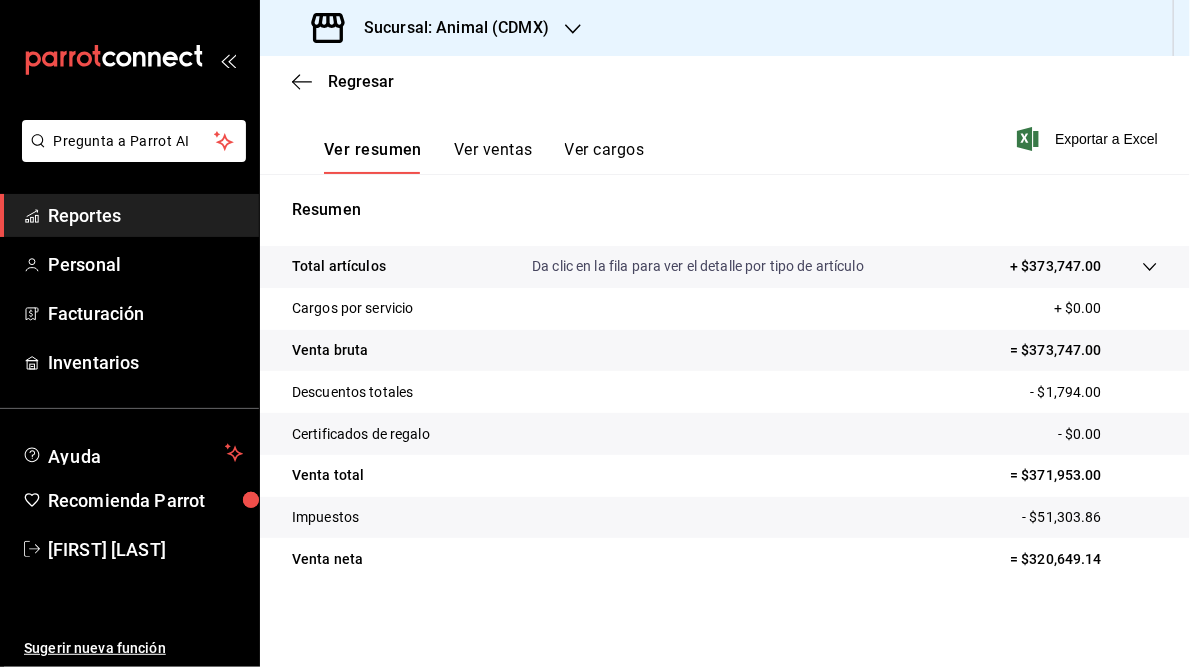 click on "= $371,953.00" at bounding box center (1084, 475) 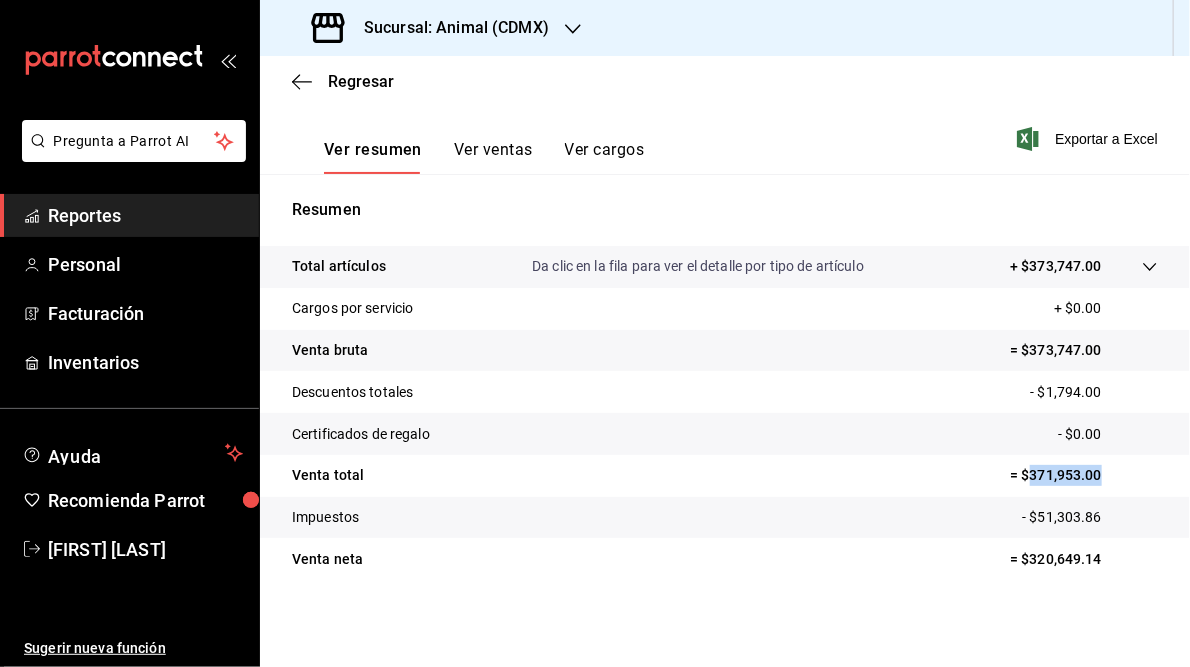 drag, startPoint x: 1021, startPoint y: 472, endPoint x: 1090, endPoint y: 473, distance: 69.00725 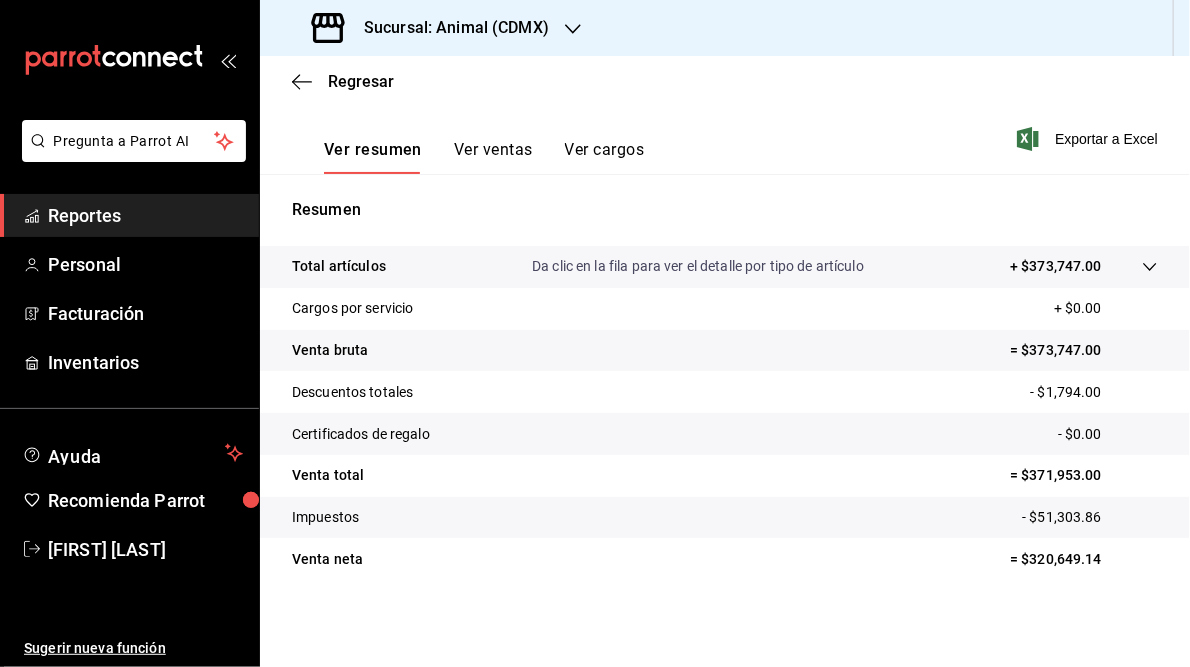 click on "Sucursal: Animal (CDMX)" at bounding box center [448, 28] 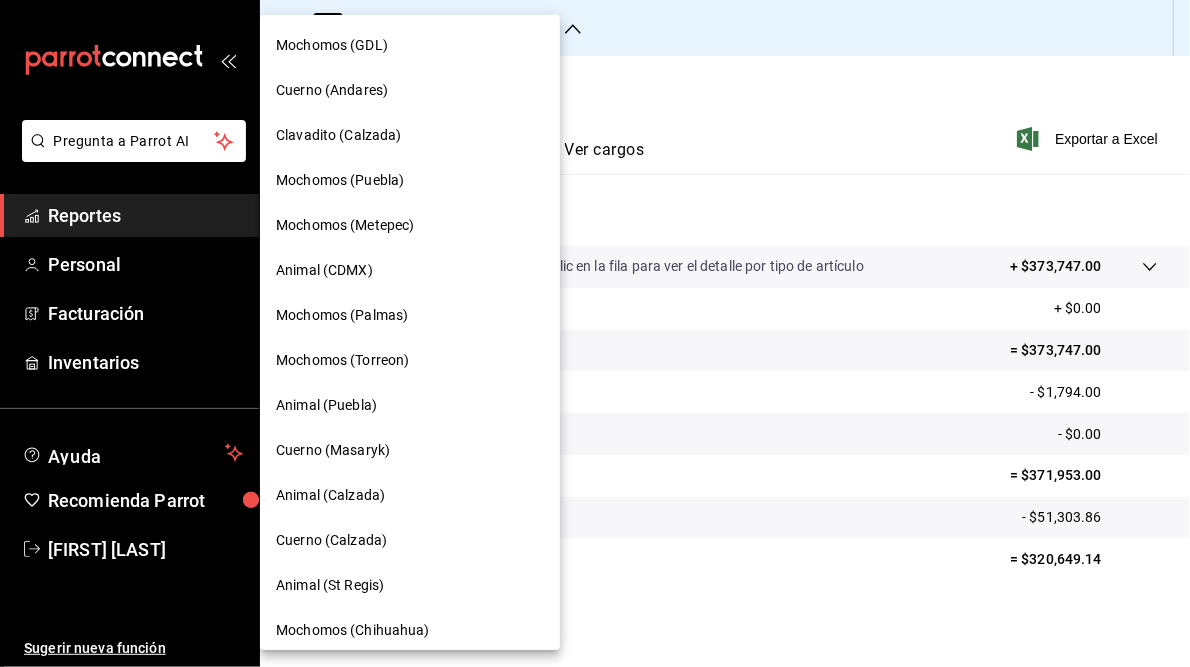 click on "Mochomos (Palmas)" at bounding box center [342, 315] 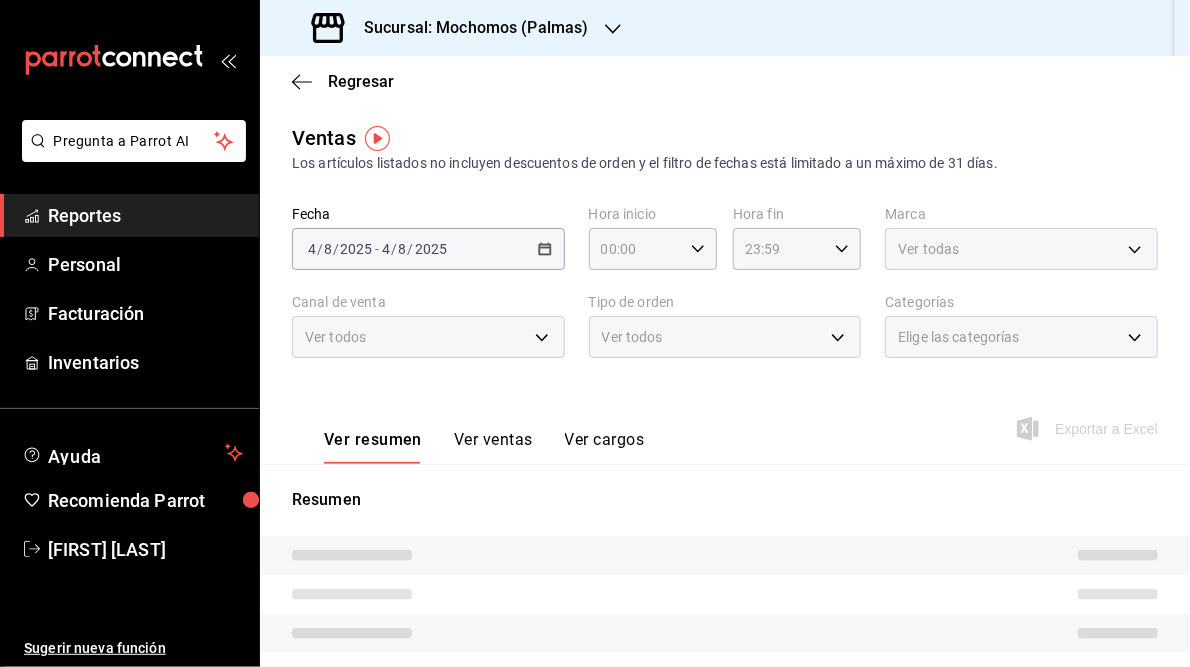 type on "05:00" 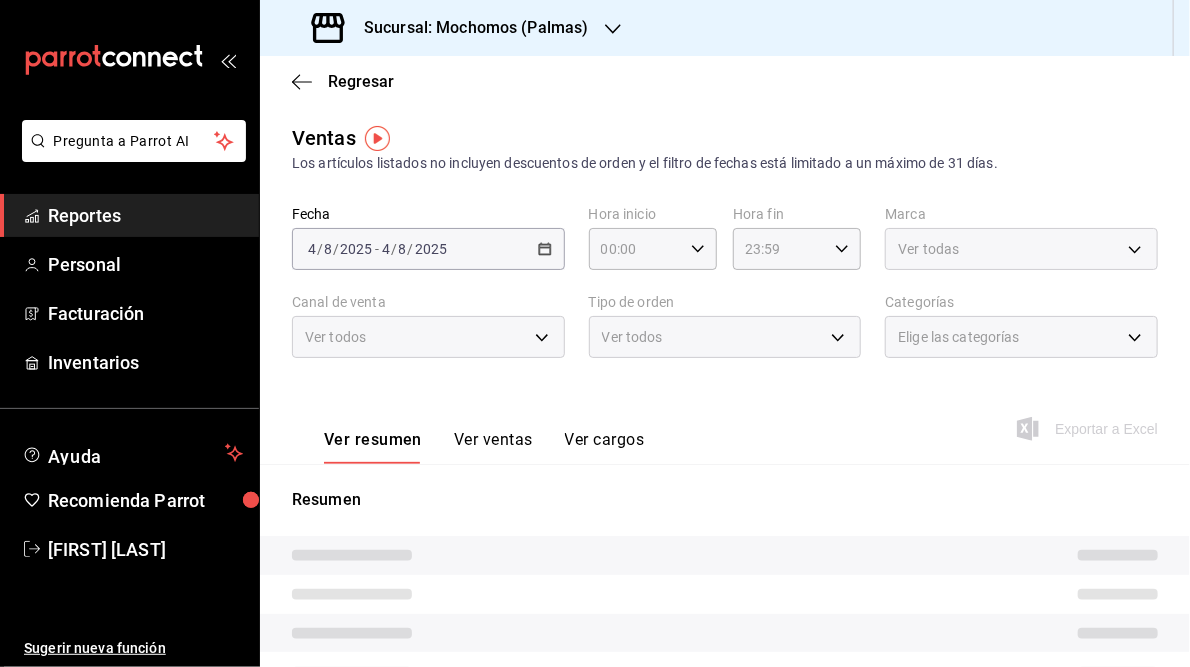 type on "05:59" 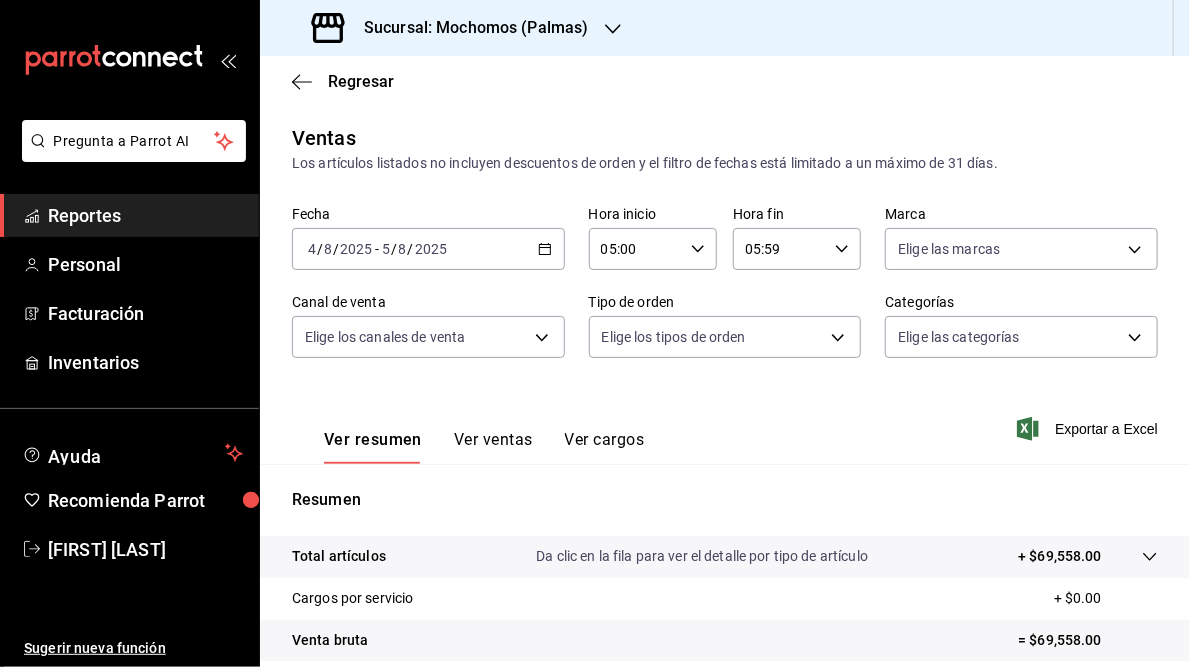 scroll, scrollTop: 290, scrollLeft: 0, axis: vertical 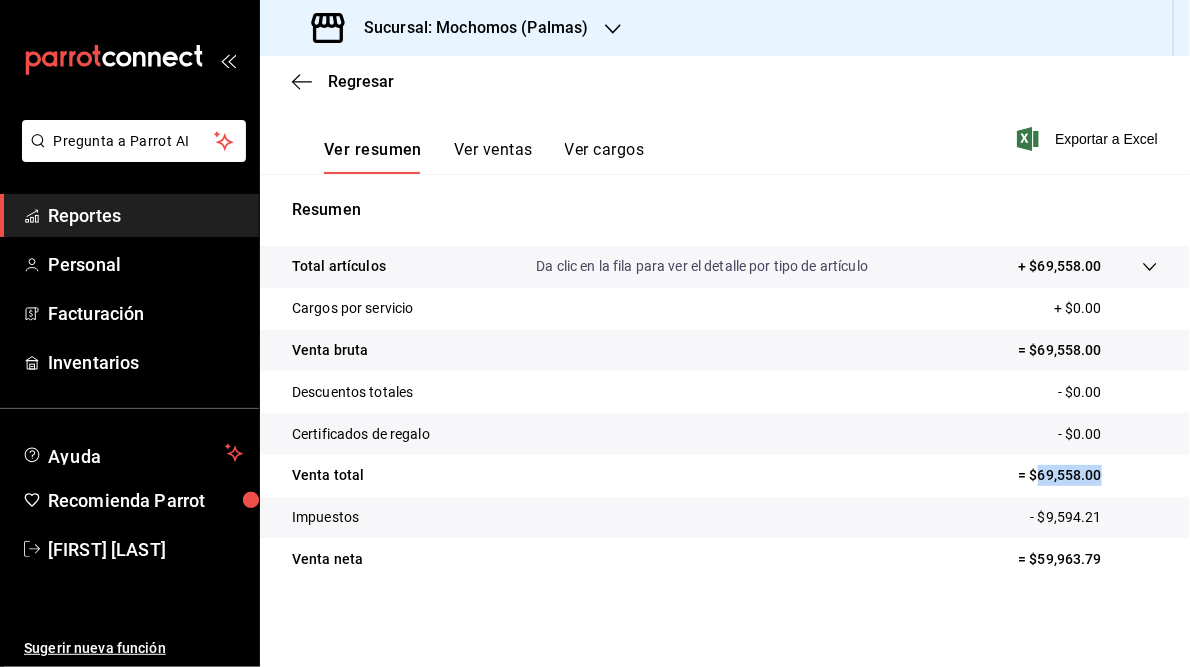 drag, startPoint x: 1026, startPoint y: 479, endPoint x: 1103, endPoint y: 467, distance: 77.92946 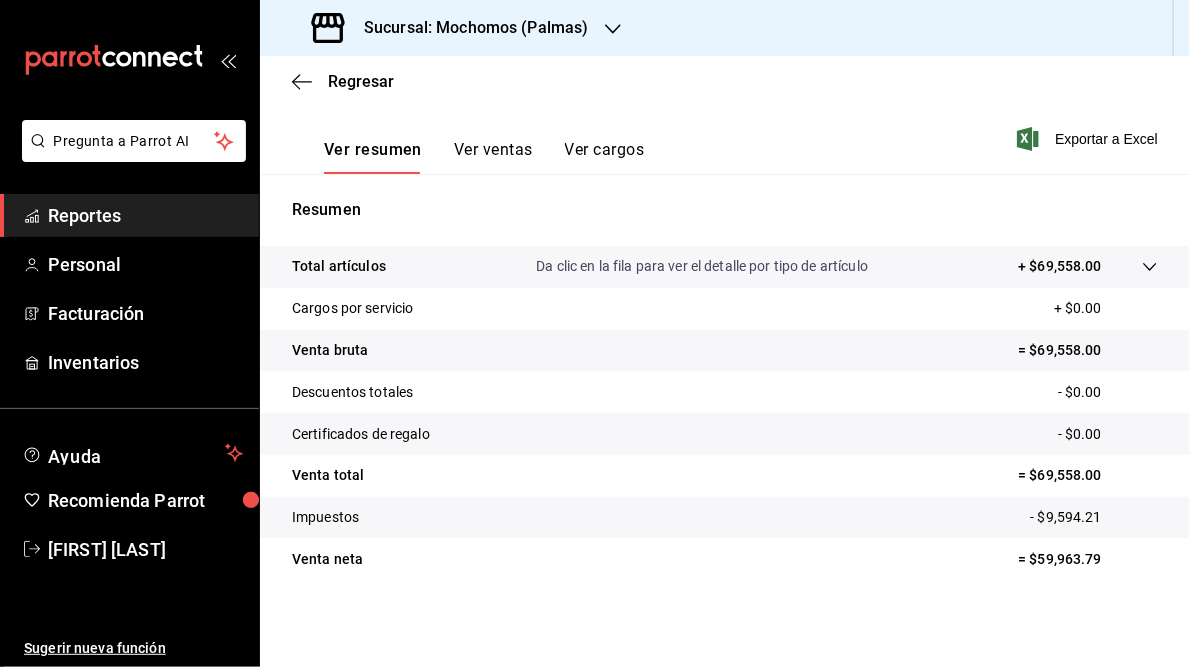 click on "Sucursal: Mochomos (Palmas)" at bounding box center [468, 28] 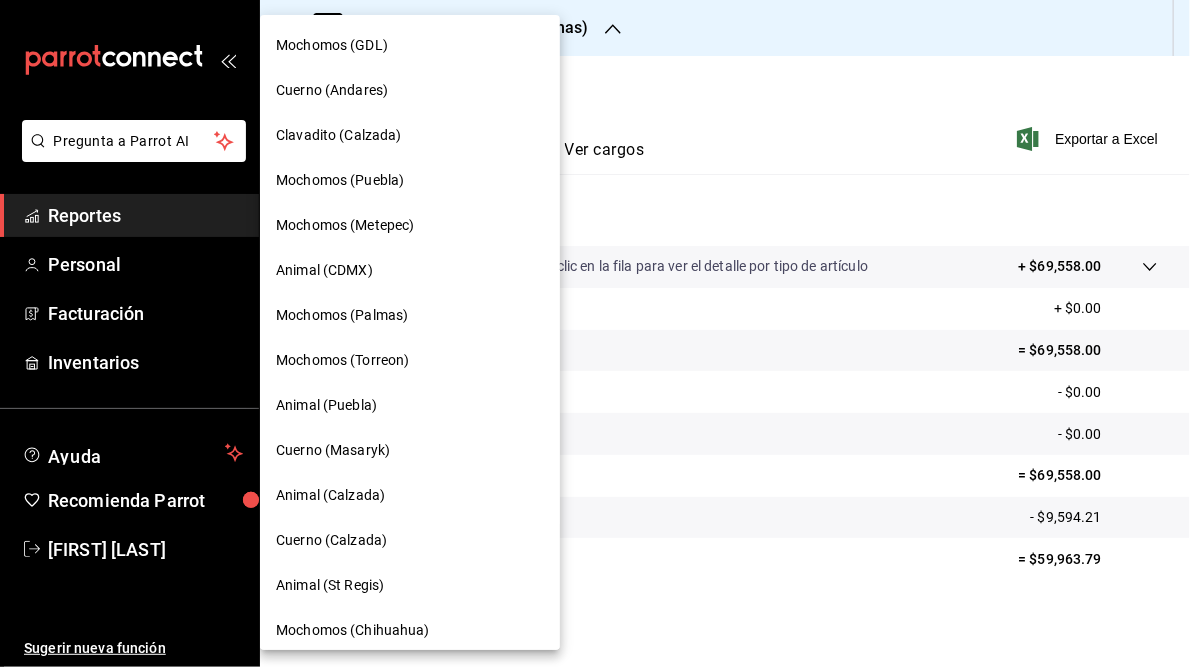 click on "Mochomos (Torreon)" at bounding box center (342, 360) 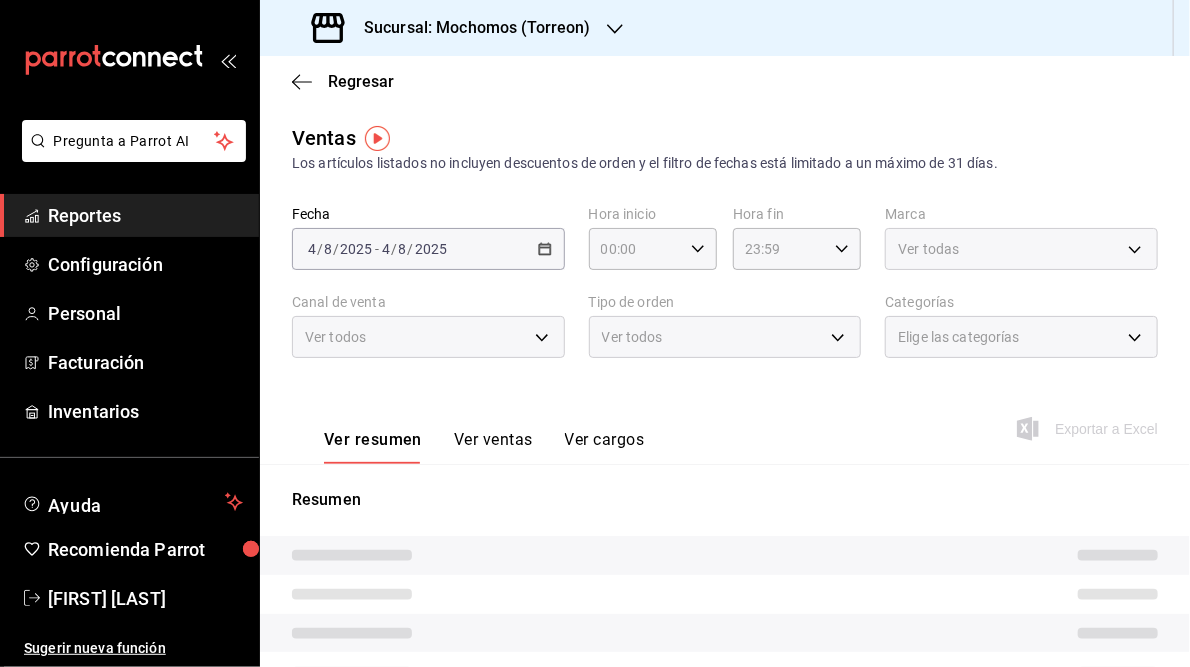 type on "05:00" 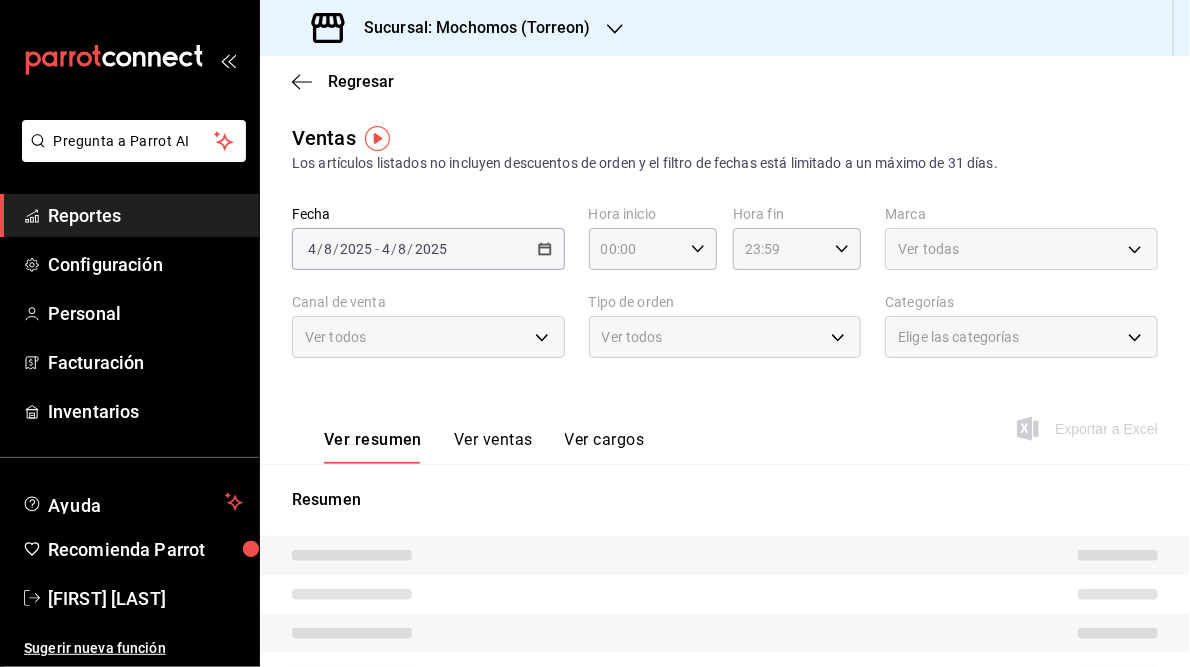 type on "05:59" 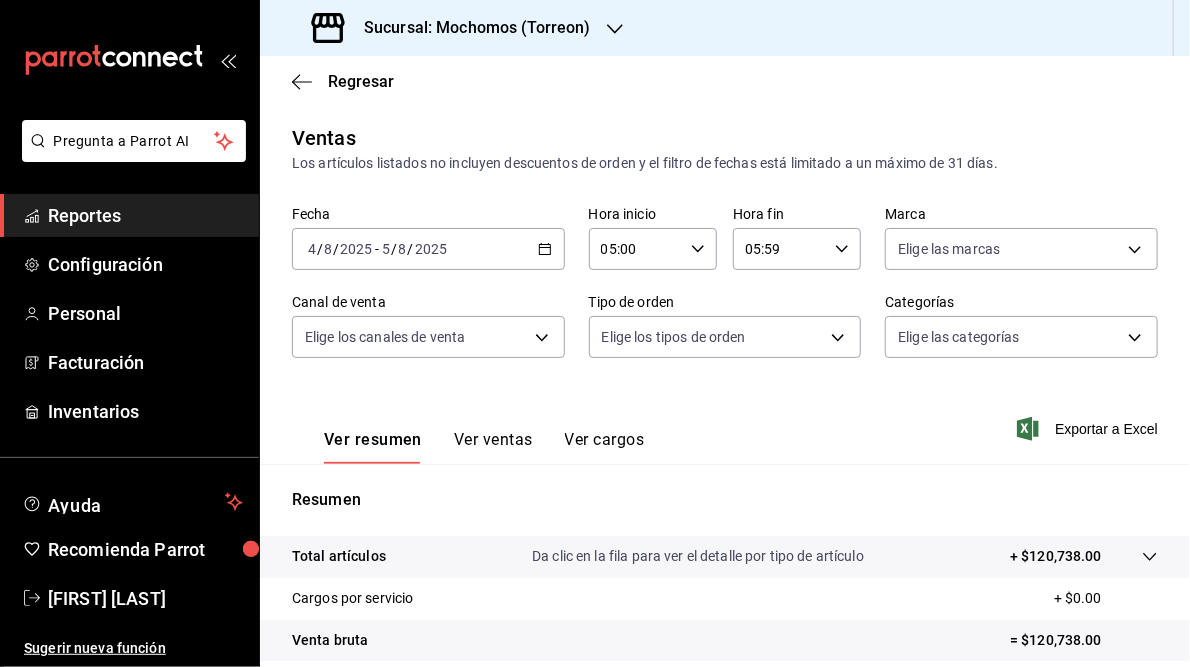 scroll, scrollTop: 290, scrollLeft: 0, axis: vertical 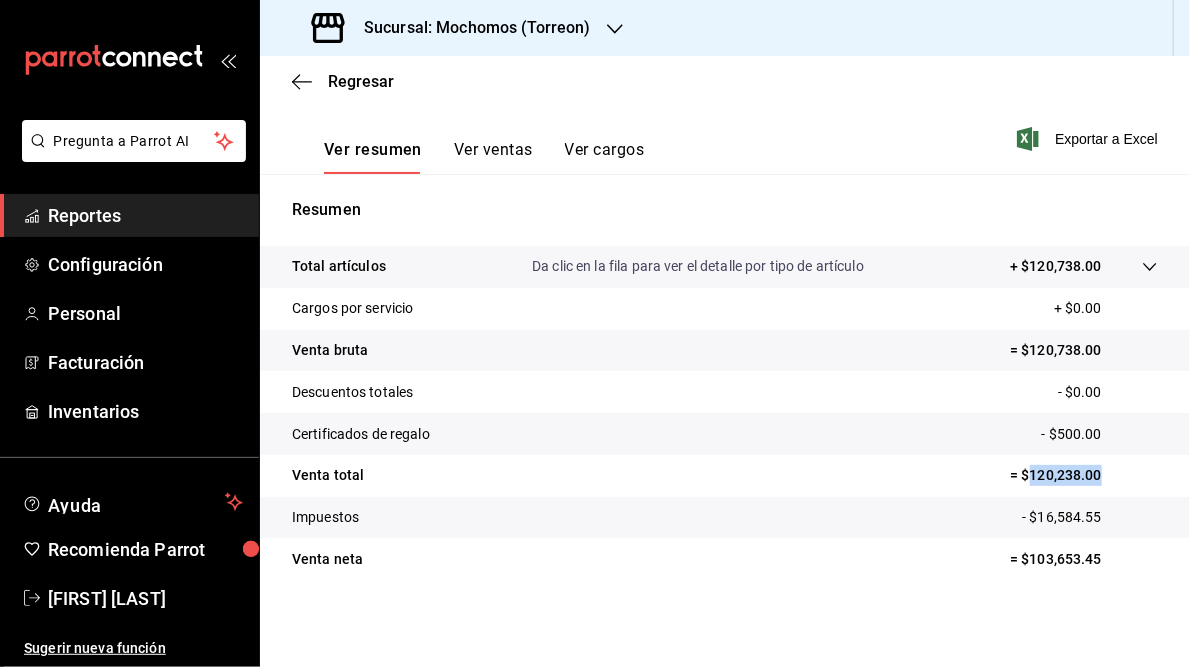 drag, startPoint x: 1021, startPoint y: 474, endPoint x: 1110, endPoint y: 467, distance: 89.27486 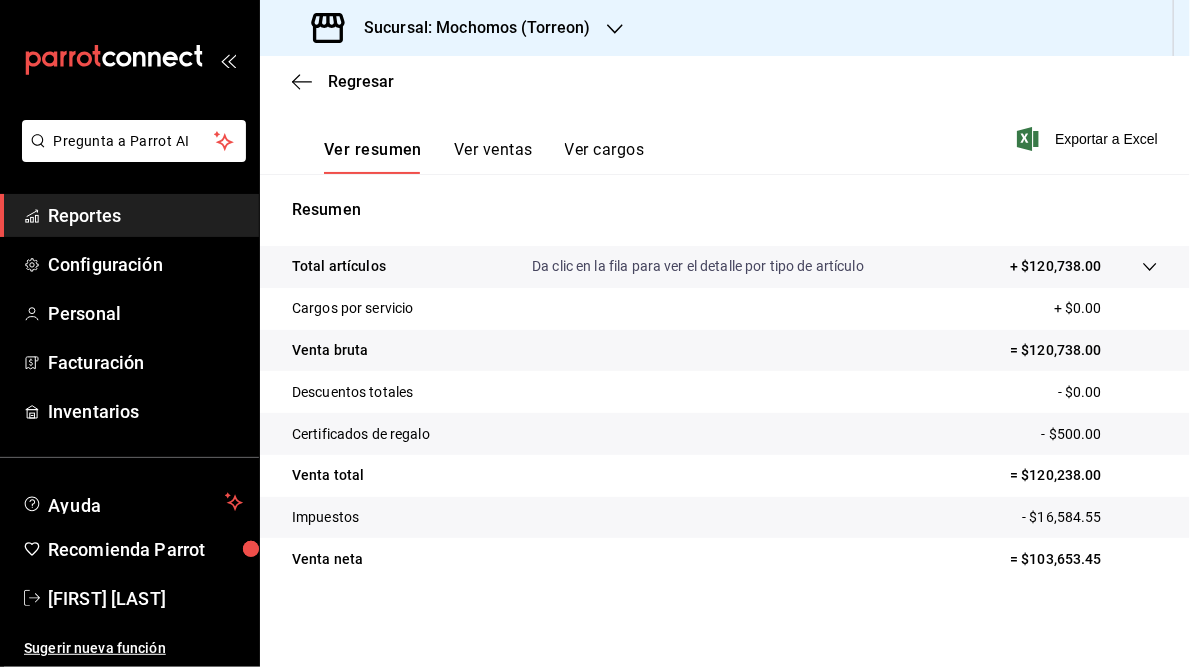 click on "Sucursal: Mochomos (Torreon)" at bounding box center (469, 28) 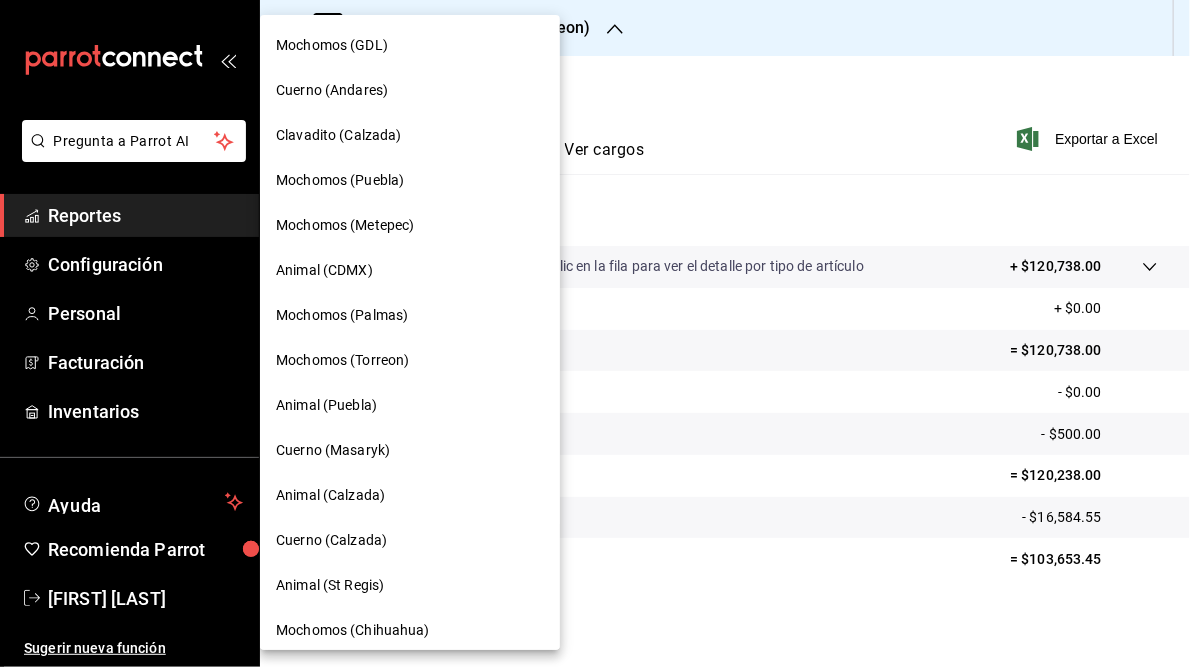 click on "Animal (Puebla)" at bounding box center [326, 405] 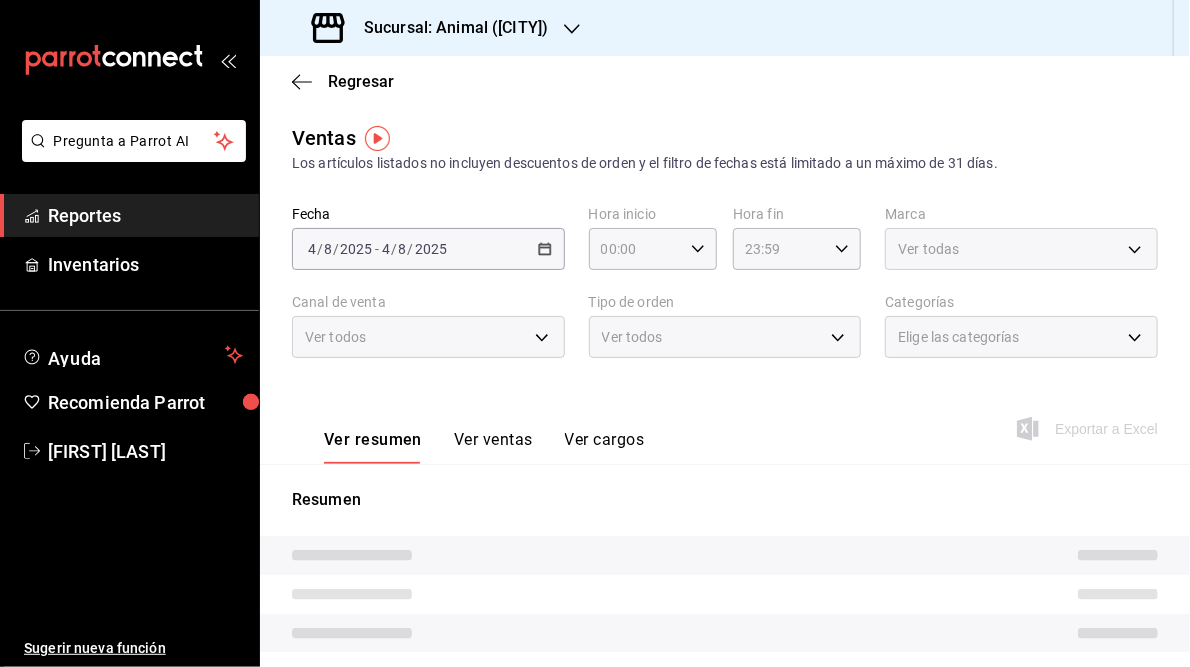 type on "05:00" 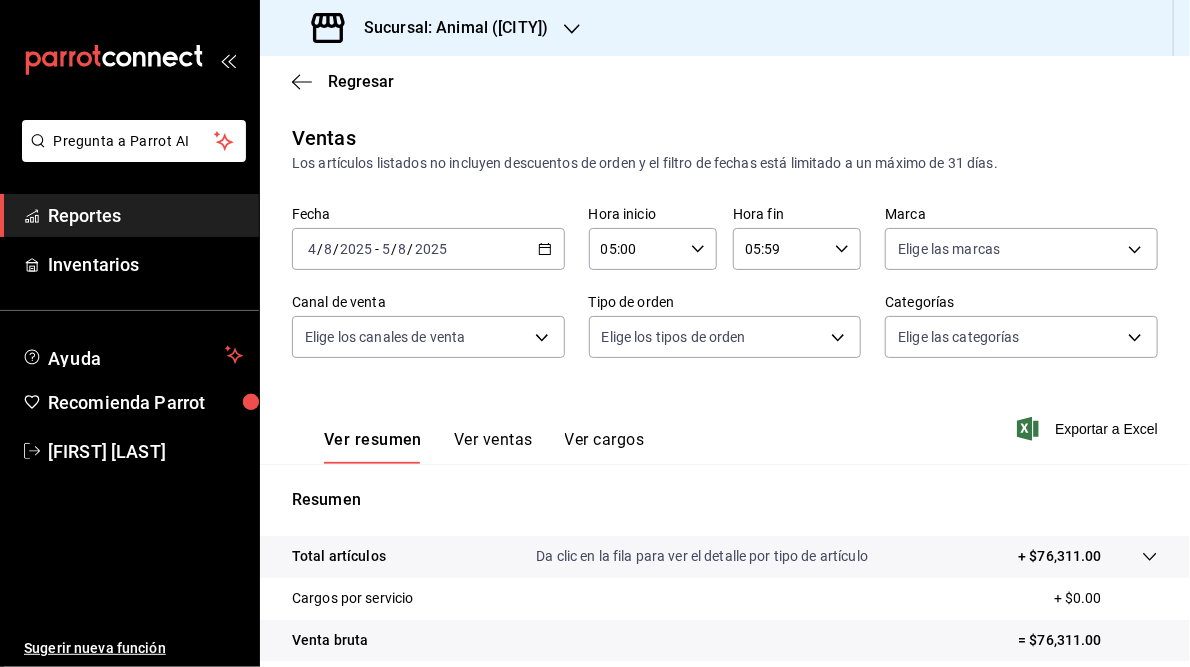 scroll, scrollTop: 290, scrollLeft: 0, axis: vertical 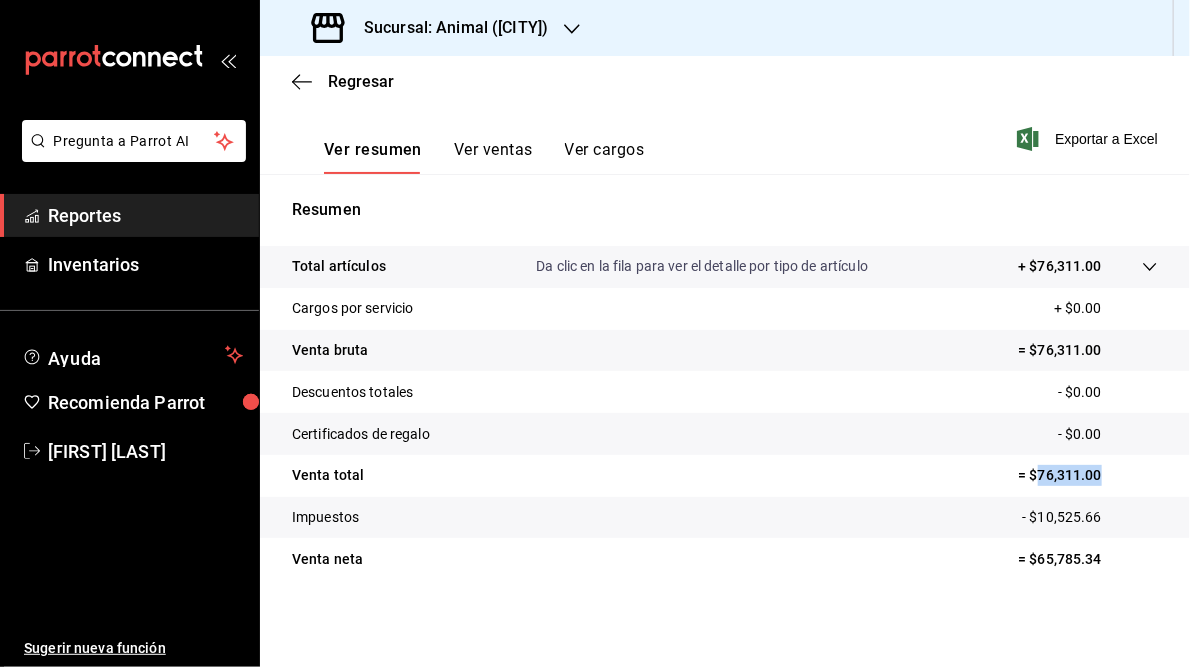 drag, startPoint x: 1026, startPoint y: 474, endPoint x: 1106, endPoint y: 473, distance: 80.00625 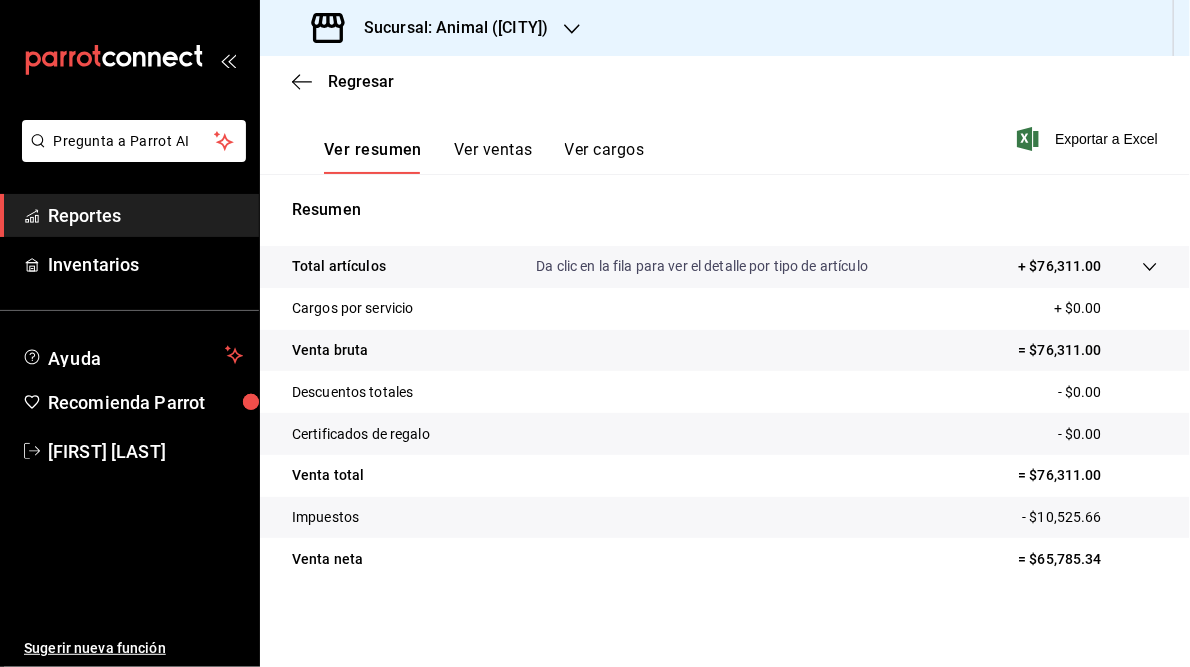 click on "Sucursal: Animal ([CITY])" at bounding box center (448, 28) 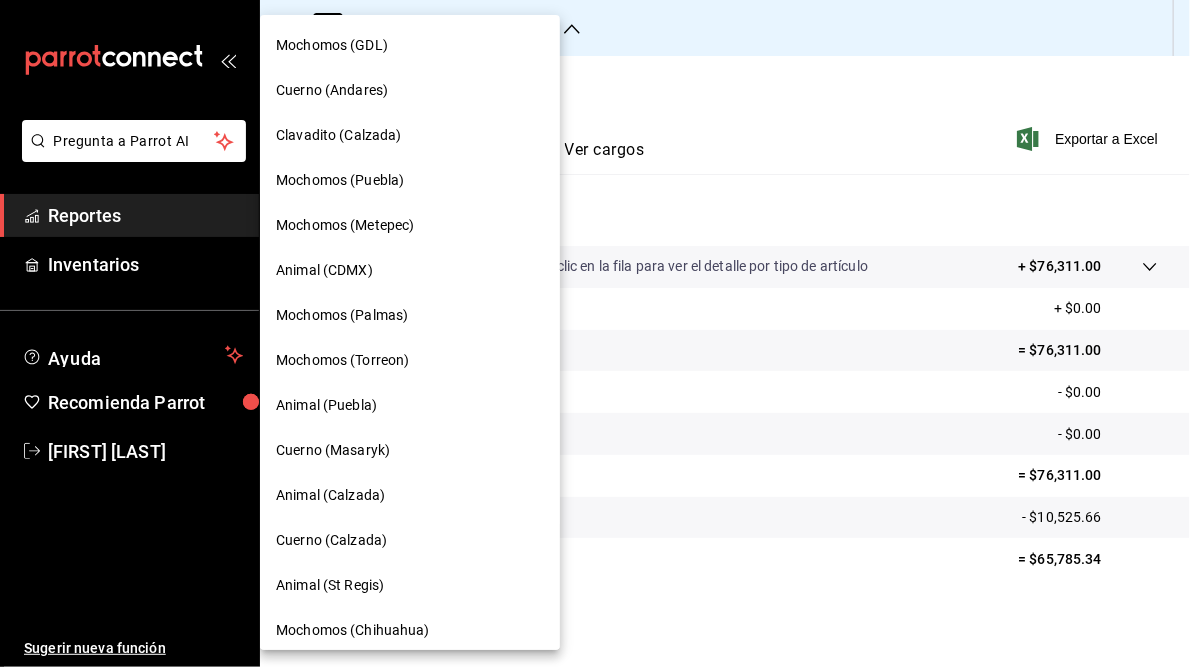 click on "Cuerno (Masaryk)" at bounding box center (333, 450) 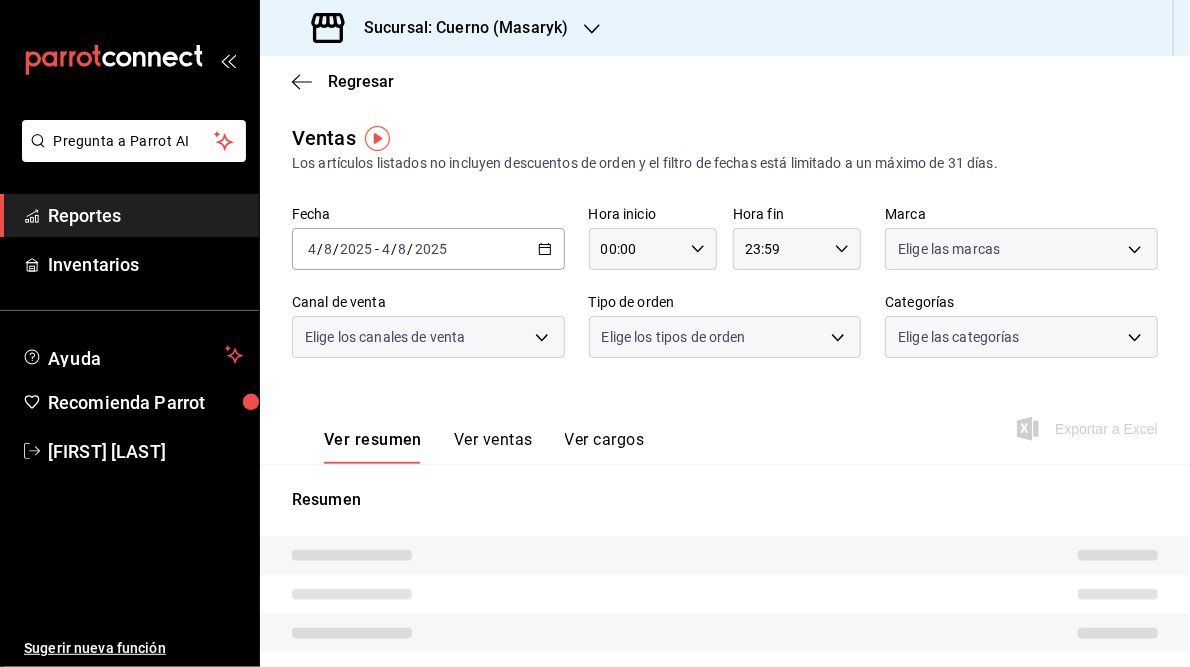 type on "05:00" 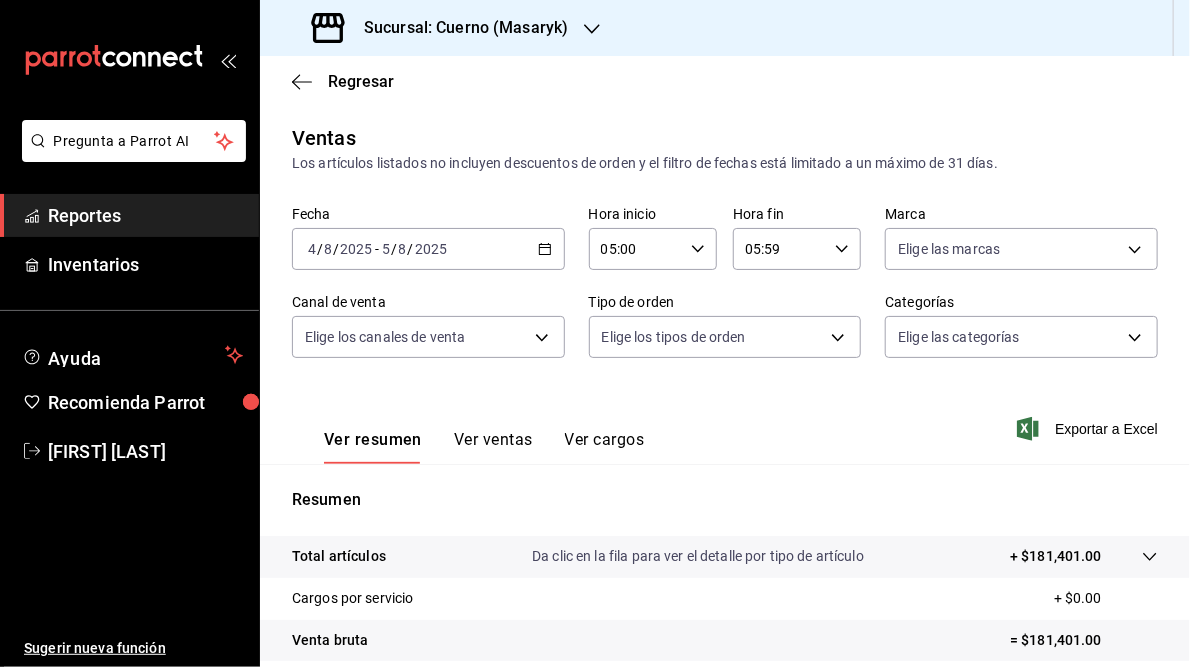 scroll, scrollTop: 290, scrollLeft: 0, axis: vertical 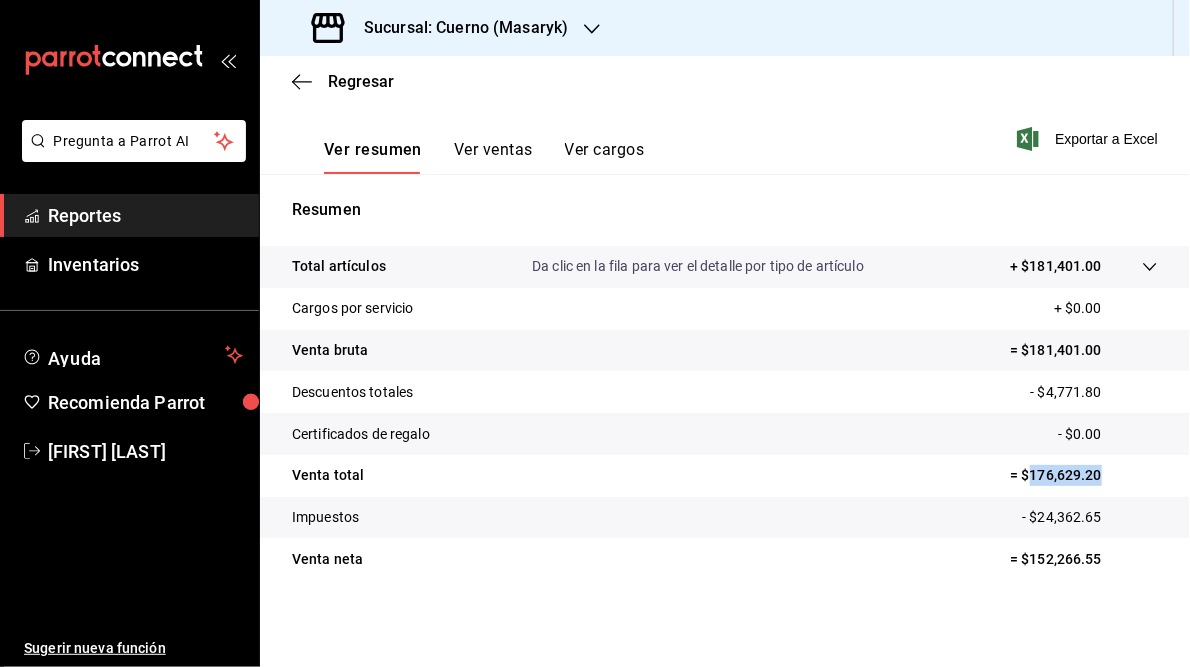 drag, startPoint x: 1019, startPoint y: 473, endPoint x: 1121, endPoint y: 459, distance: 102.9563 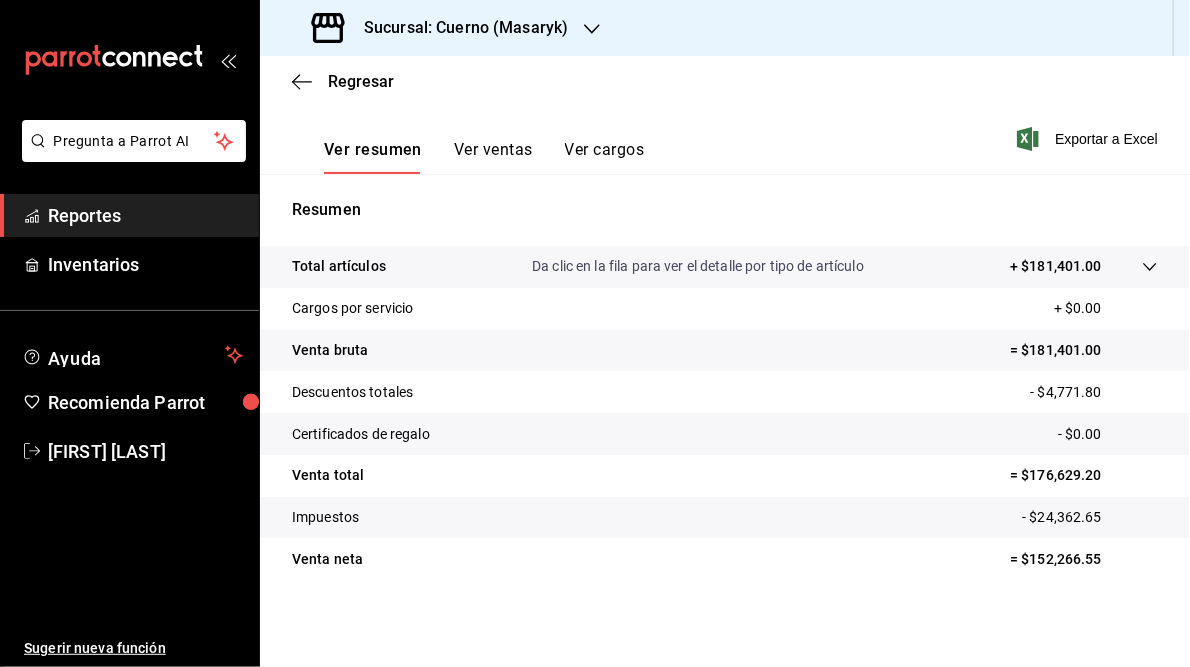 click on "Sucursal: Cuerno (Masaryk)" at bounding box center (458, 28) 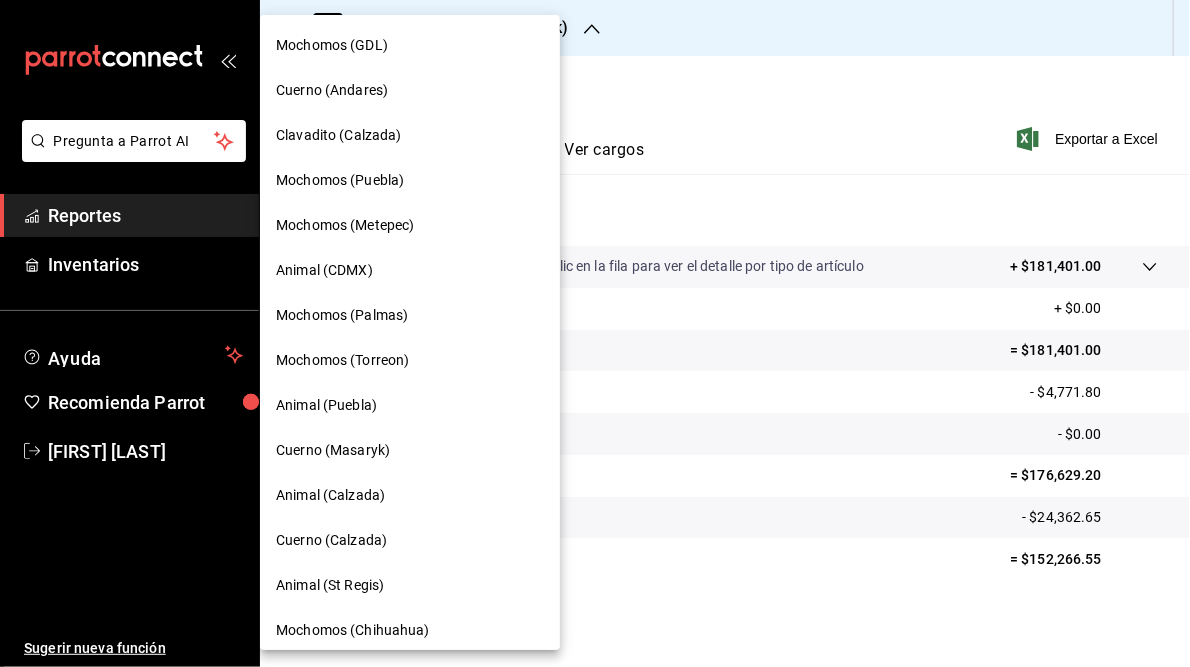 click on "Cuerno (Masaryk)" at bounding box center [333, 450] 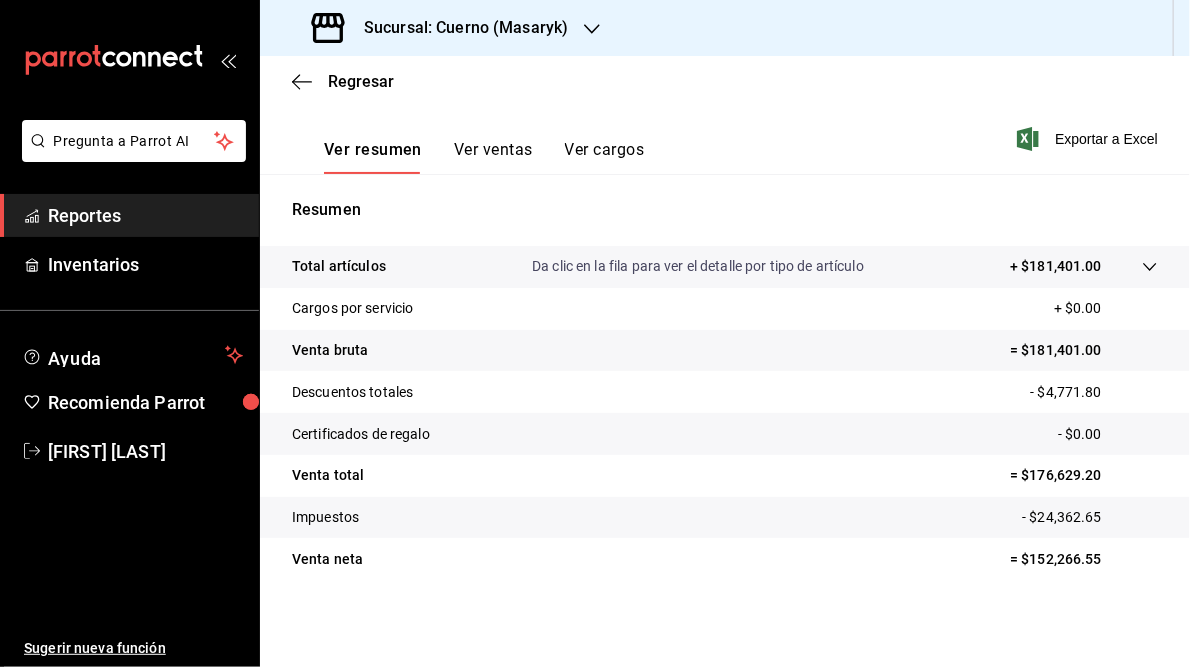 click on "Sucursal: Cuerno (Masaryk)" at bounding box center (458, 28) 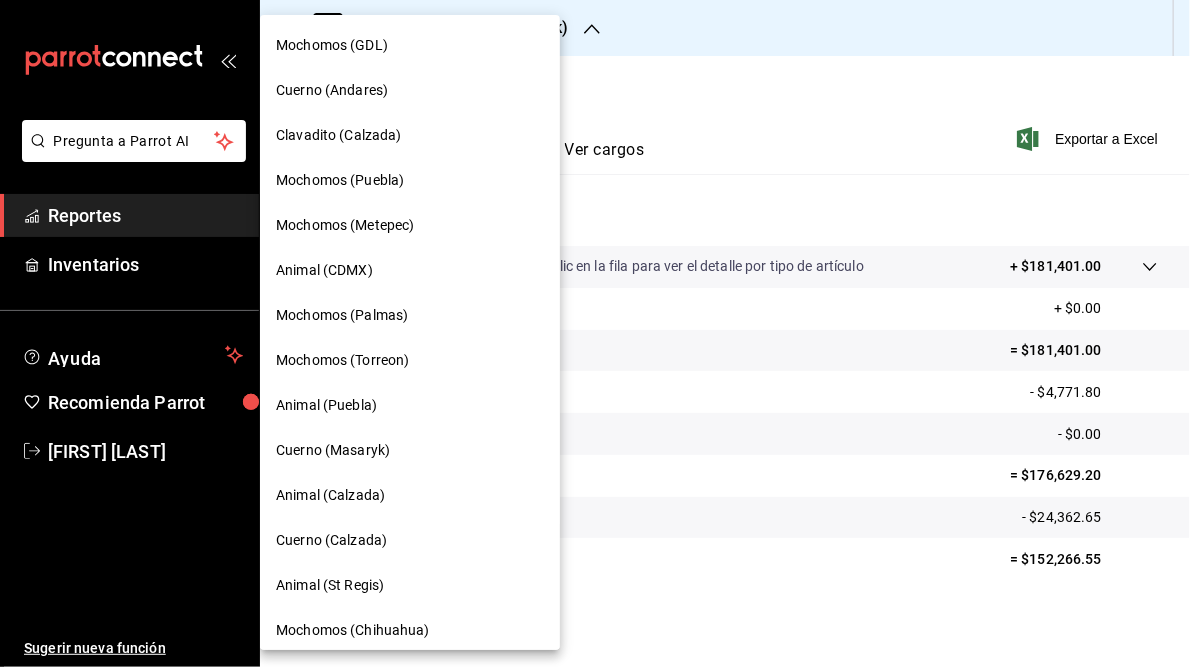 click at bounding box center (595, 333) 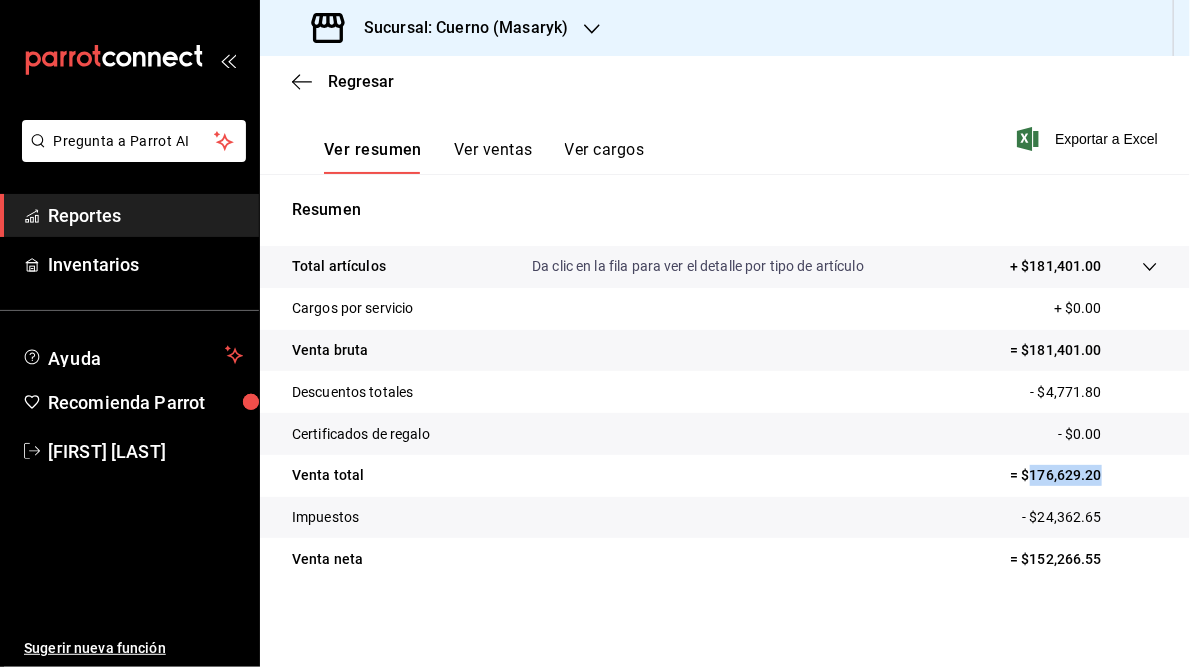 drag, startPoint x: 1017, startPoint y: 475, endPoint x: 1093, endPoint y: 482, distance: 76.321686 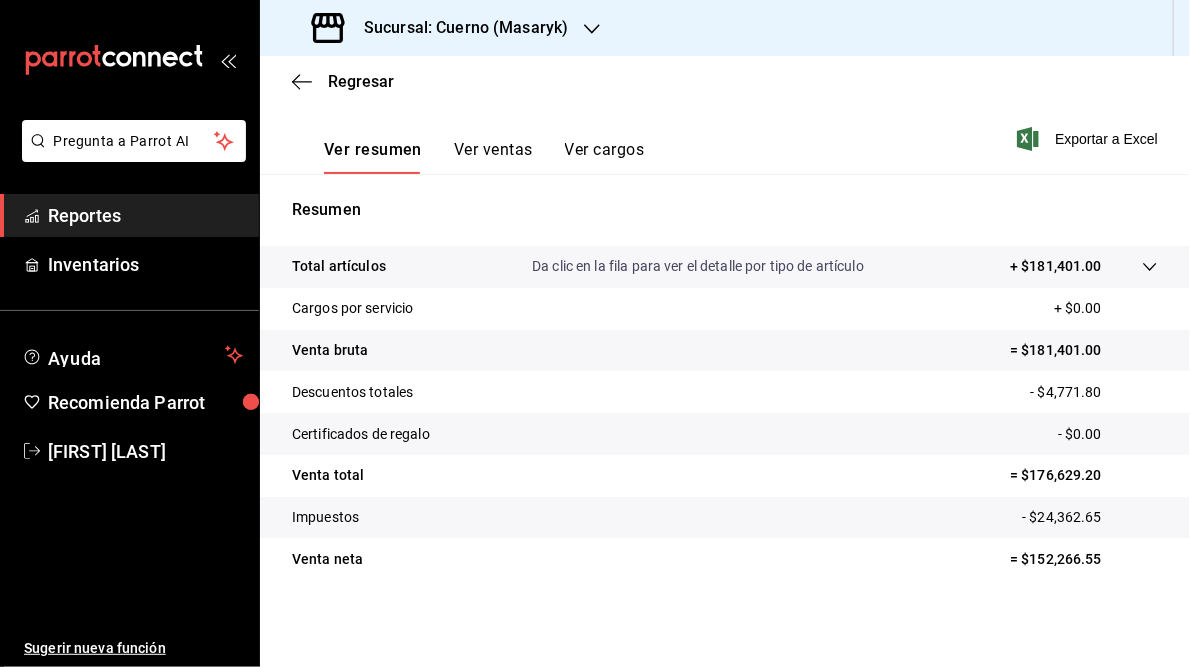click on "Sucursal: Cuerno (Masaryk)" at bounding box center [458, 28] 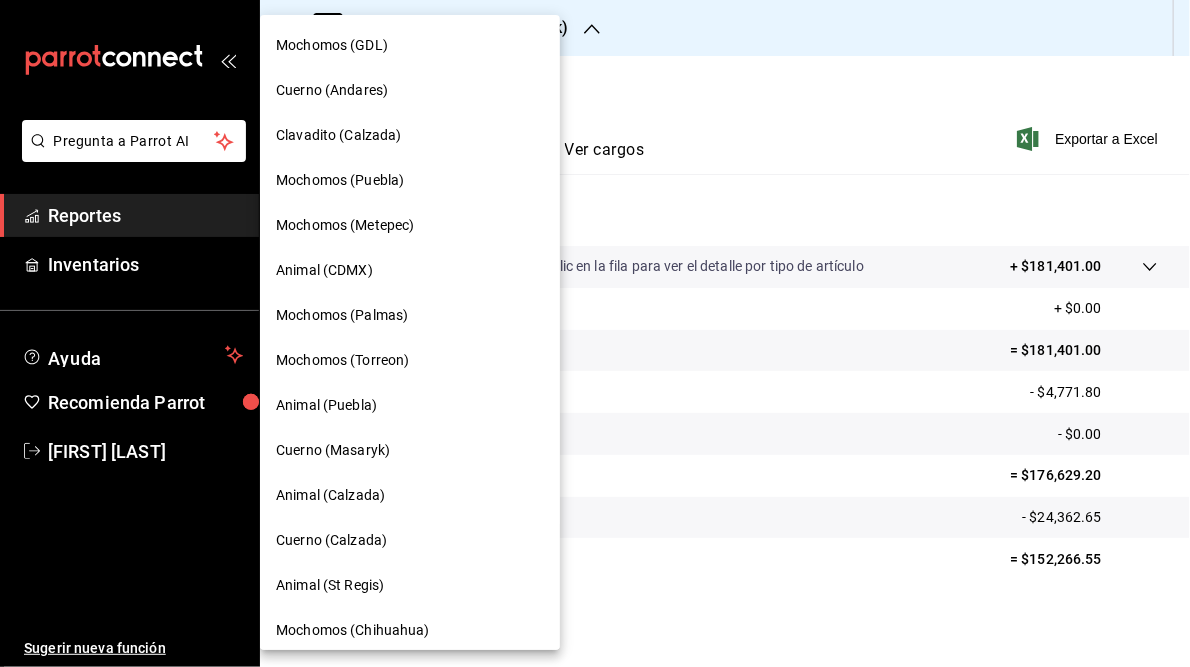 click on "Animal (Calzada)" at bounding box center [330, 495] 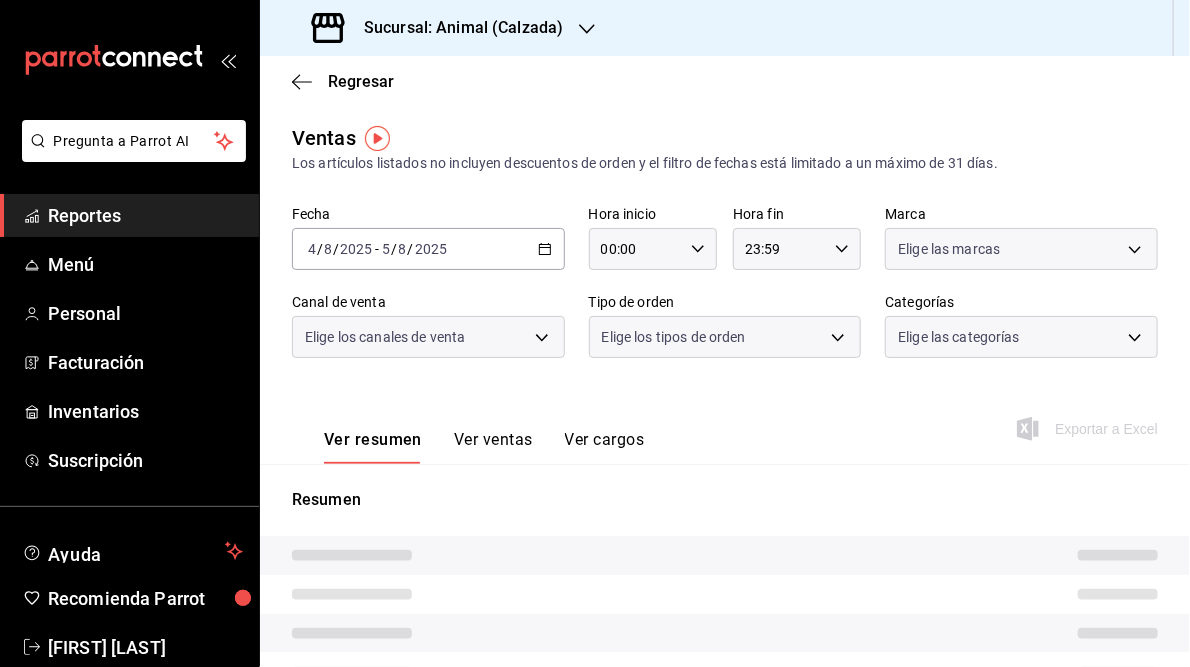 type on "05:00" 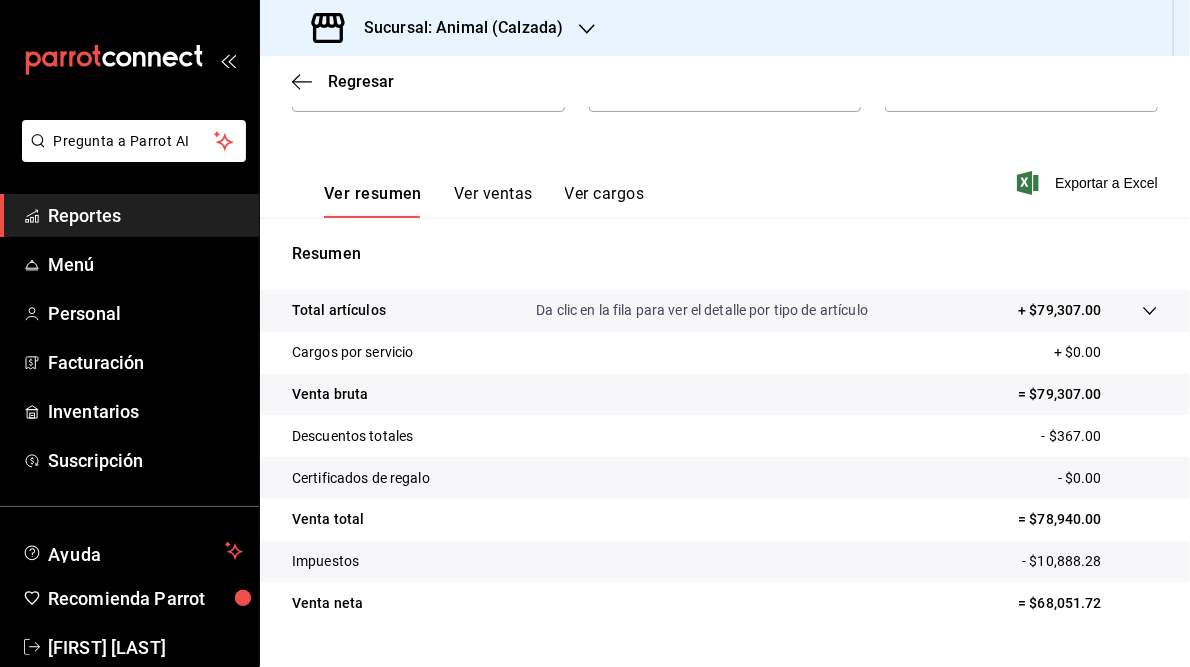 scroll, scrollTop: 247, scrollLeft: 0, axis: vertical 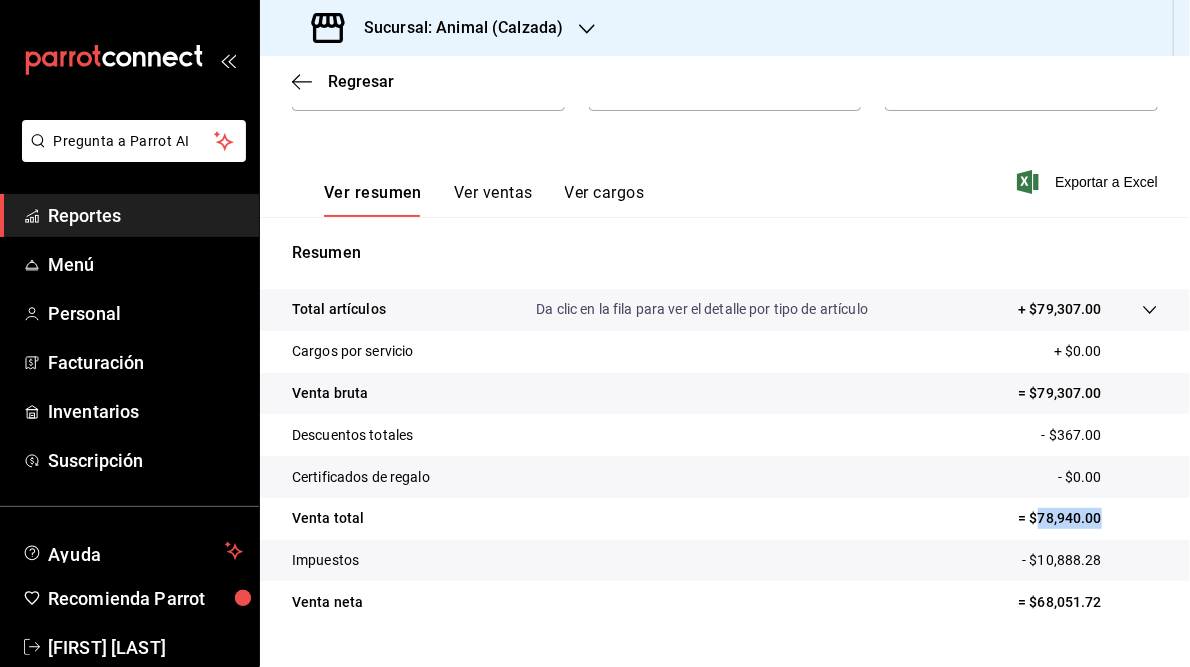 drag, startPoint x: 1025, startPoint y: 519, endPoint x: 1098, endPoint y: 516, distance: 73.061615 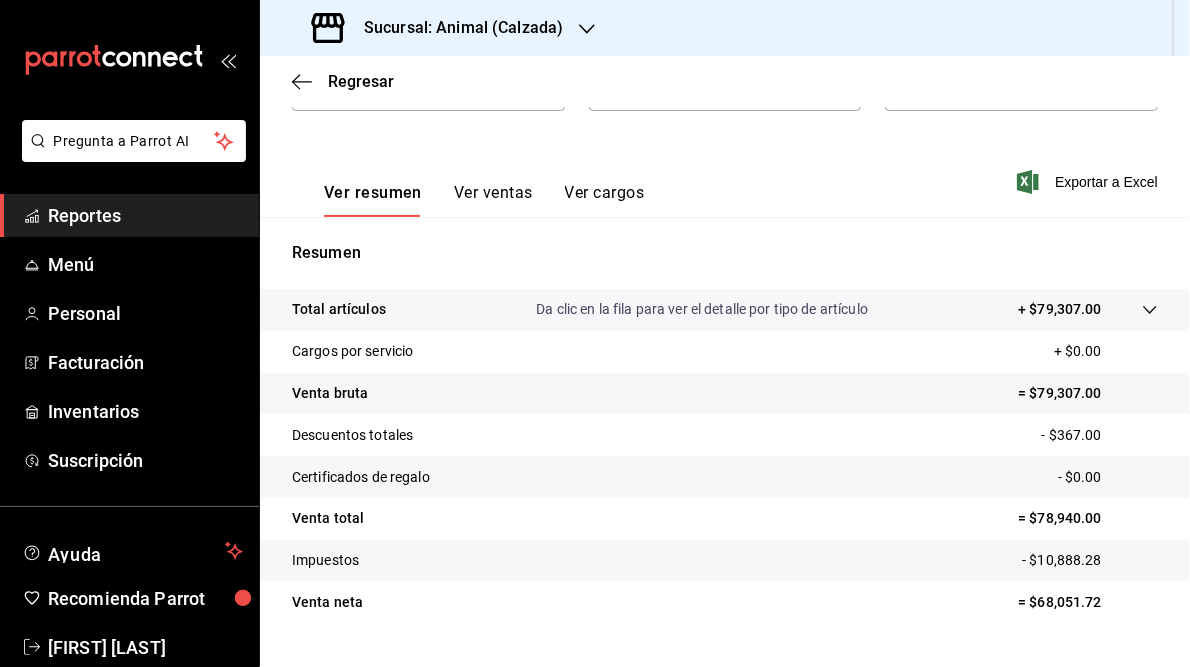 click on "Sucursal: Animal (Calzada)" at bounding box center [455, 28] 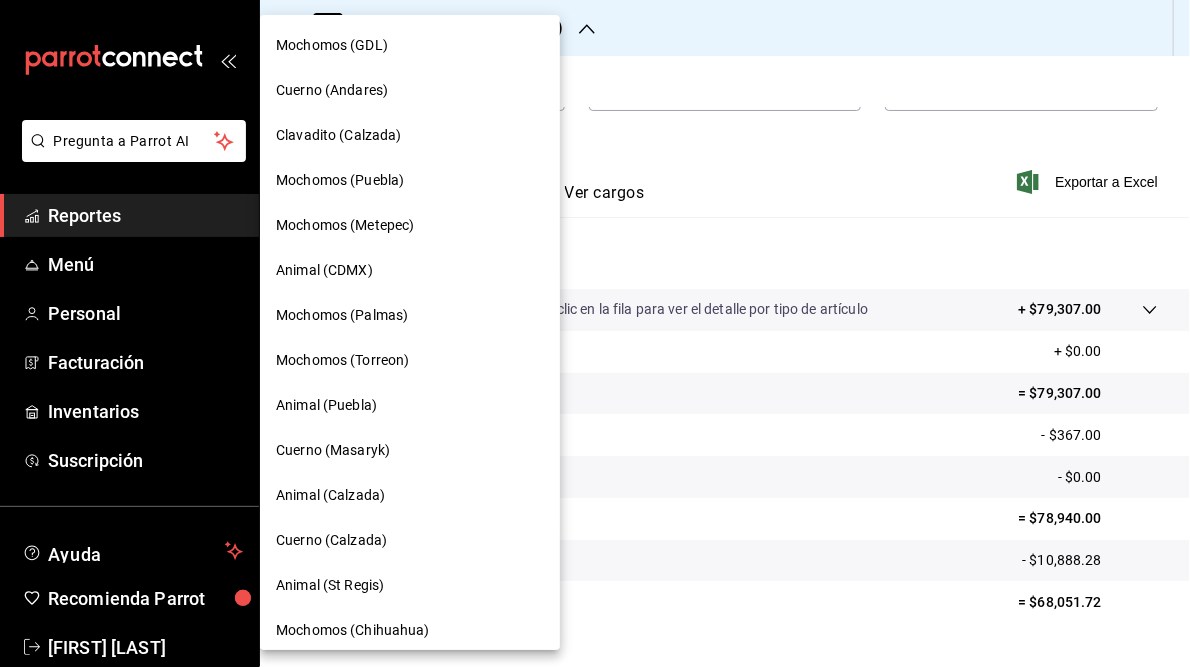 scroll, scrollTop: 145, scrollLeft: 0, axis: vertical 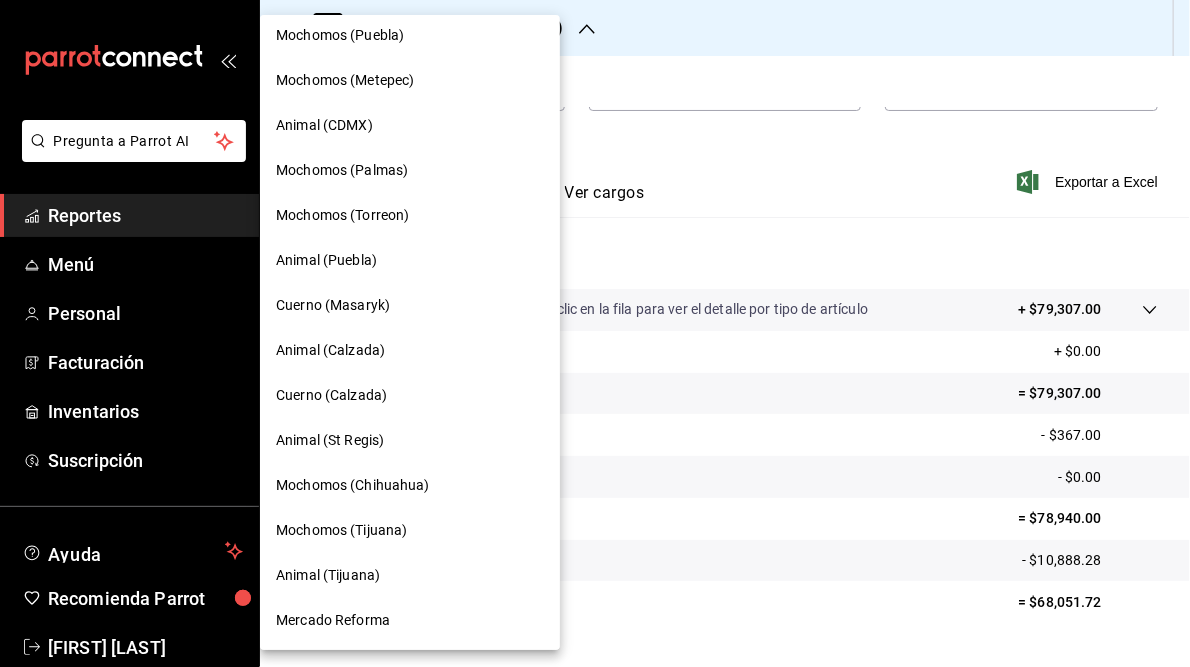 click on "Cuerno (Calzada)" at bounding box center (331, 395) 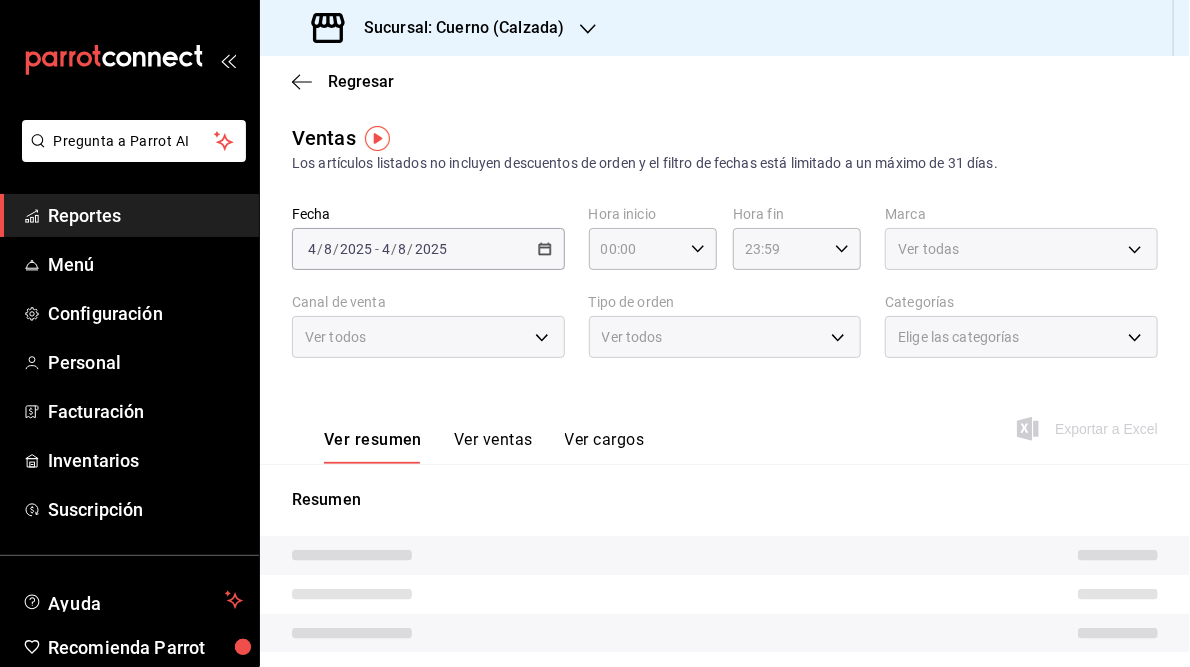 type on "05:00" 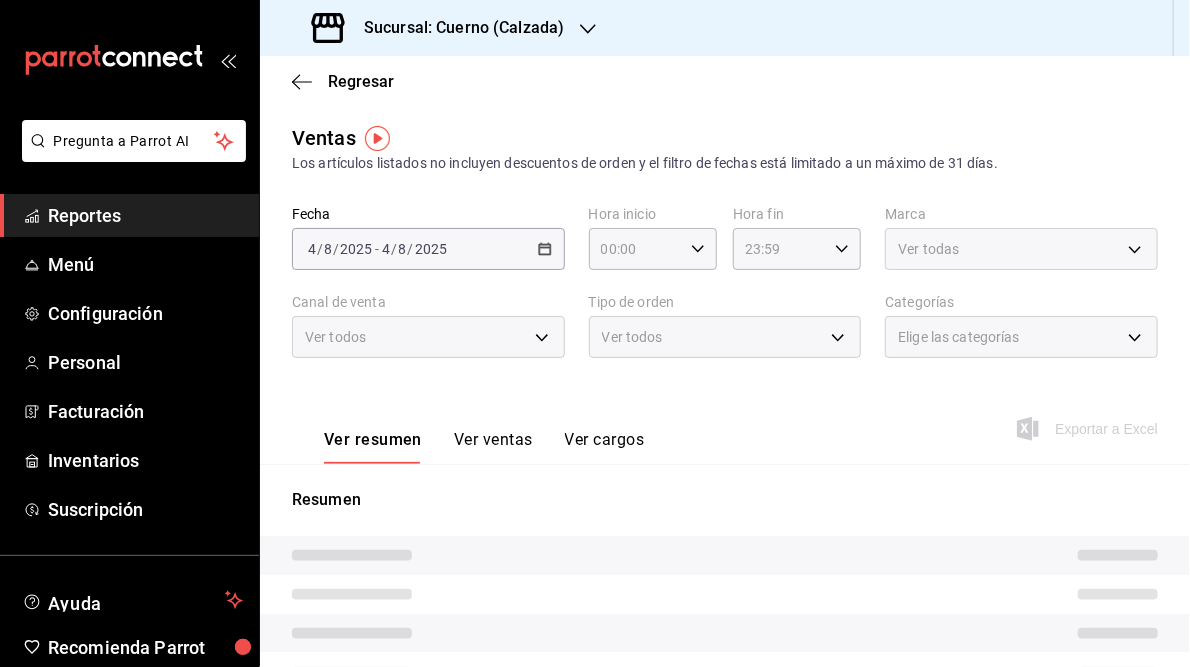 type on "05:59" 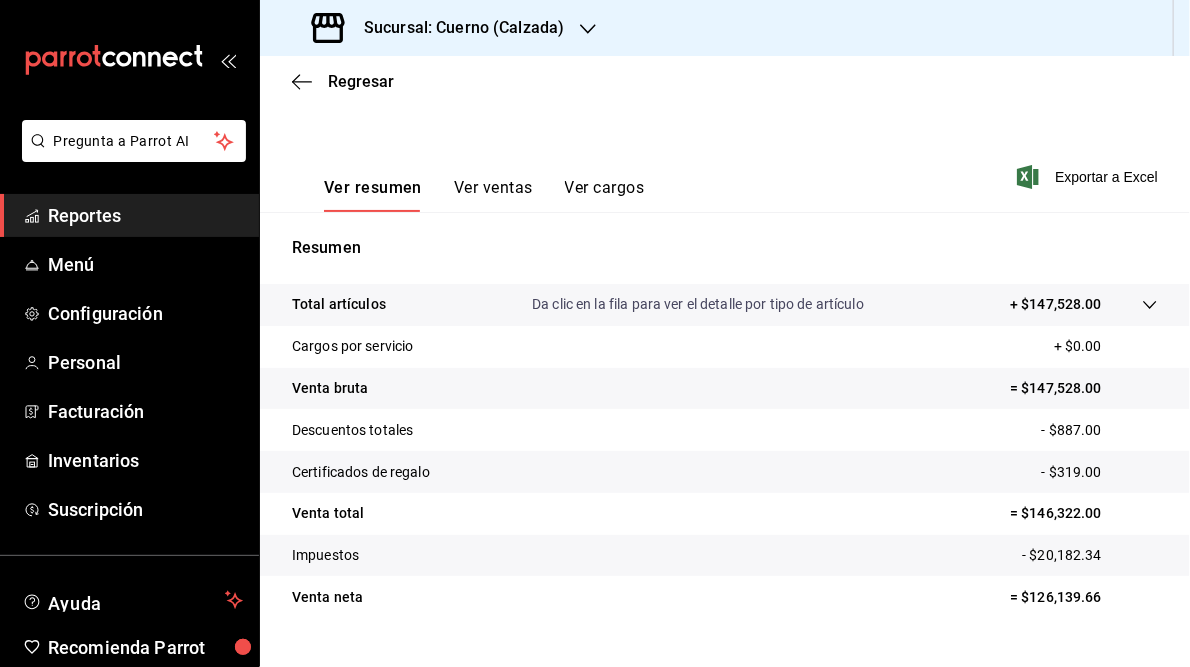 scroll, scrollTop: 290, scrollLeft: 0, axis: vertical 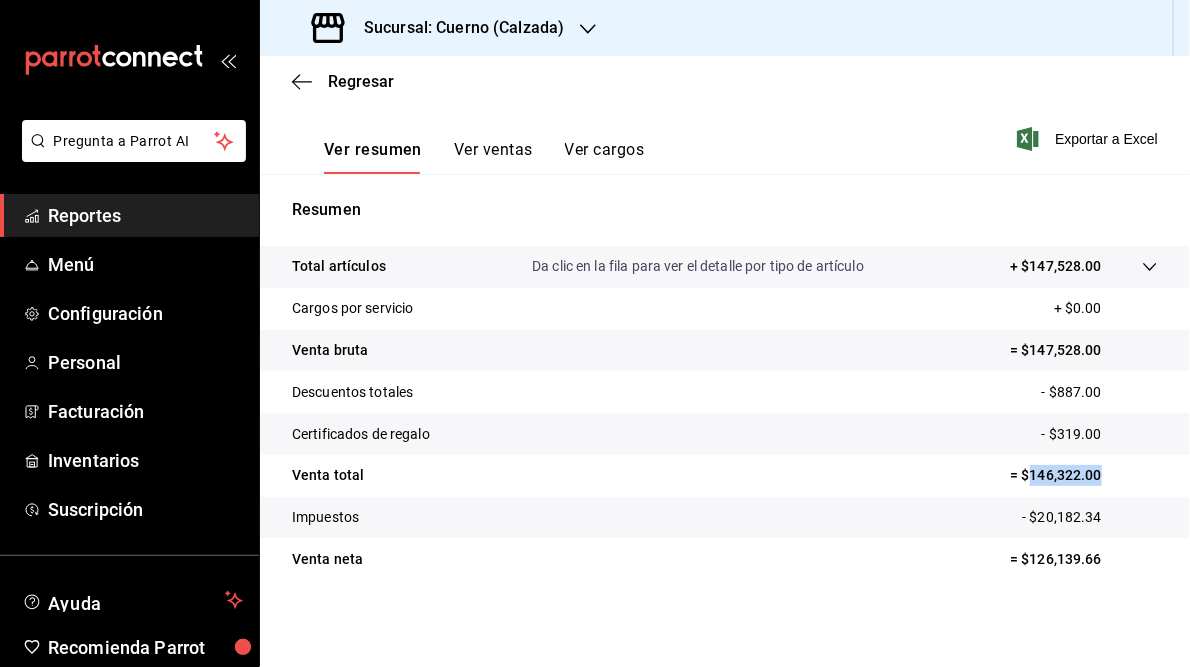 drag, startPoint x: 1018, startPoint y: 473, endPoint x: 1092, endPoint y: 466, distance: 74.330345 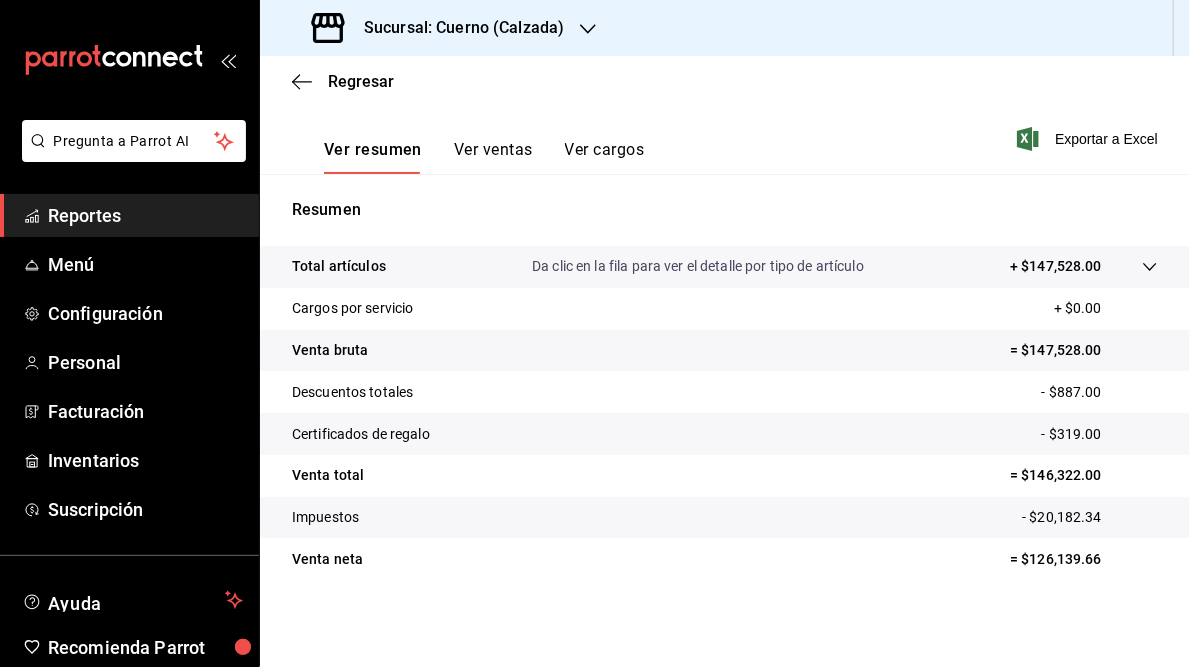 click on "Sucursal: Cuerno (Calzada)" at bounding box center (456, 28) 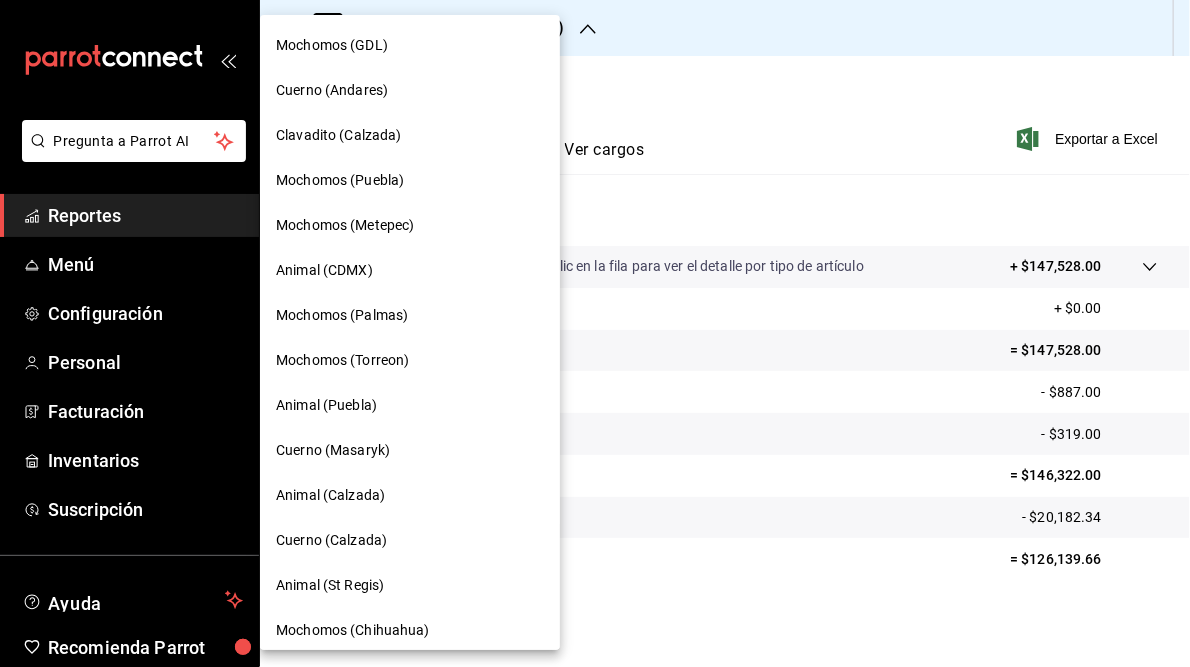 click on "Animal (St Regis)" at bounding box center [330, 585] 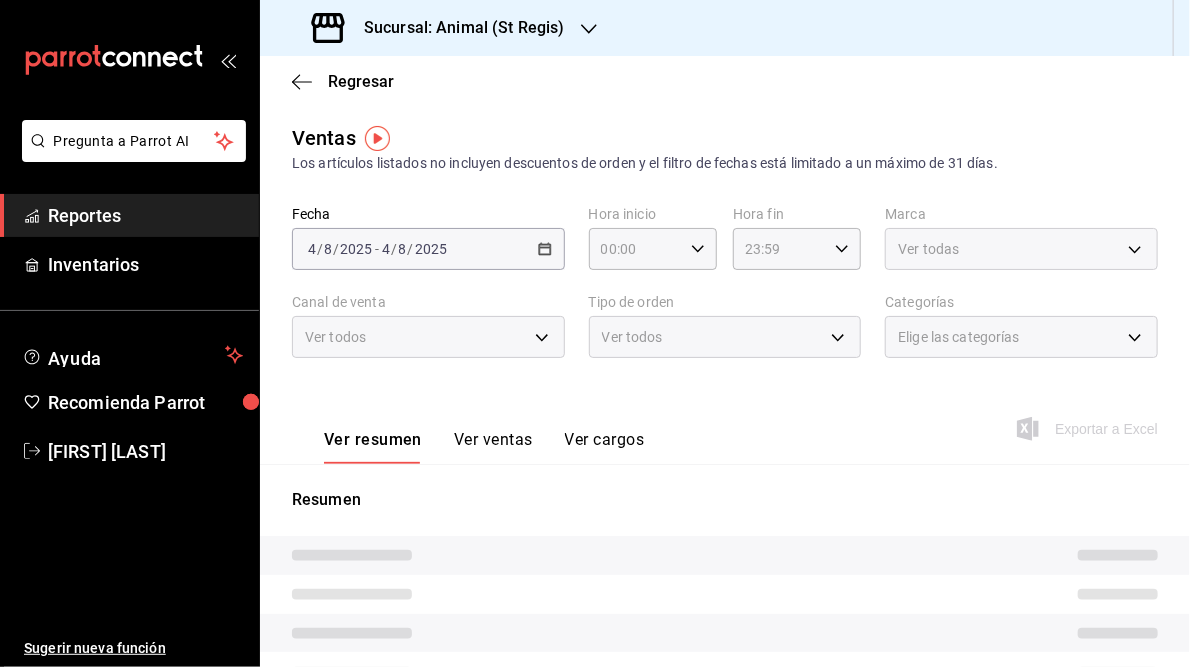 type on "05:00" 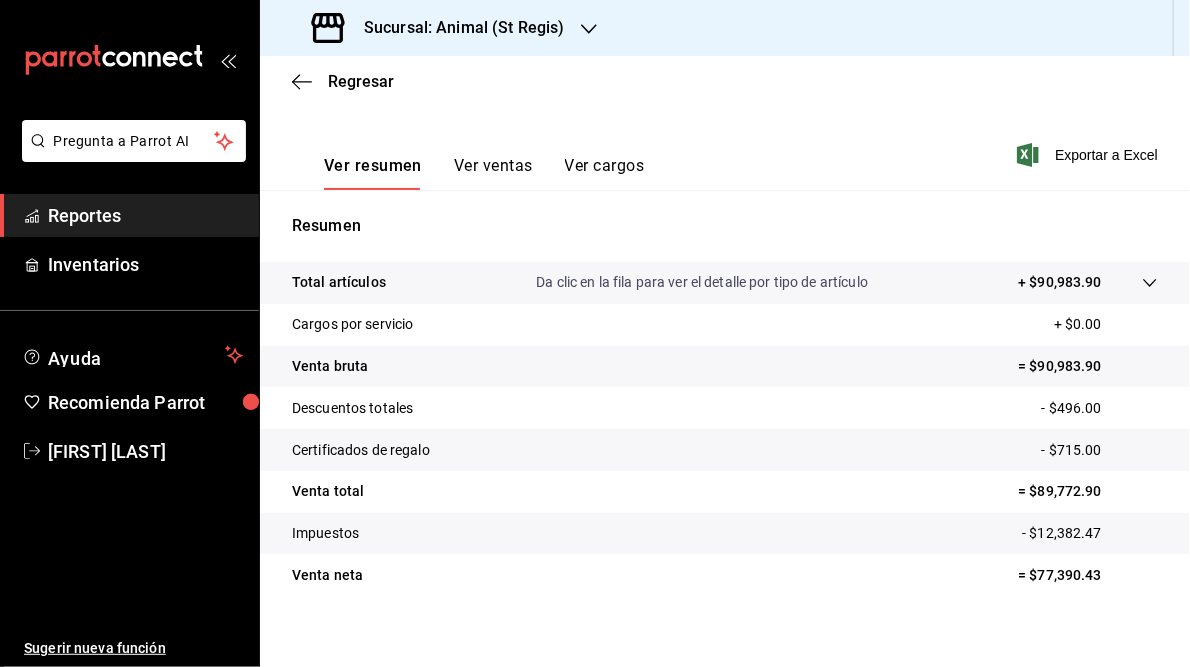 scroll, scrollTop: 275, scrollLeft: 0, axis: vertical 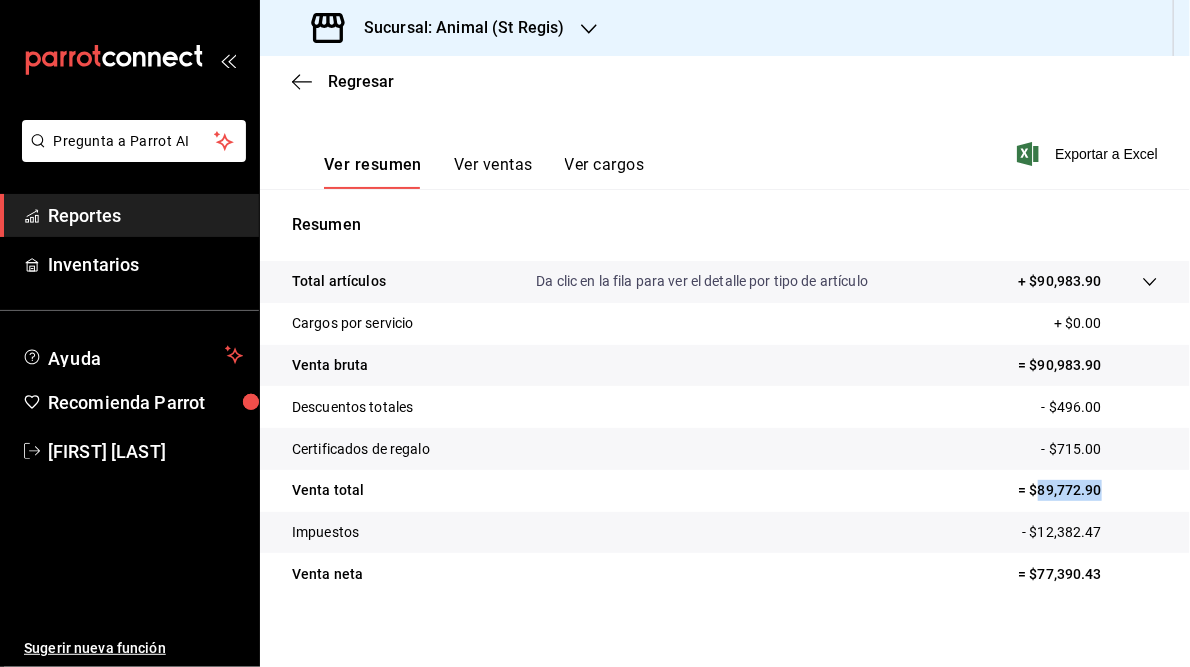drag, startPoint x: 1024, startPoint y: 490, endPoint x: 1087, endPoint y: 486, distance: 63.126858 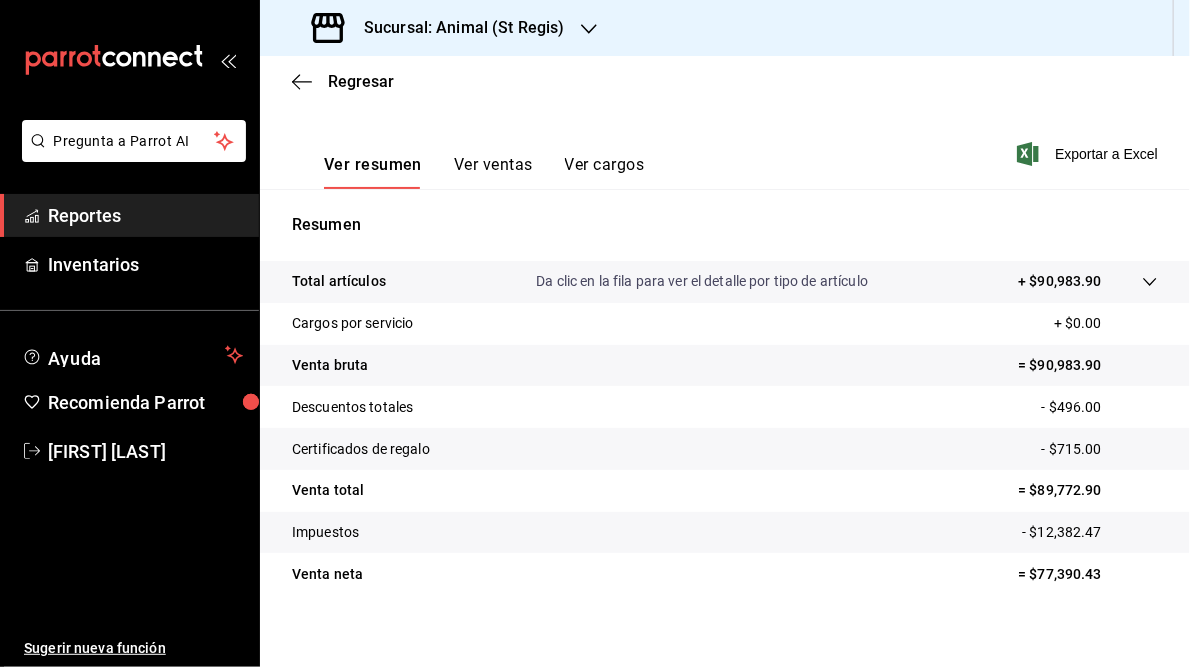 click on "Sucursal: Animal (St Regis)" at bounding box center (456, 28) 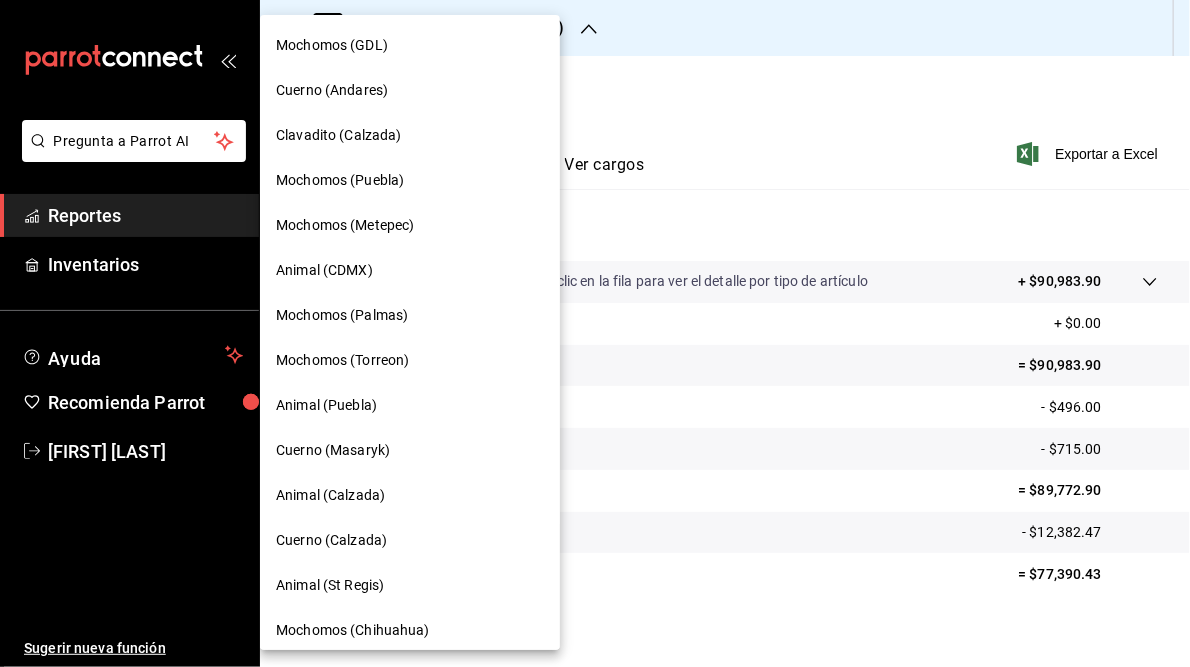 scroll, scrollTop: 145, scrollLeft: 0, axis: vertical 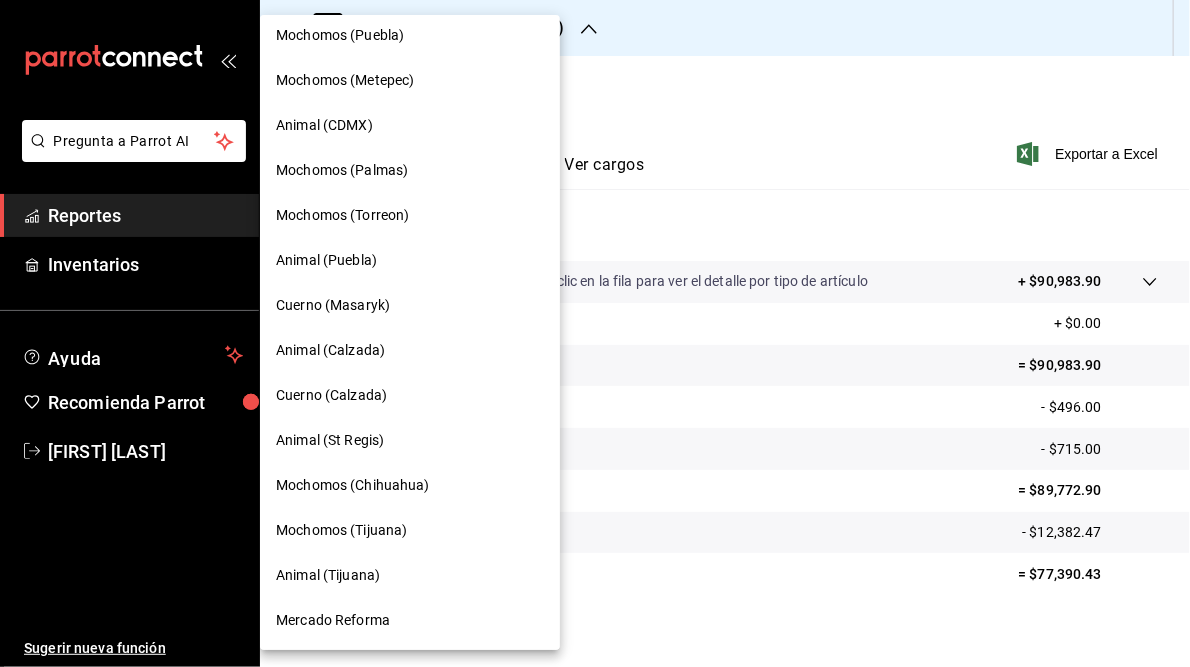 click on "Mochomos (Chihuahua)" at bounding box center [353, 485] 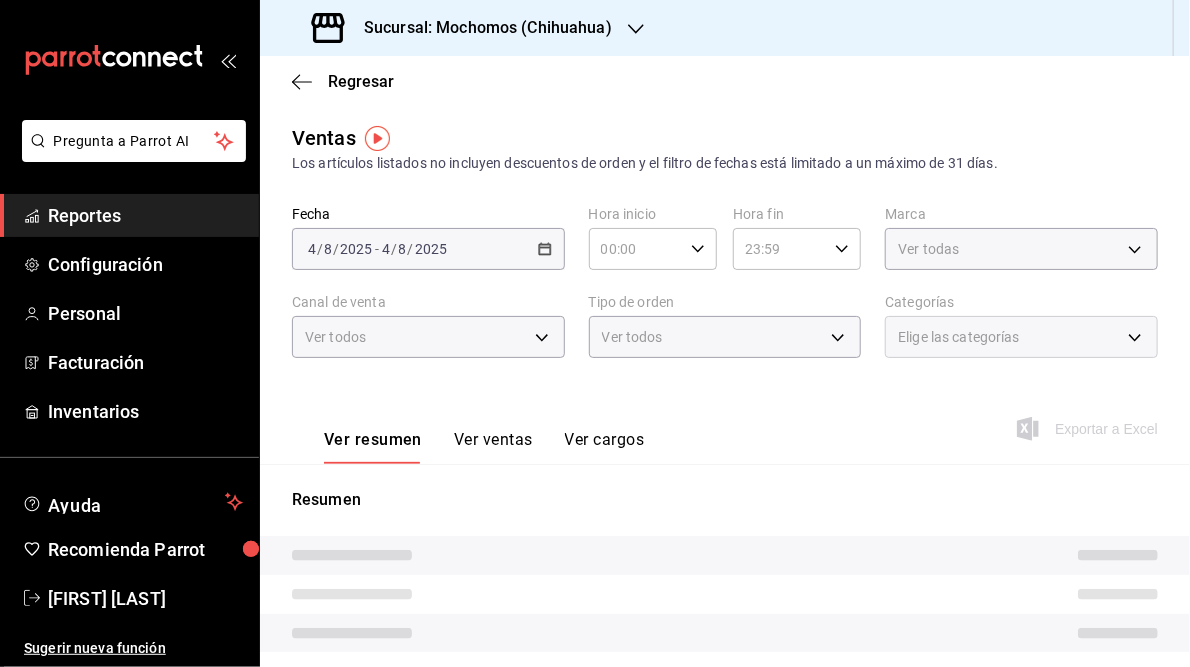 type on "05:00" 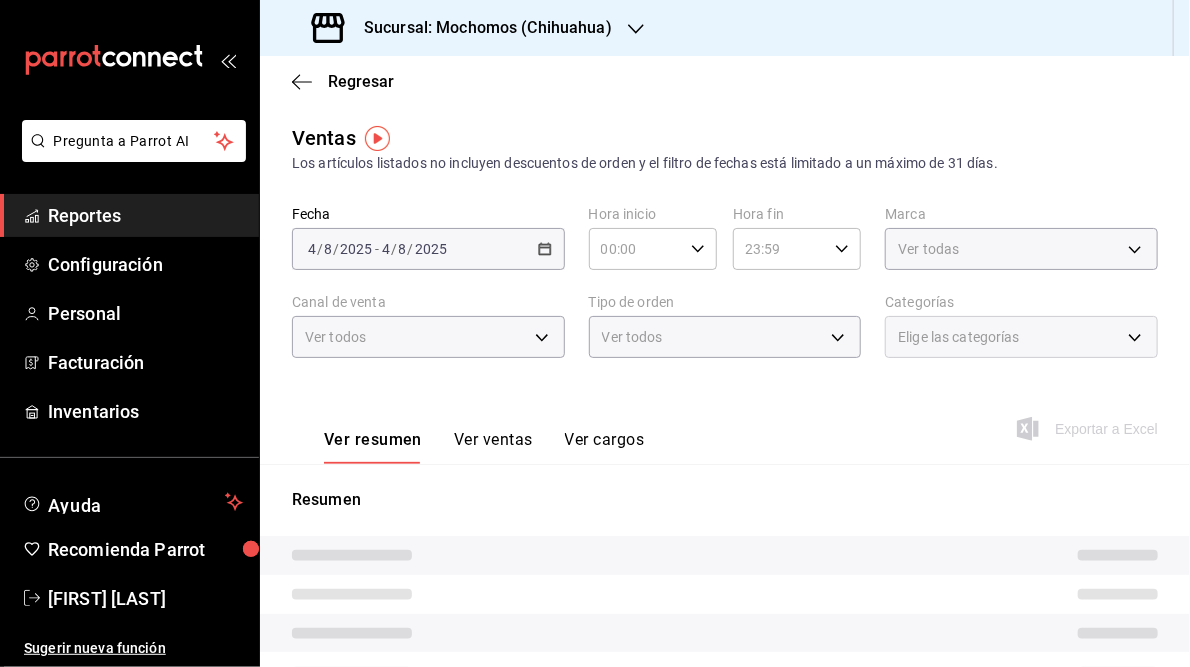 type on "05:59" 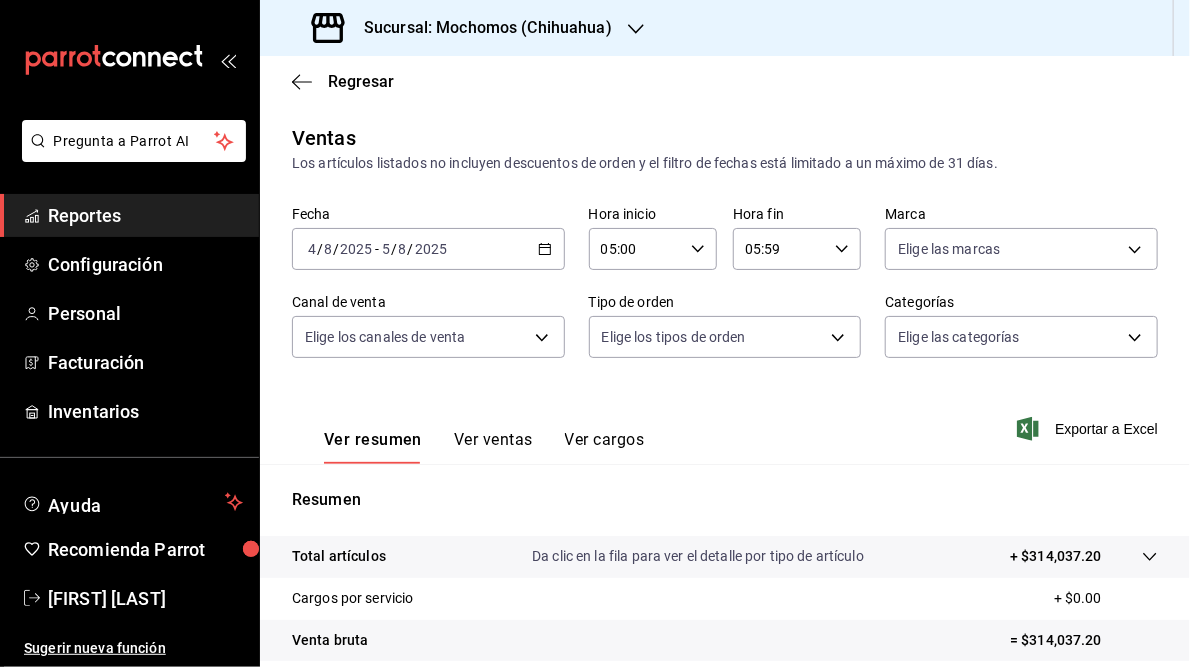 scroll, scrollTop: 290, scrollLeft: 0, axis: vertical 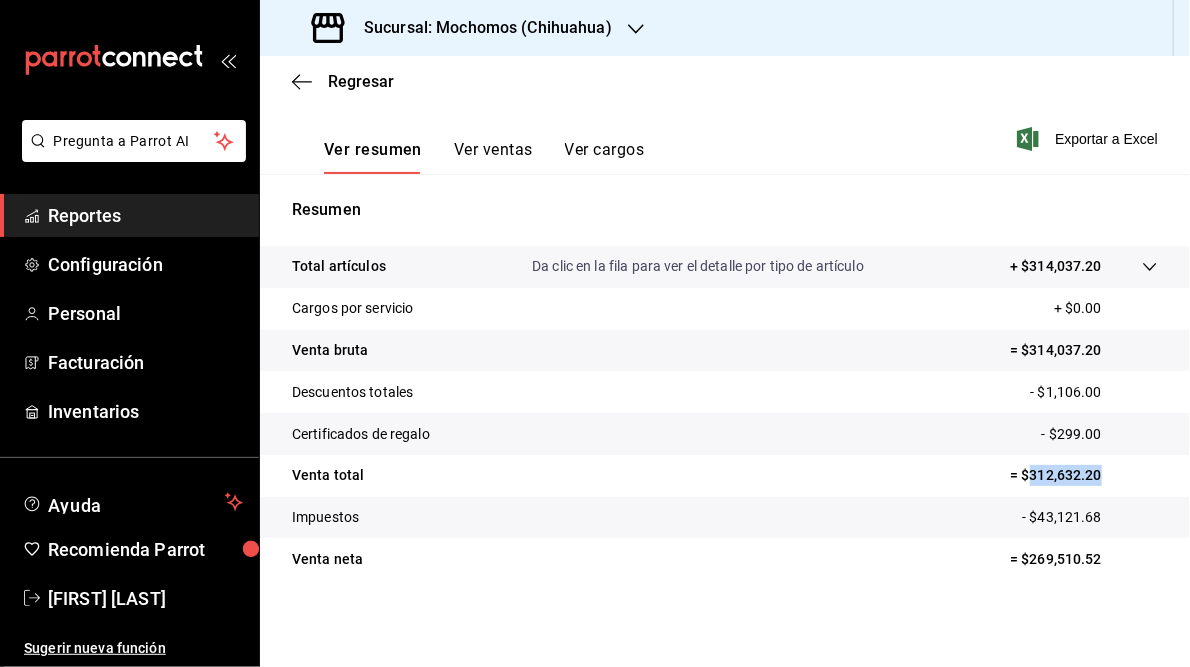 drag, startPoint x: 1019, startPoint y: 473, endPoint x: 1093, endPoint y: 472, distance: 74.00676 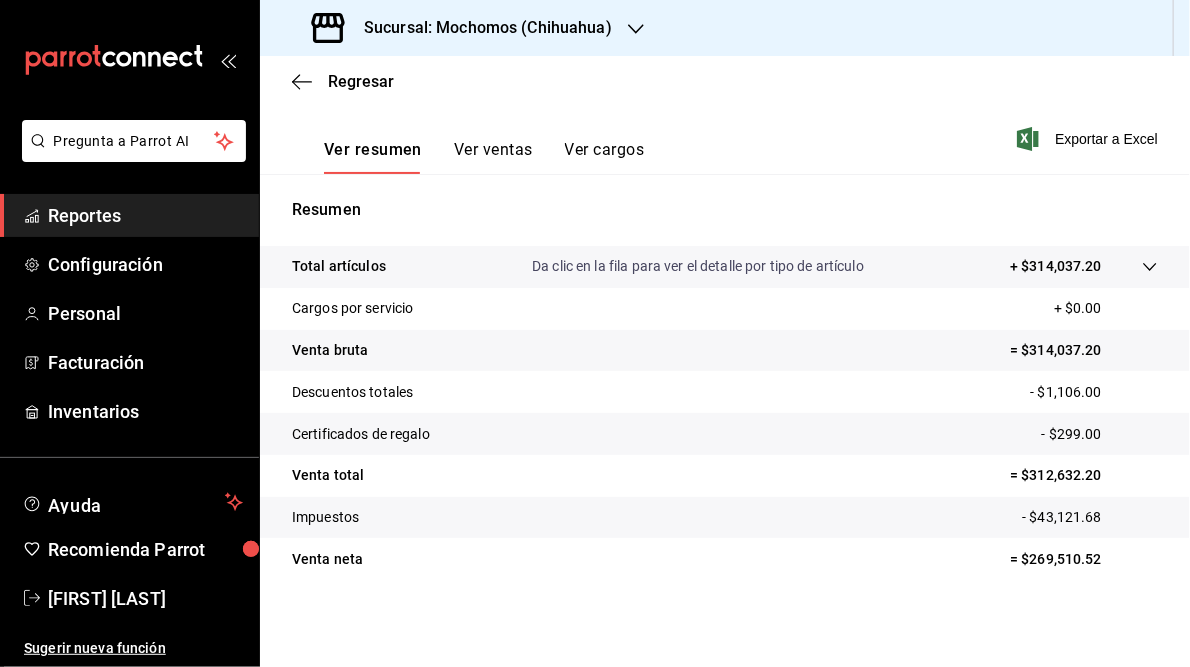 click on "Sucursal: Mochomos (Chihuahua)" at bounding box center (480, 28) 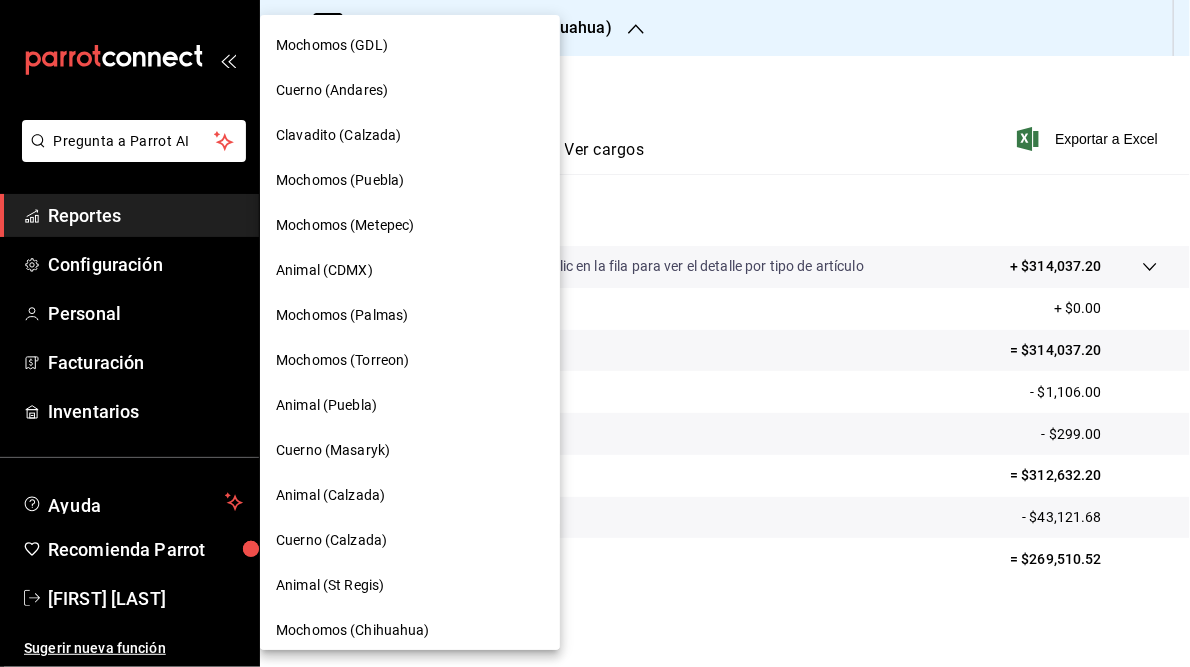 scroll, scrollTop: 145, scrollLeft: 0, axis: vertical 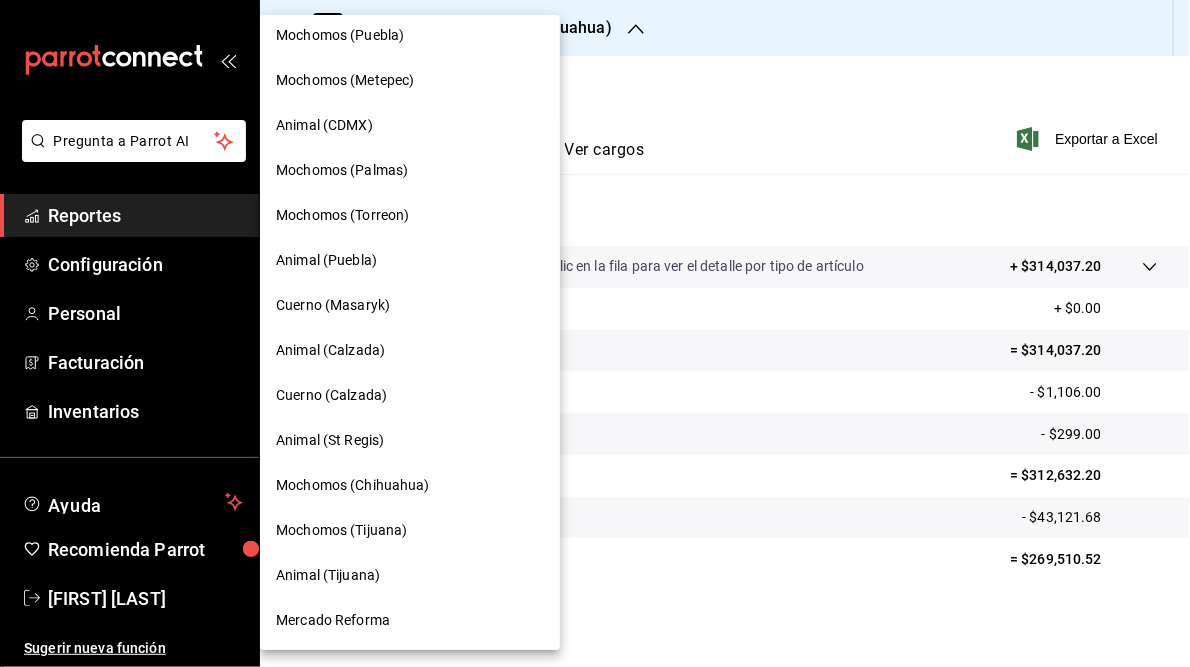 click on "Mochomos (Tijuana)" at bounding box center [341, 530] 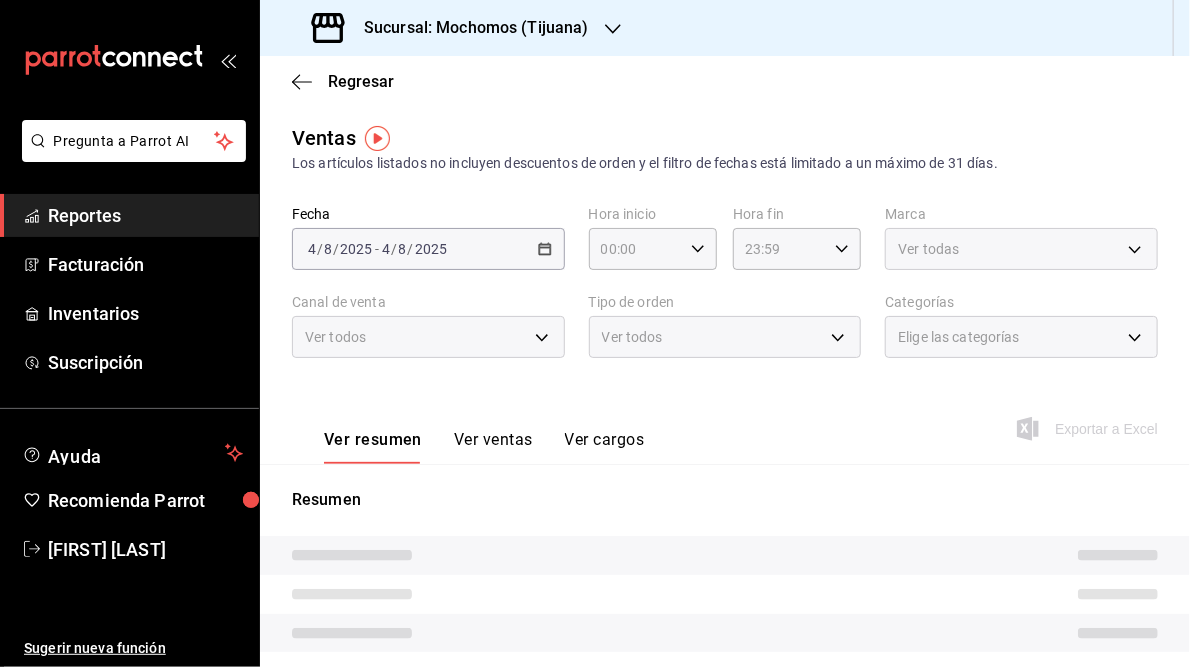 type on "05:00" 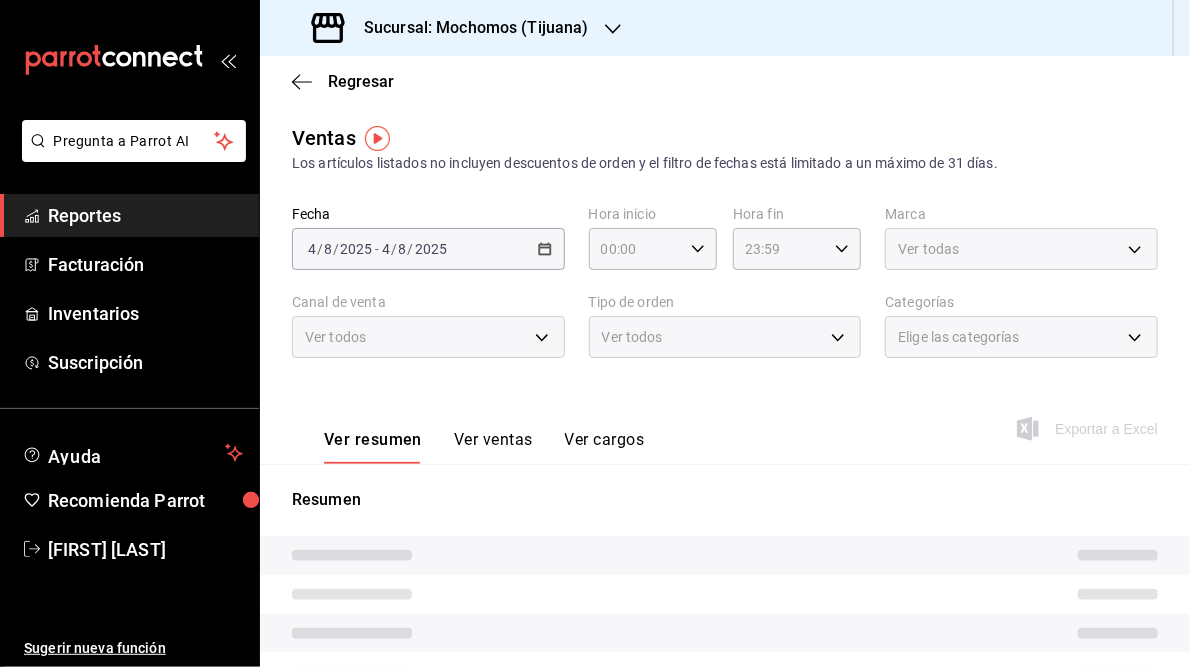 type on "05:59" 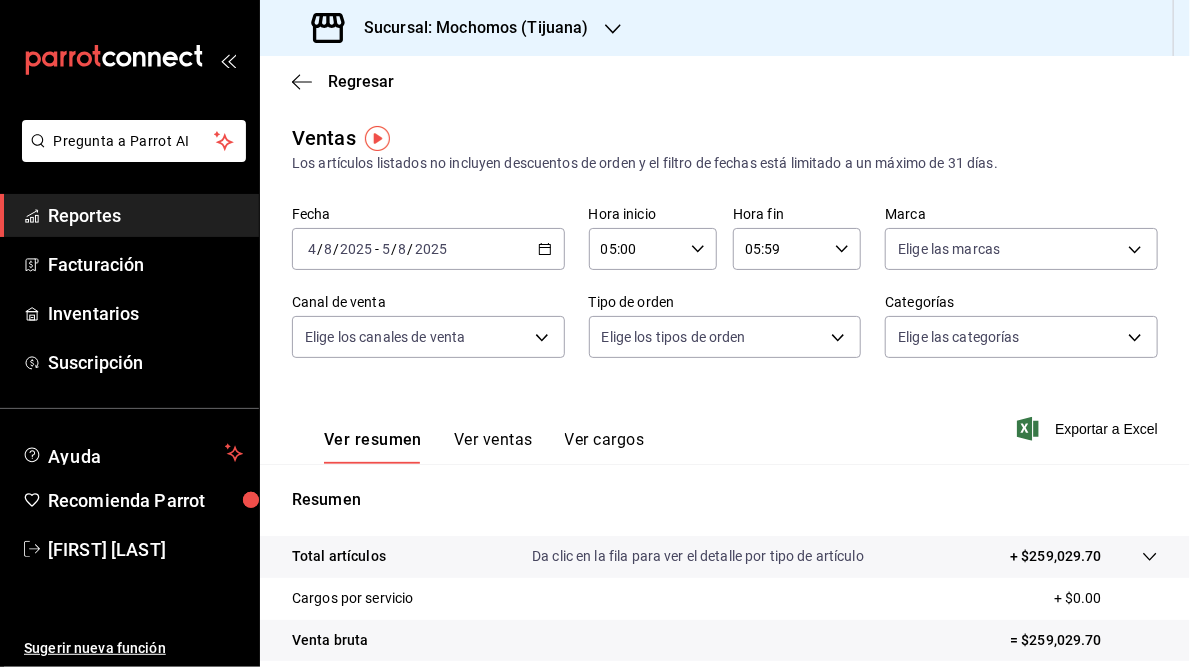 scroll, scrollTop: 290, scrollLeft: 0, axis: vertical 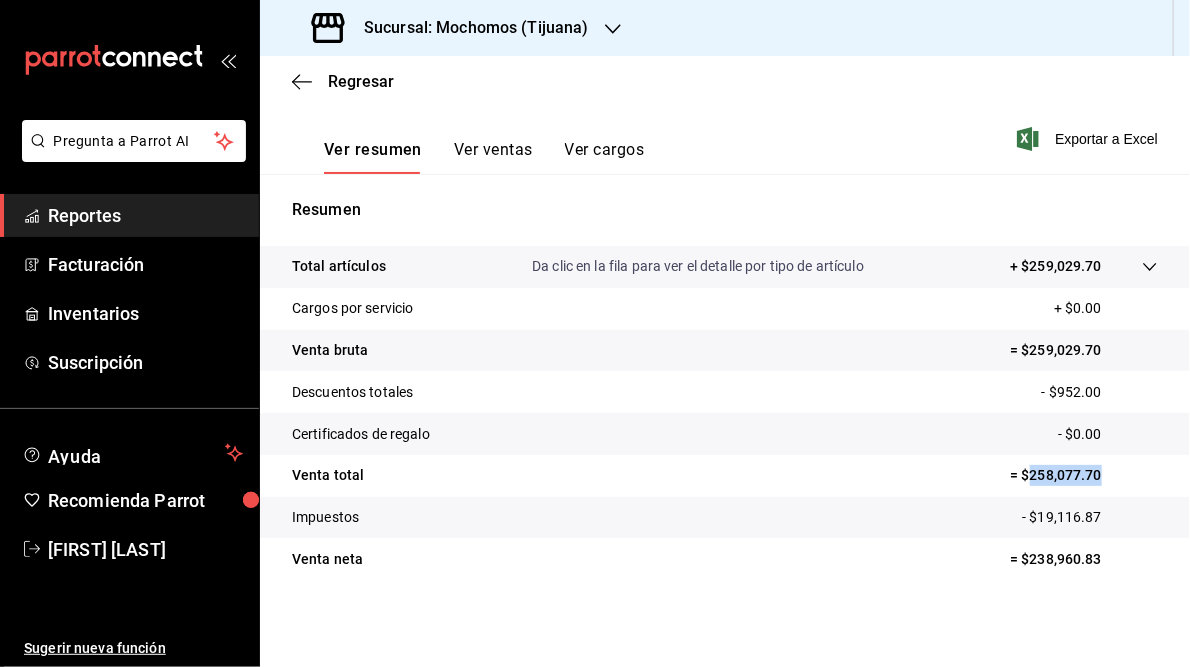 drag, startPoint x: 1018, startPoint y: 473, endPoint x: 1090, endPoint y: 472, distance: 72.00694 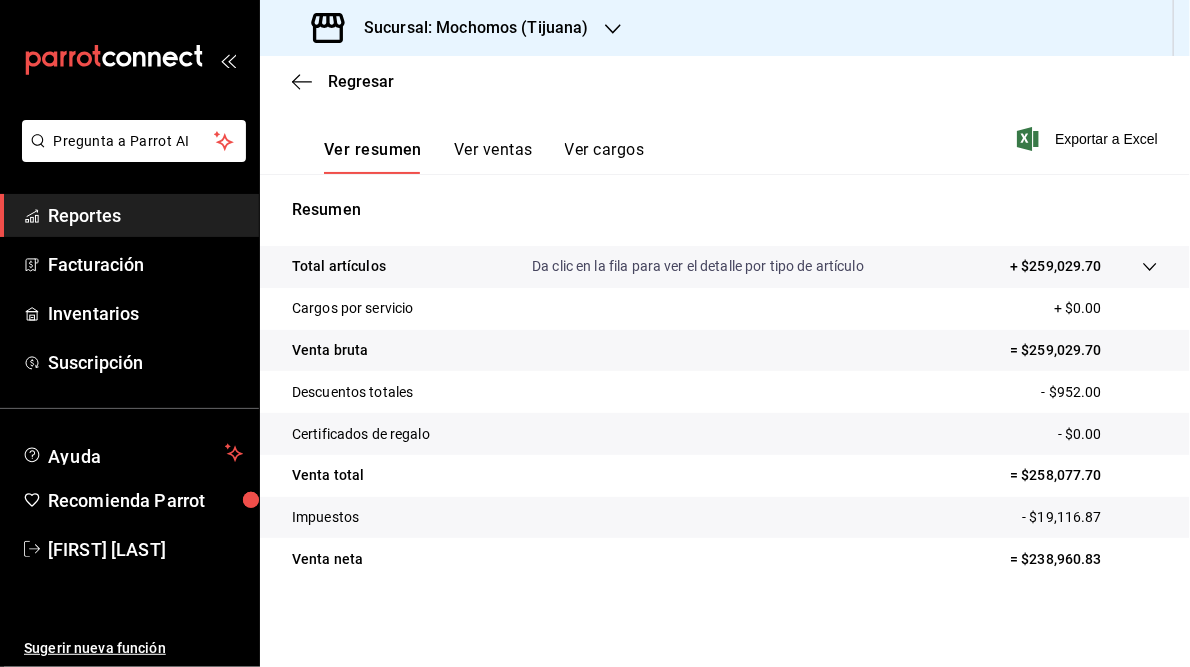 click on "Sucursal: Mochomos (Tijuana)" at bounding box center [468, 28] 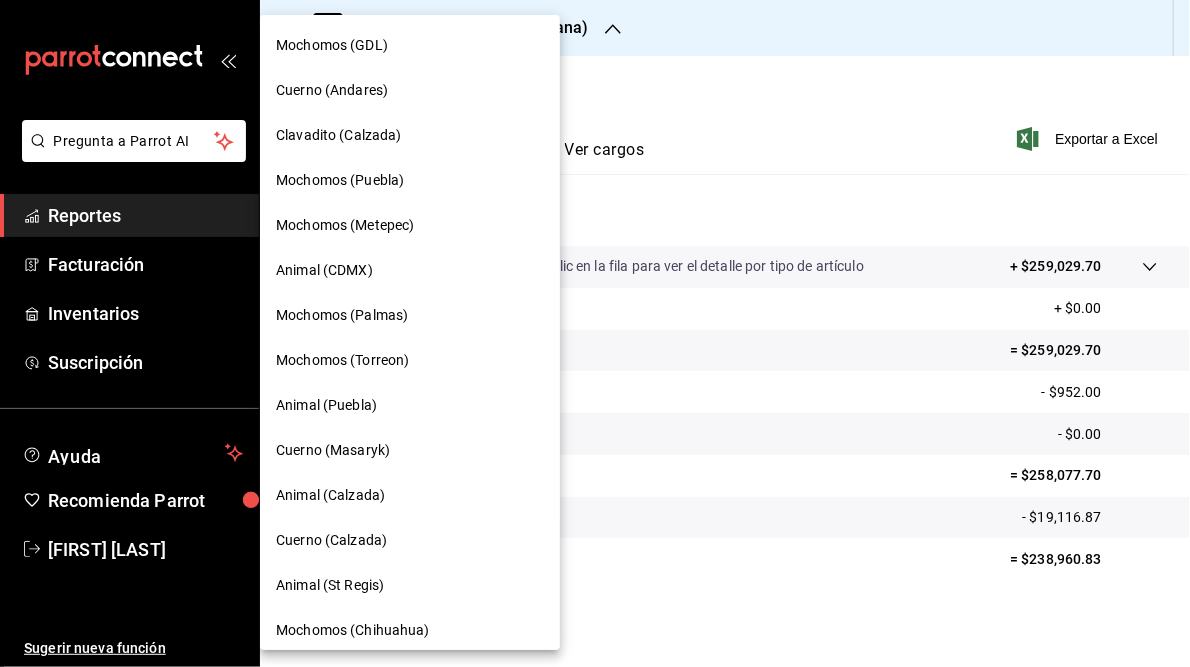 scroll, scrollTop: 145, scrollLeft: 0, axis: vertical 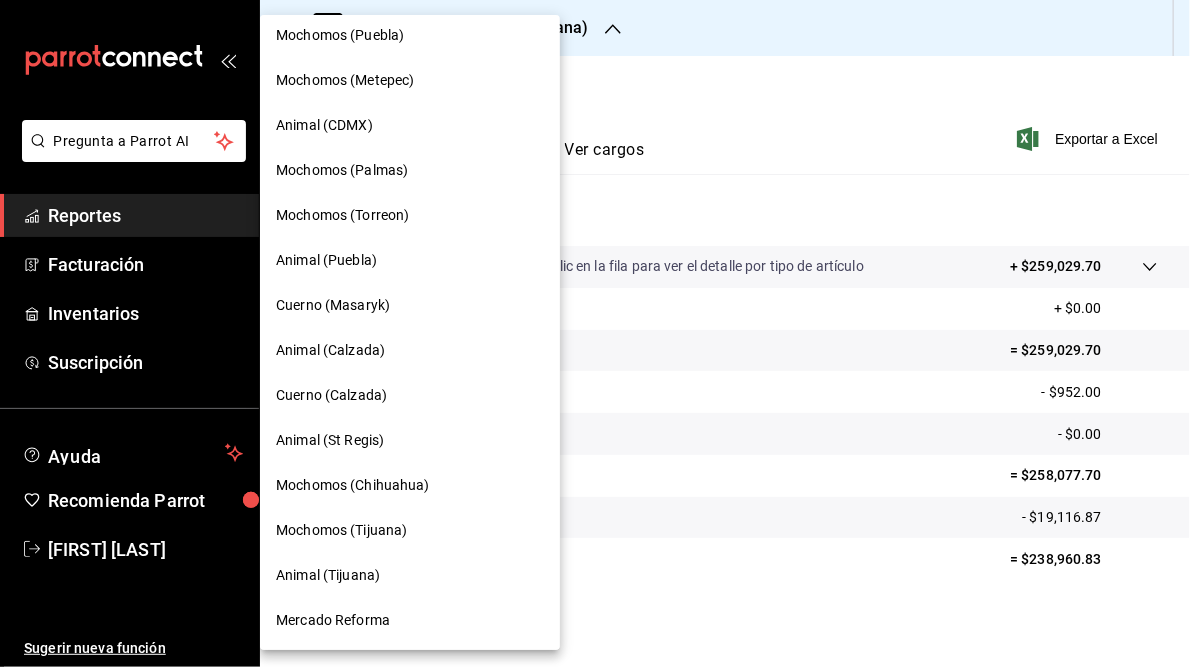 click on "Animal (Tijuana)" at bounding box center [328, 575] 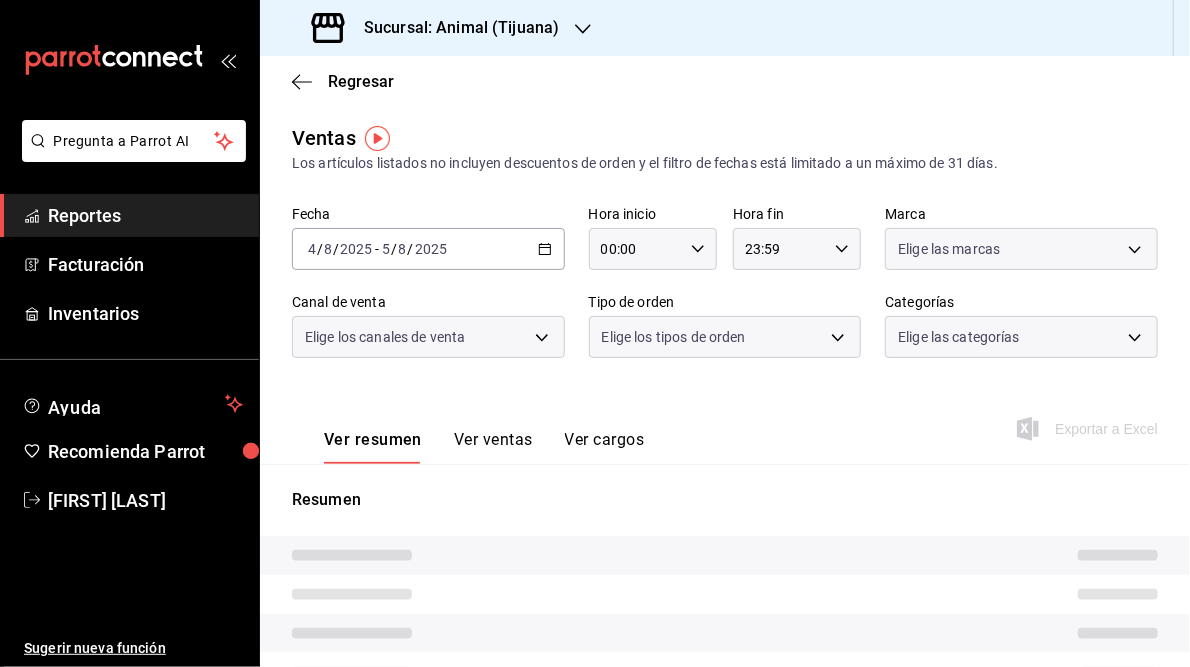 type on "05:00" 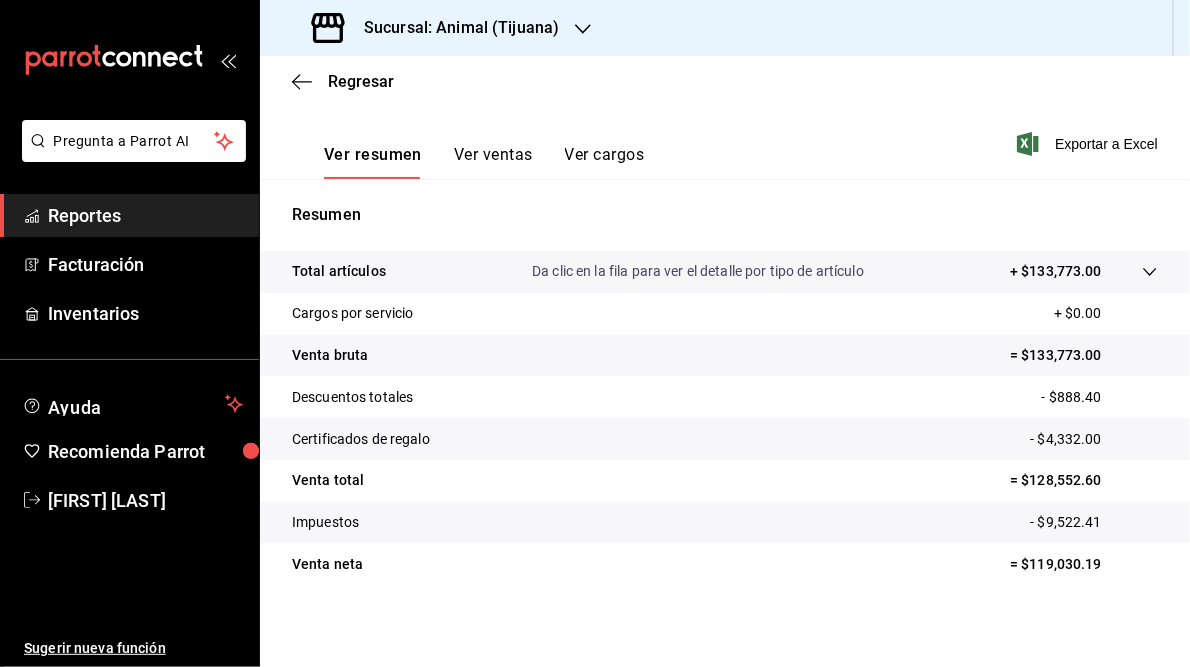 scroll, scrollTop: 290, scrollLeft: 0, axis: vertical 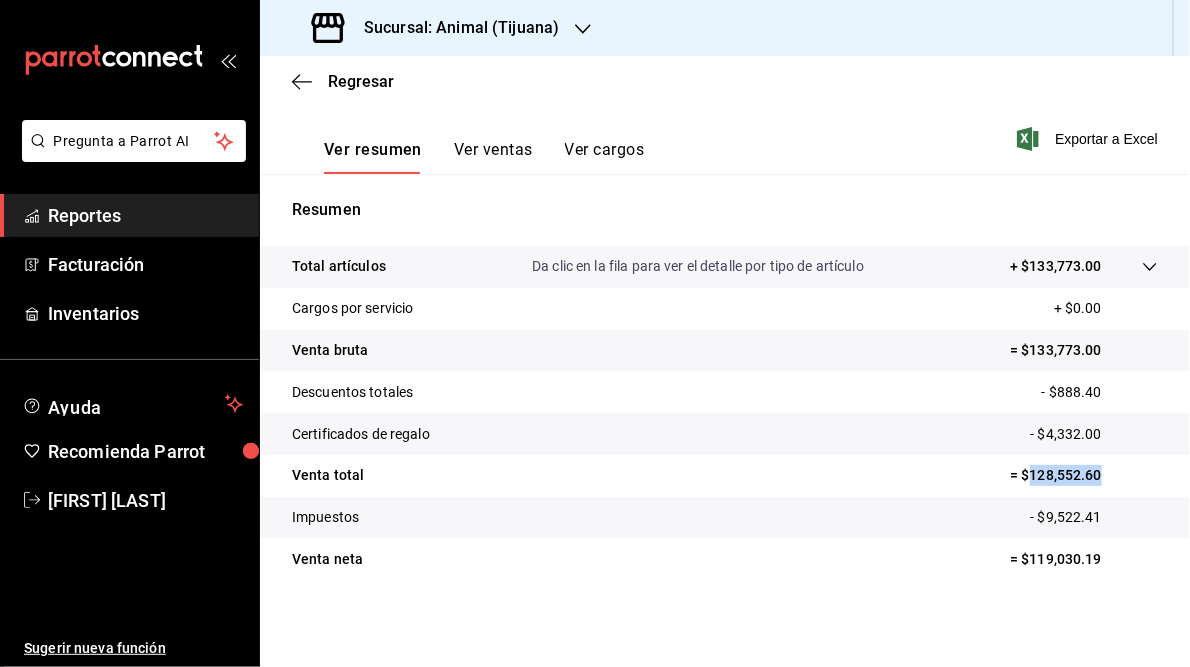 drag, startPoint x: 1021, startPoint y: 475, endPoint x: 1096, endPoint y: 471, distance: 75.10659 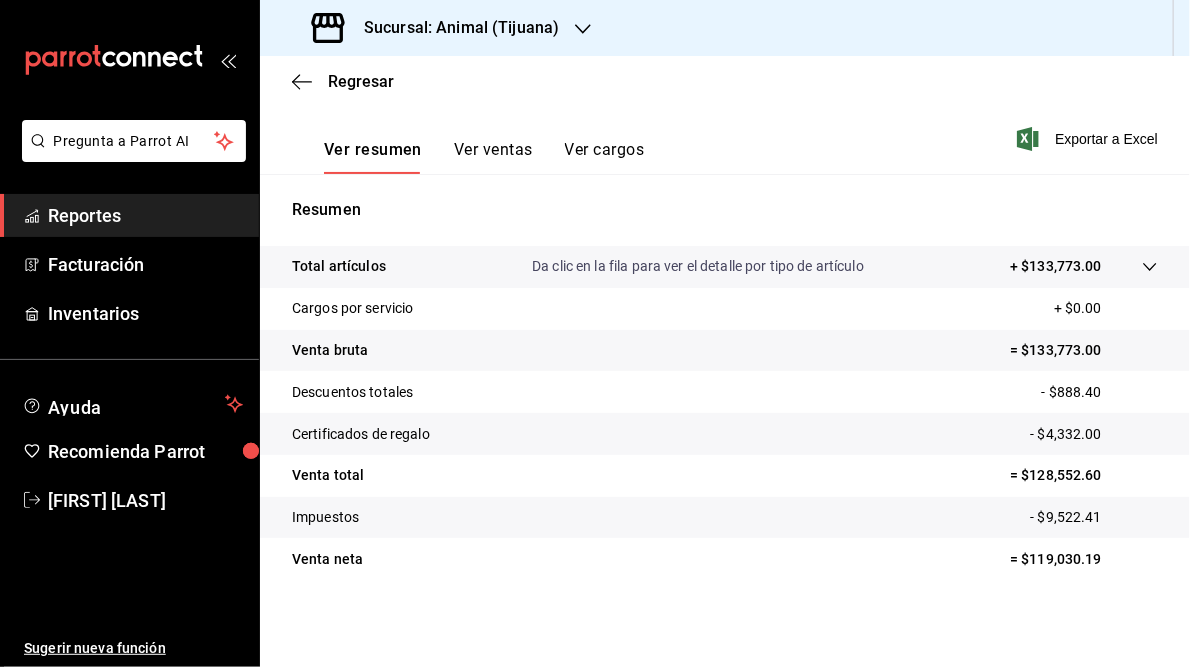 click on "Sucursal: Animal (Tijuana)" at bounding box center [453, 28] 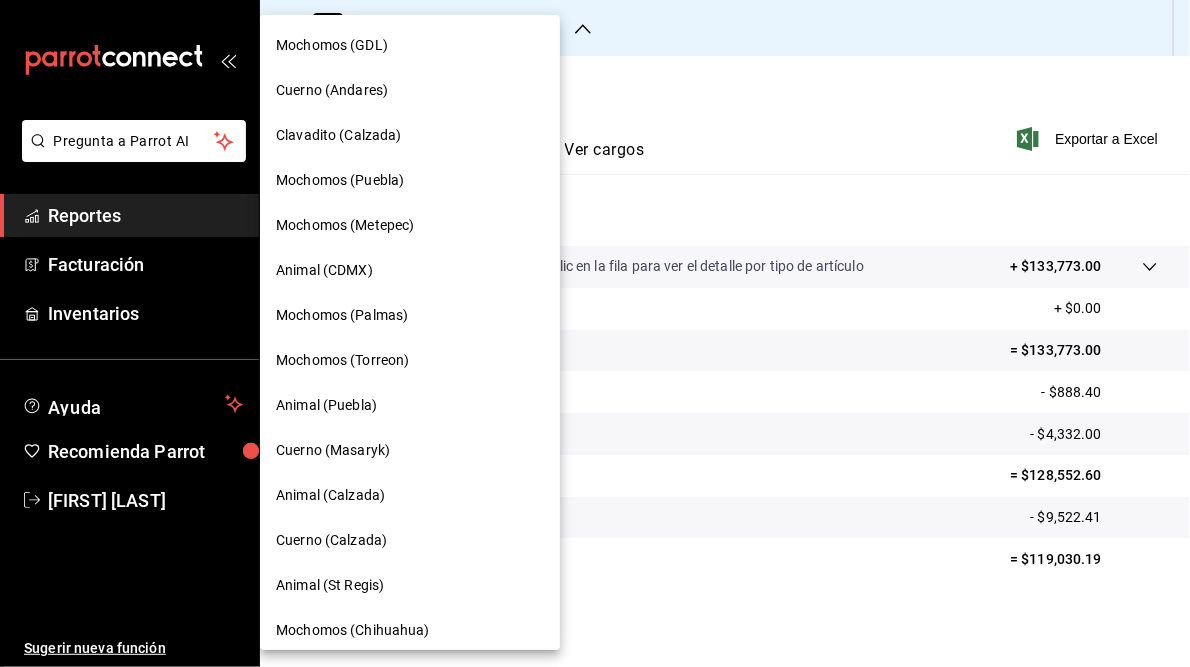 scroll, scrollTop: 145, scrollLeft: 0, axis: vertical 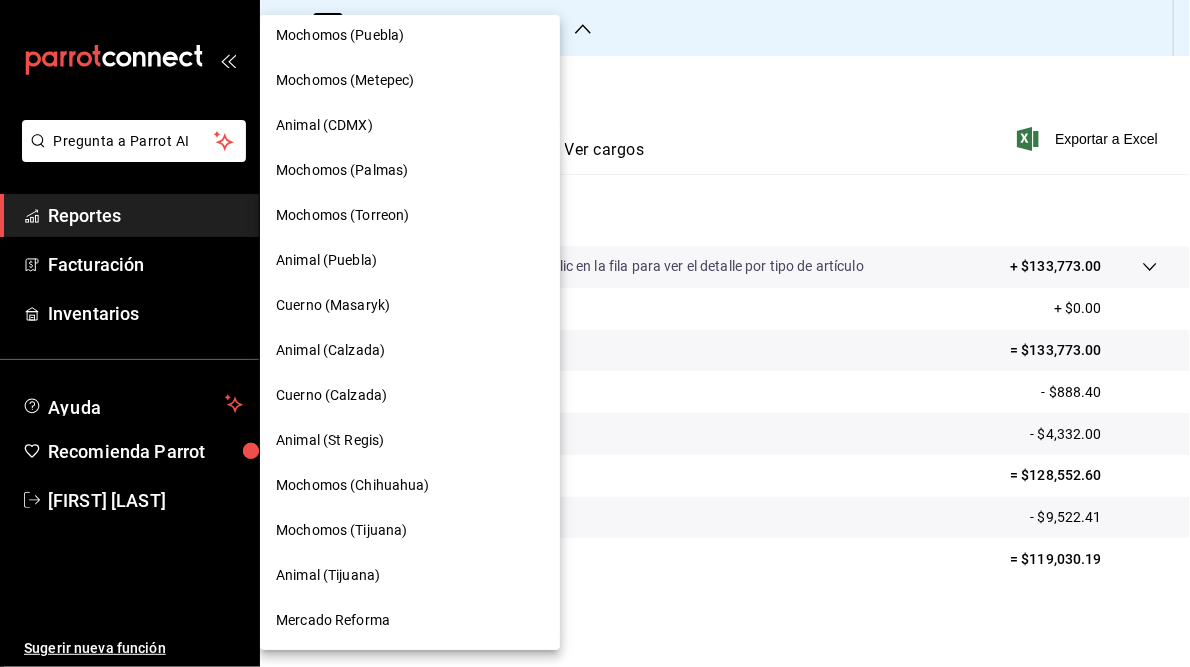 click on "Mercado Reforma" at bounding box center (333, 620) 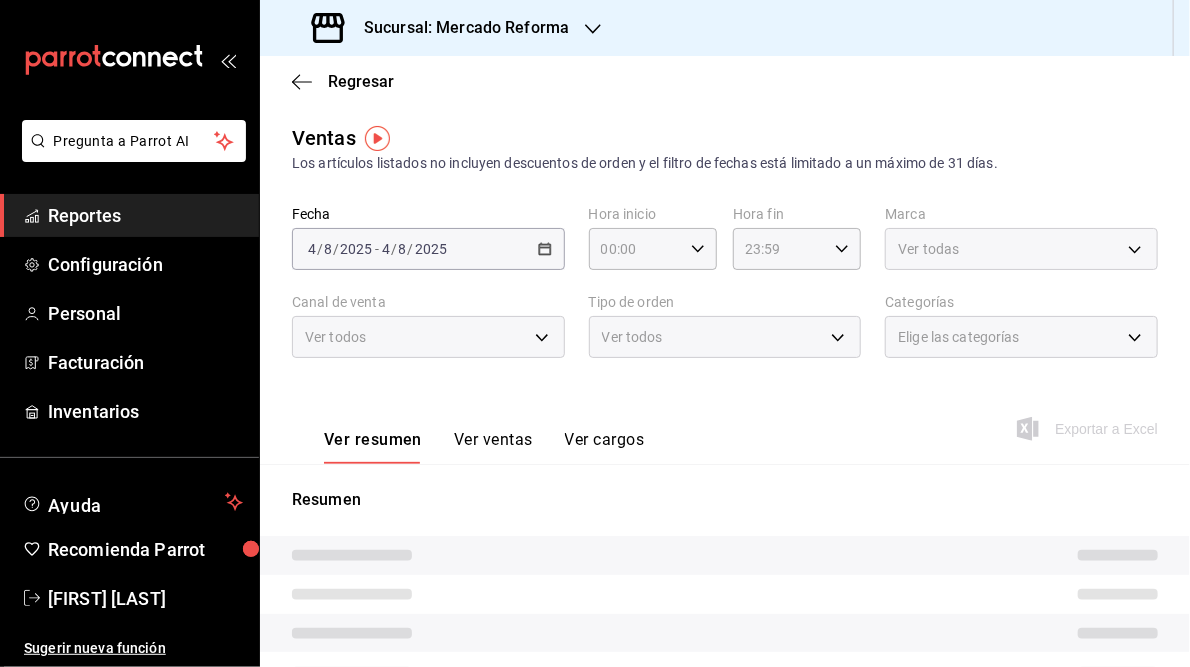 type on "05:00" 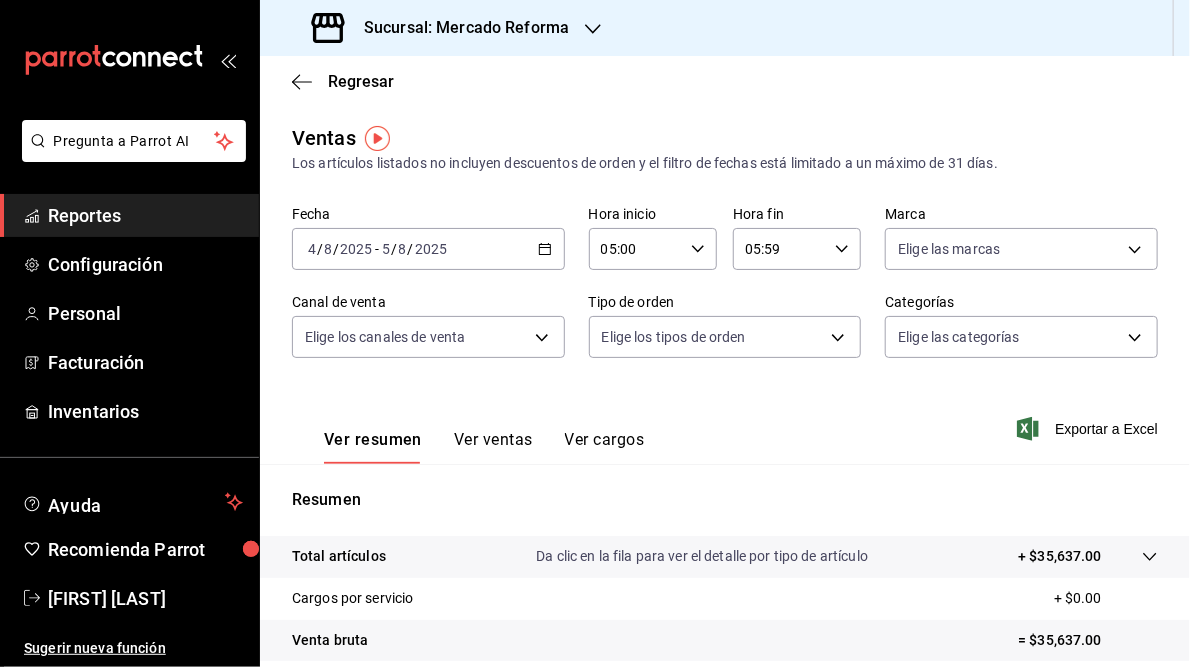 scroll, scrollTop: 290, scrollLeft: 0, axis: vertical 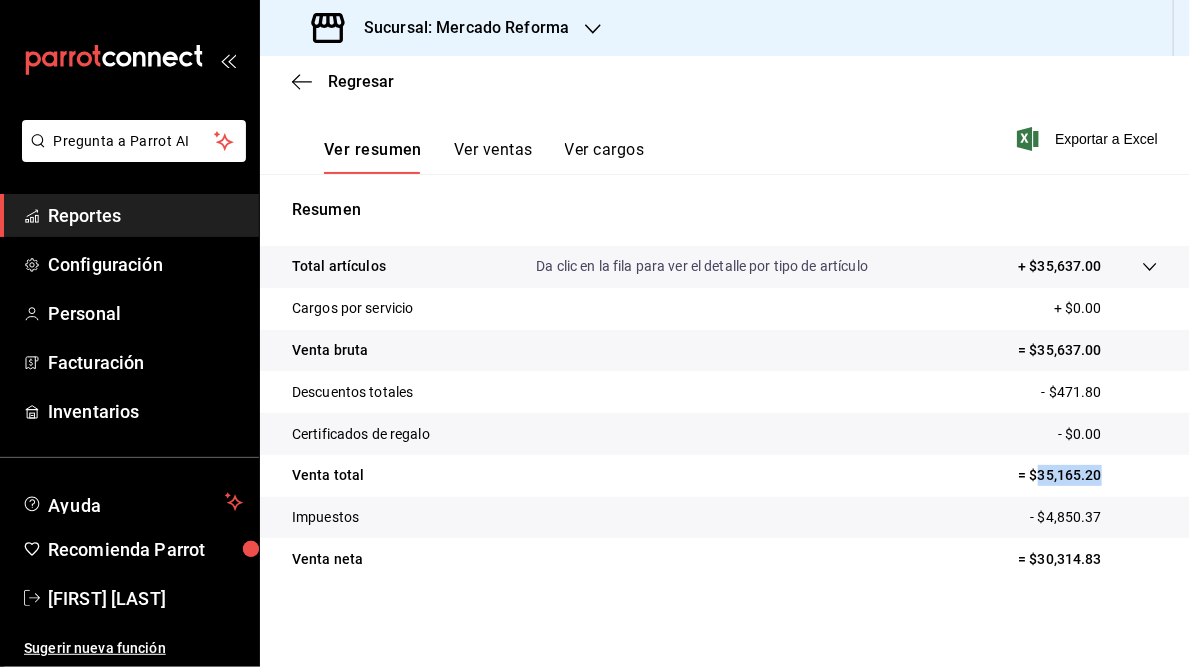 drag, startPoint x: 1029, startPoint y: 473, endPoint x: 1102, endPoint y: 472, distance: 73.00685 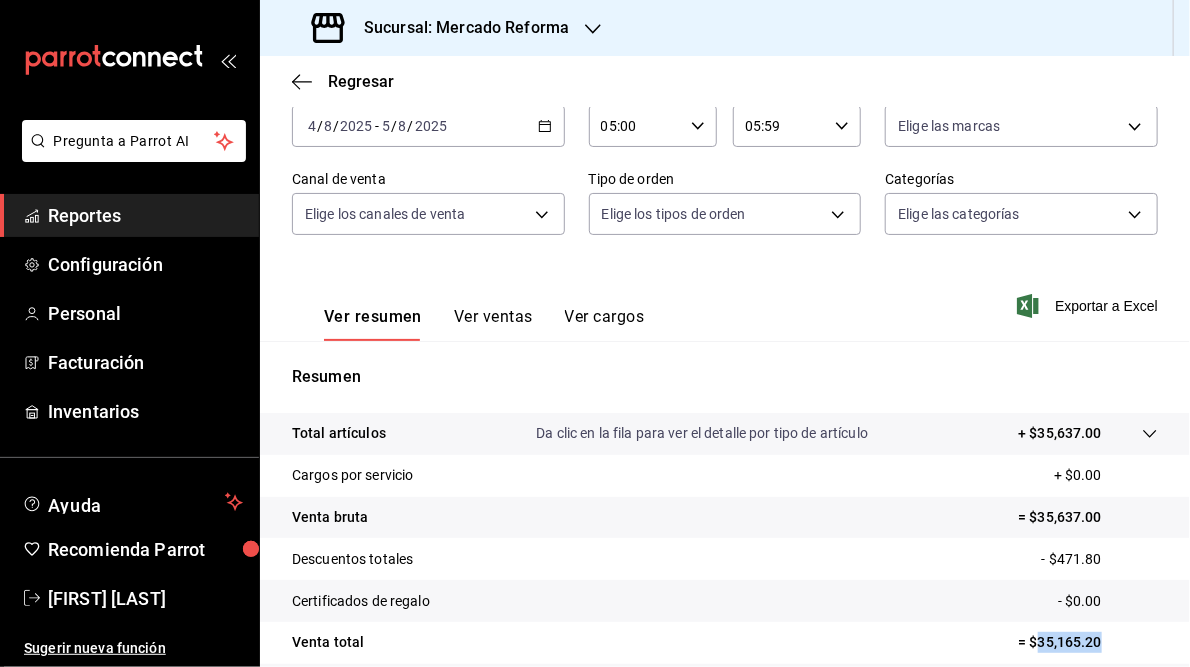 scroll, scrollTop: 122, scrollLeft: 0, axis: vertical 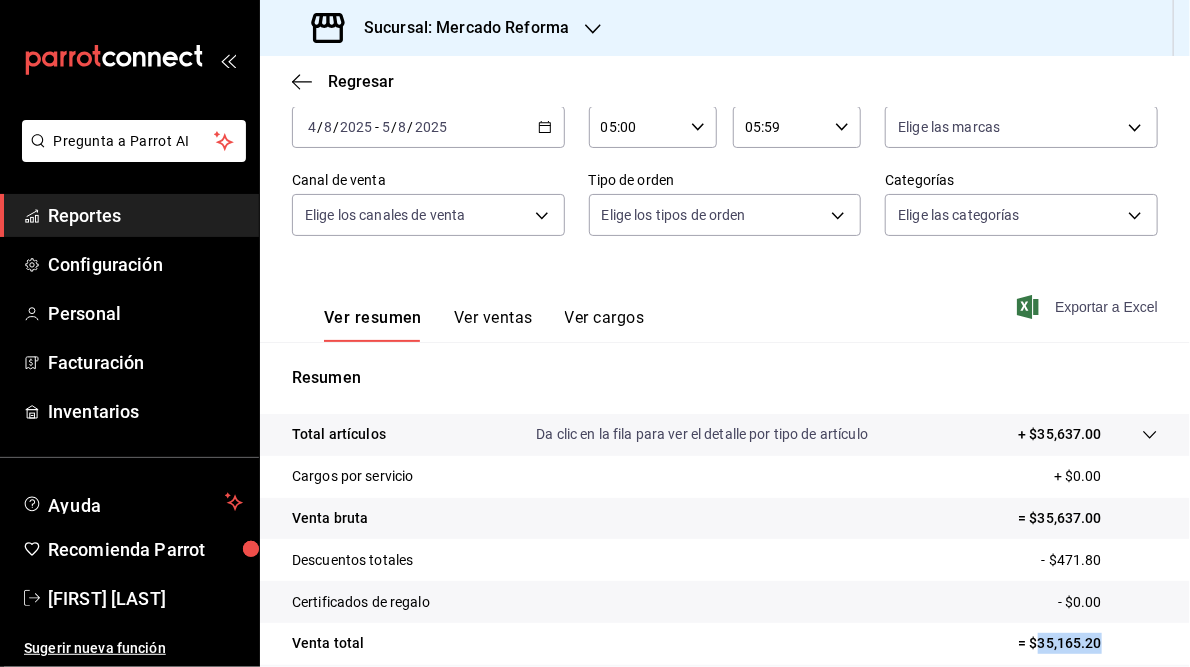 click on "Exportar a Excel" at bounding box center (1089, 307) 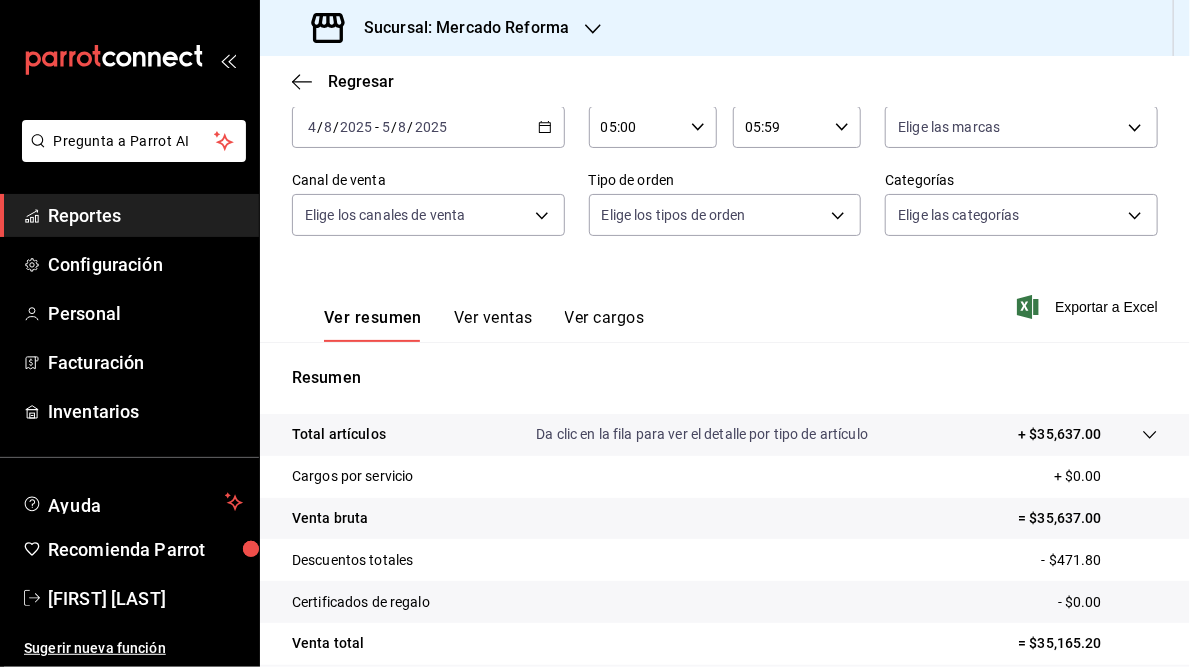 click on "Sucursal: Mercado Reforma" at bounding box center (458, 28) 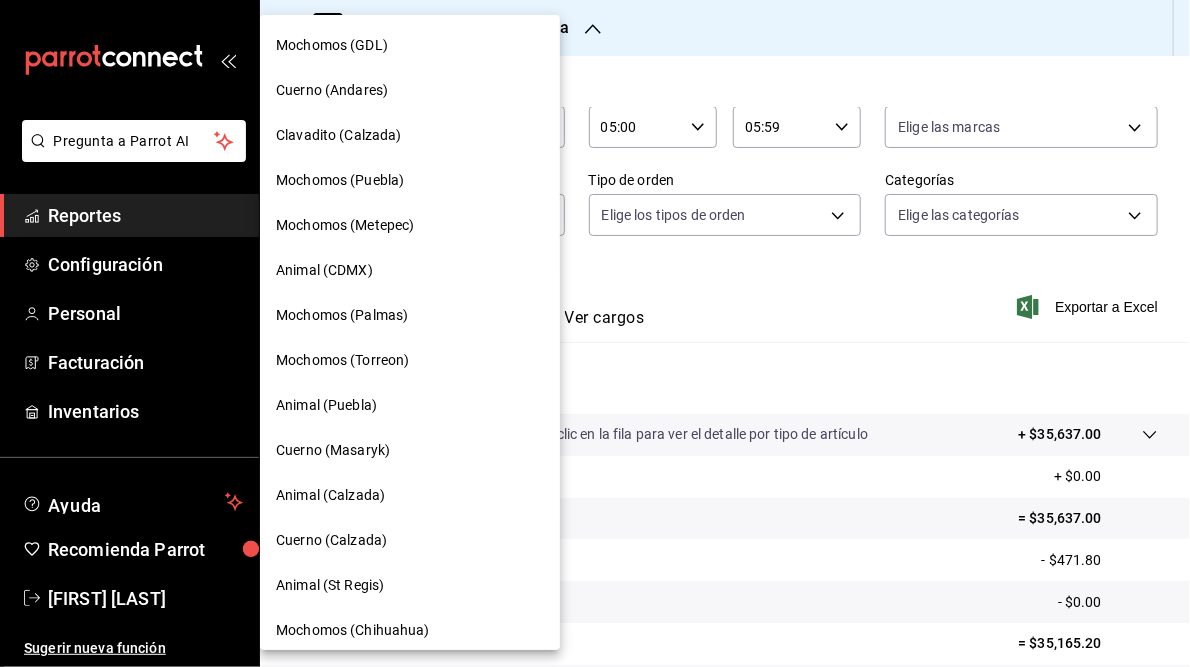 click on "Mochomos (GDL)" at bounding box center [332, 45] 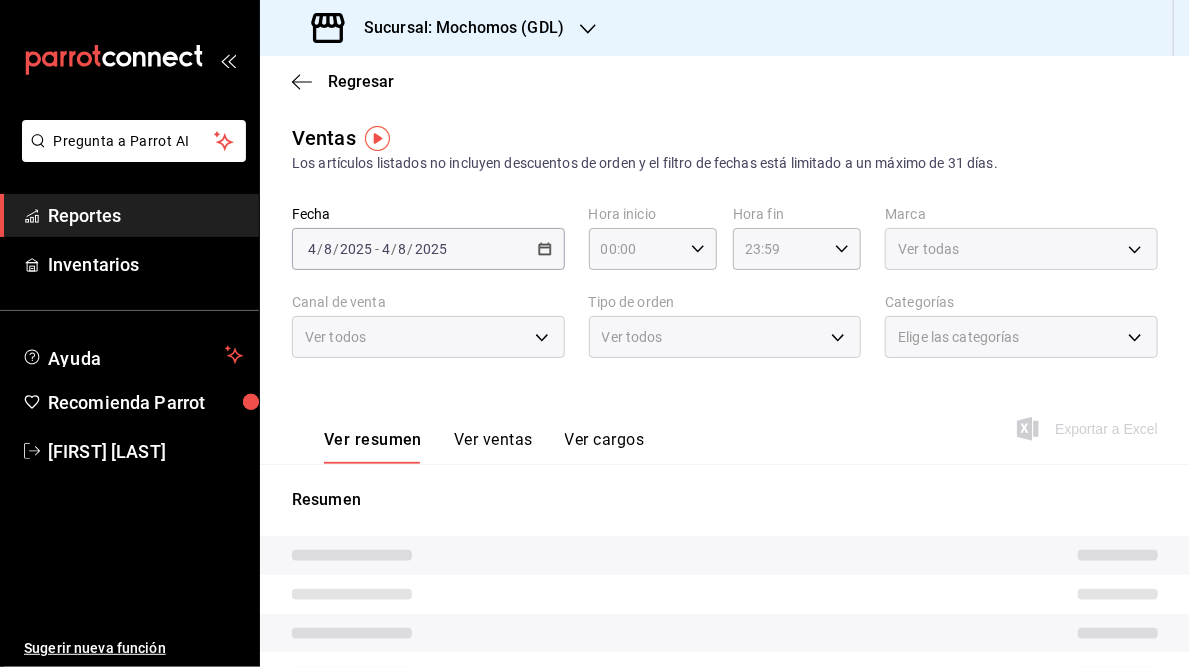 type on "05:00" 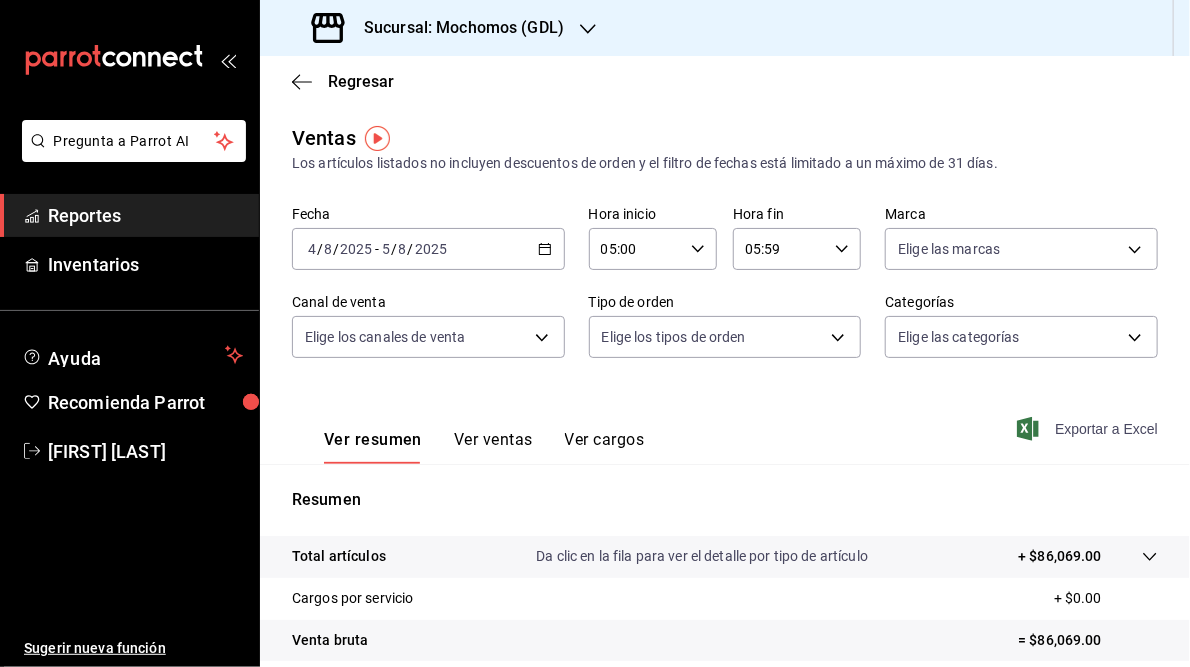 click on "Exportar a Excel" at bounding box center [1089, 429] 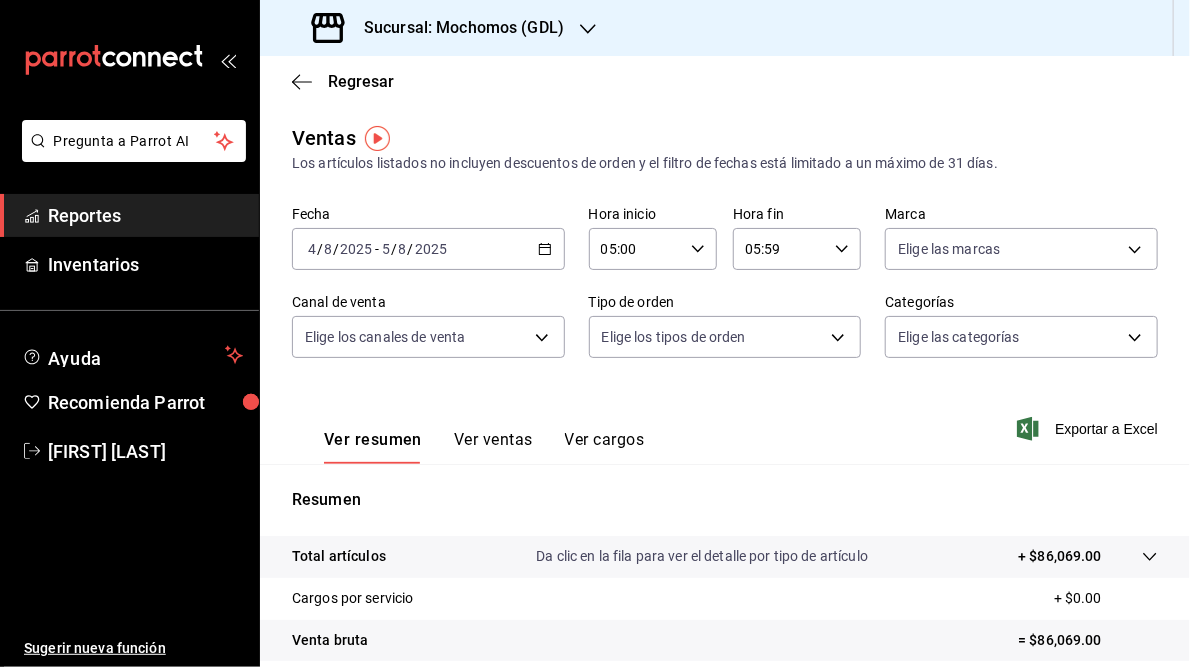 click on "Sucursal: Mochomos (GDL)" at bounding box center (456, 28) 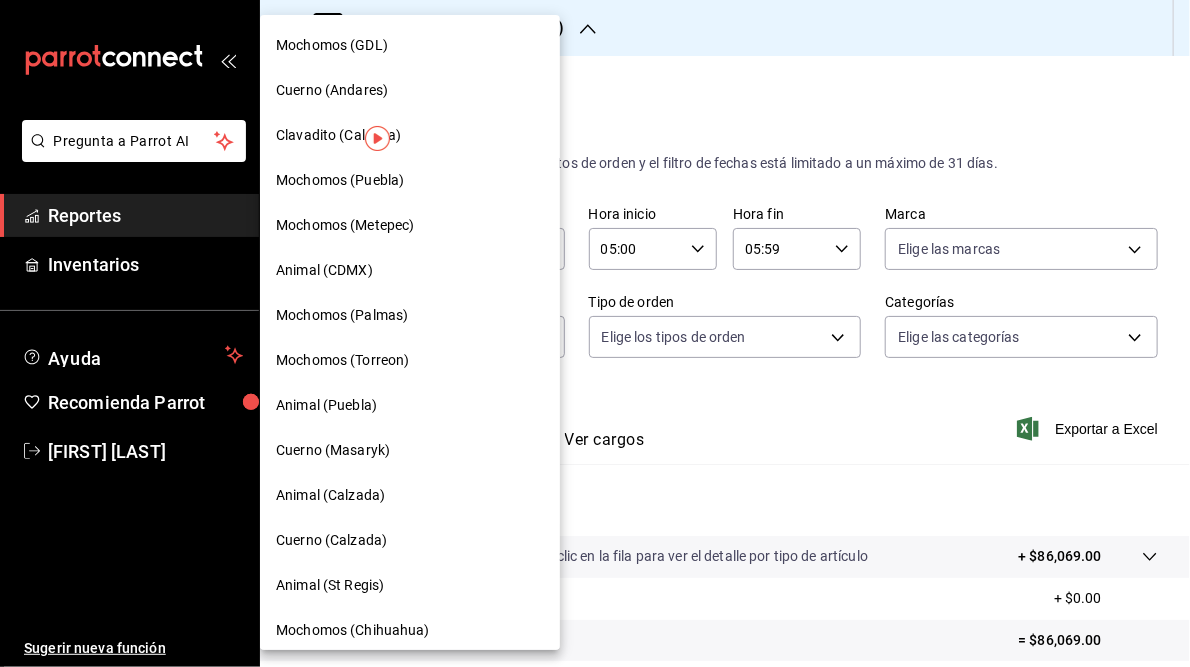 click on "Cuerno (Andares)" at bounding box center (332, 90) 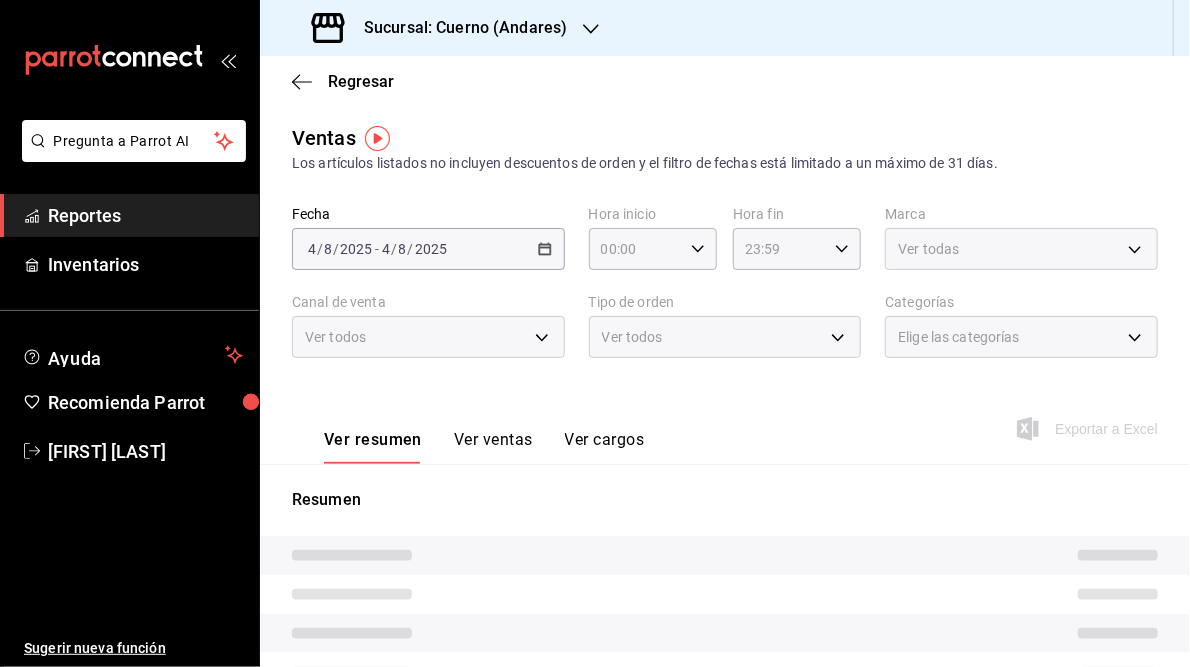 type on "05:00" 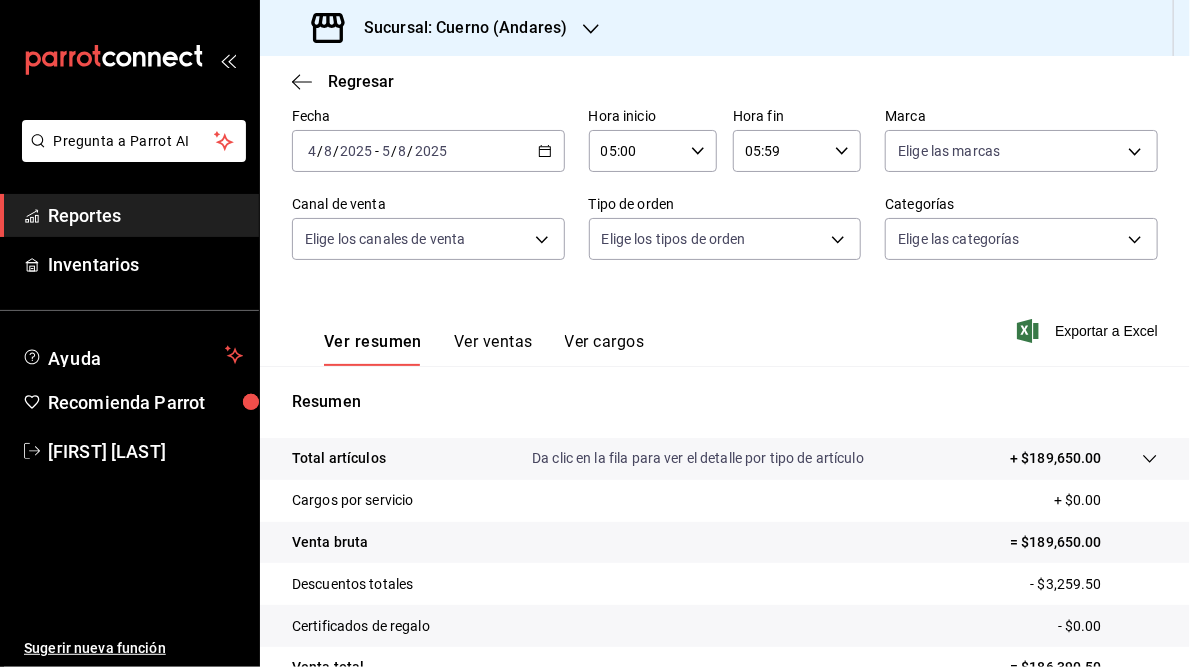 scroll, scrollTop: 92, scrollLeft: 0, axis: vertical 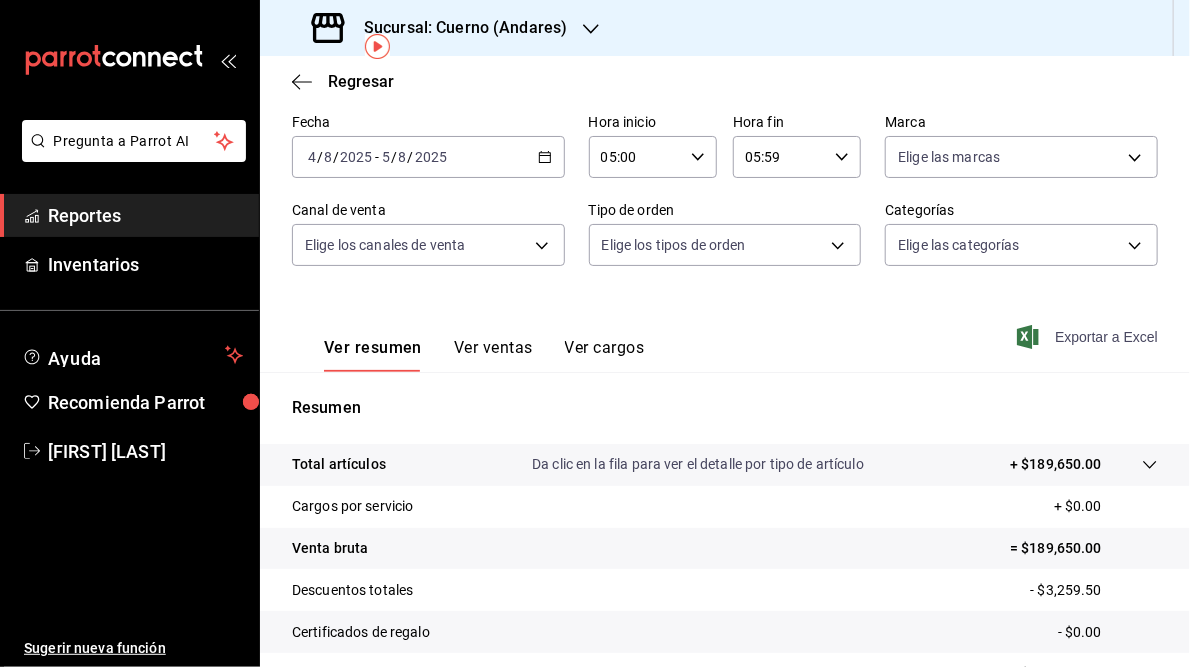 click on "Exportar a Excel" at bounding box center [1089, 337] 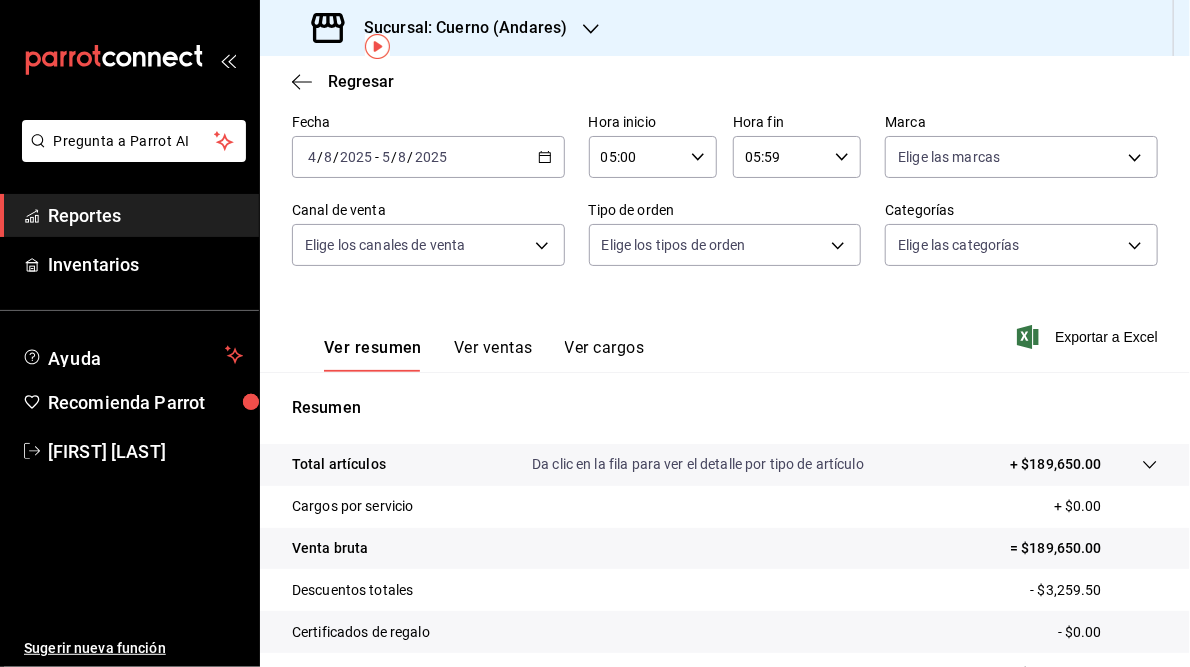 click on "Sucursal: Cuerno (Andares)" at bounding box center [457, 28] 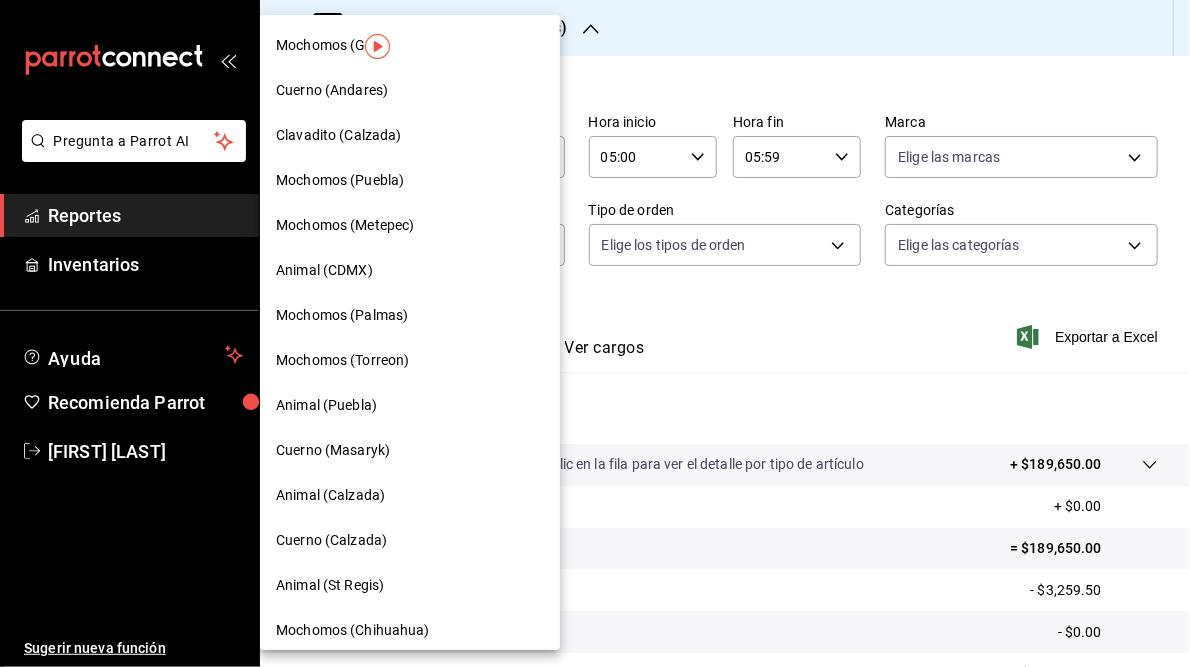scroll, scrollTop: 145, scrollLeft: 0, axis: vertical 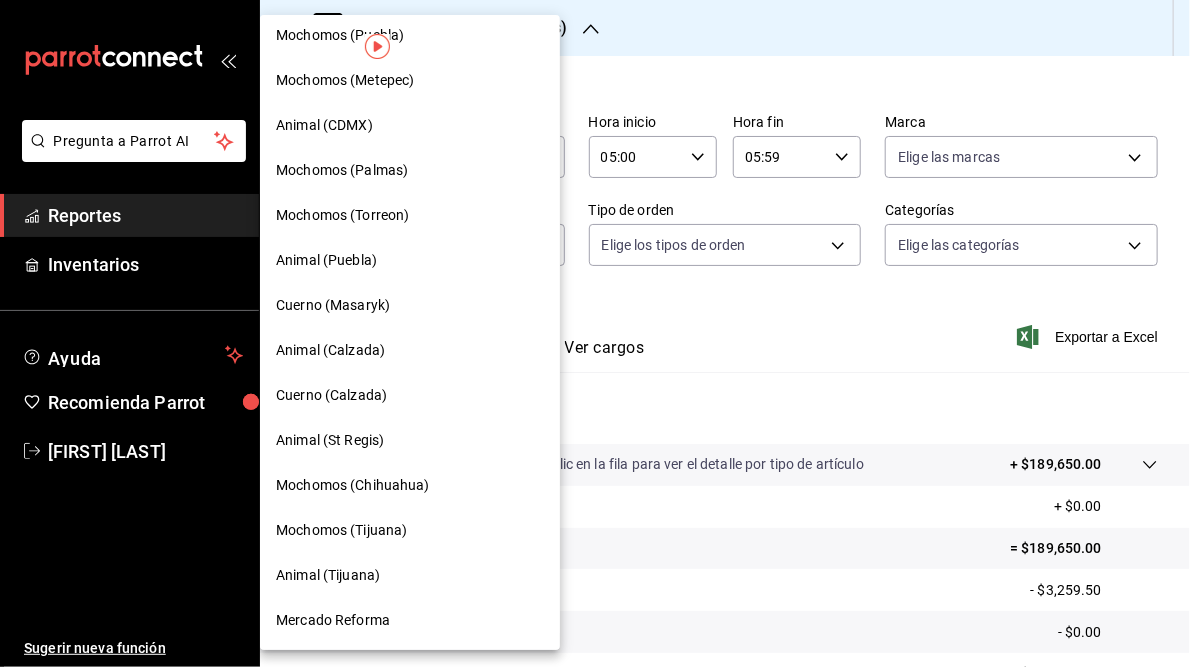 click on "Mochomos (Chihuahua)" at bounding box center [353, 485] 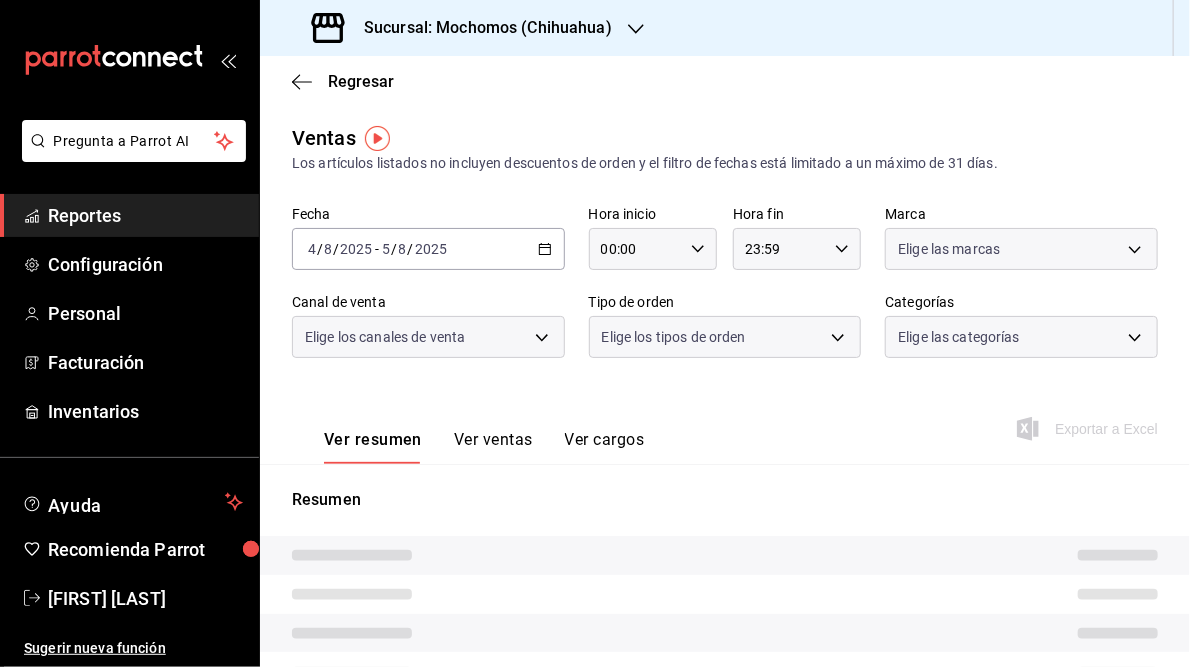 type on "05:00" 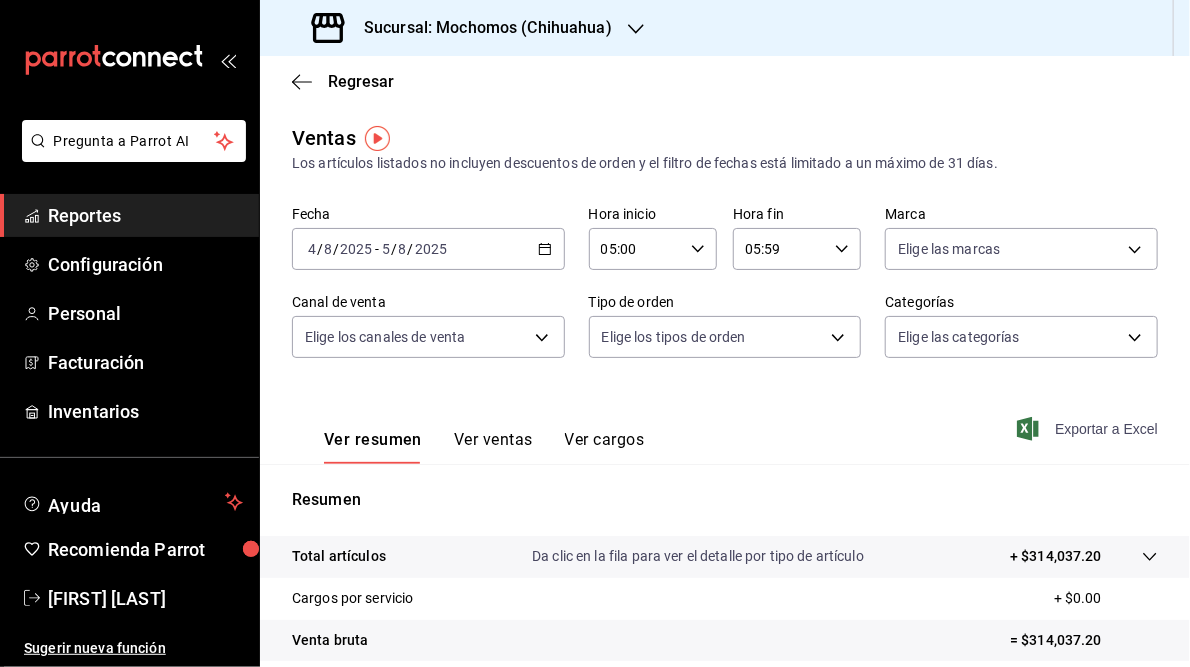 click on "Exportar a Excel" at bounding box center (1089, 429) 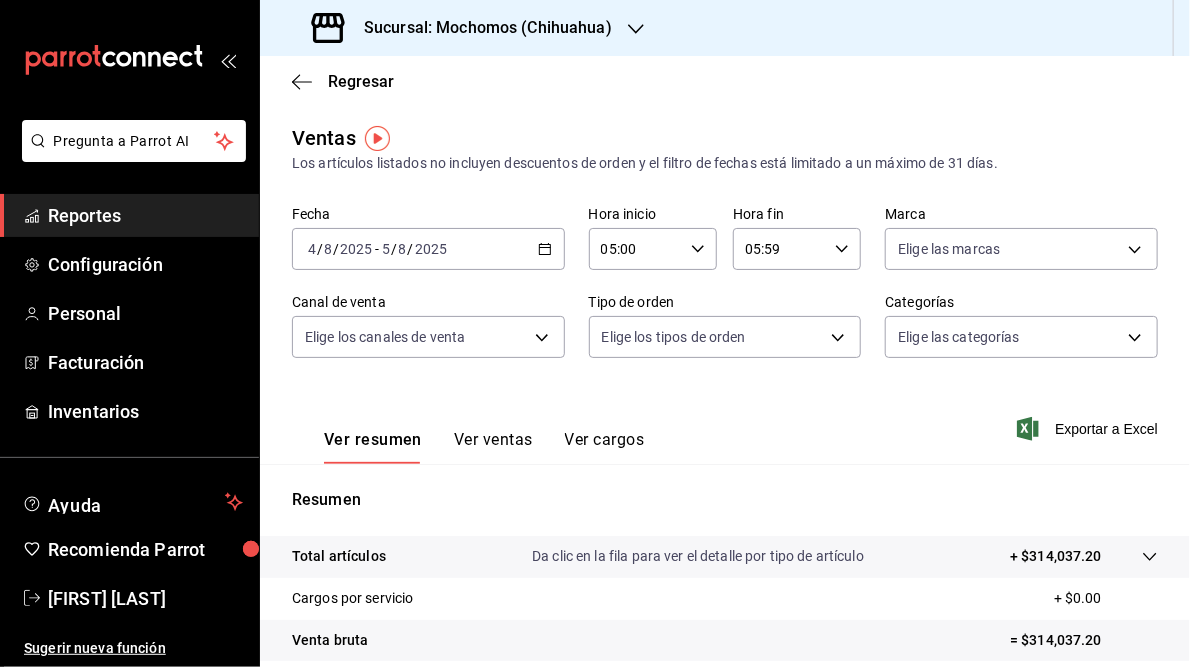 click on "Sucursal: Mochomos (Chihuahua)" at bounding box center [480, 28] 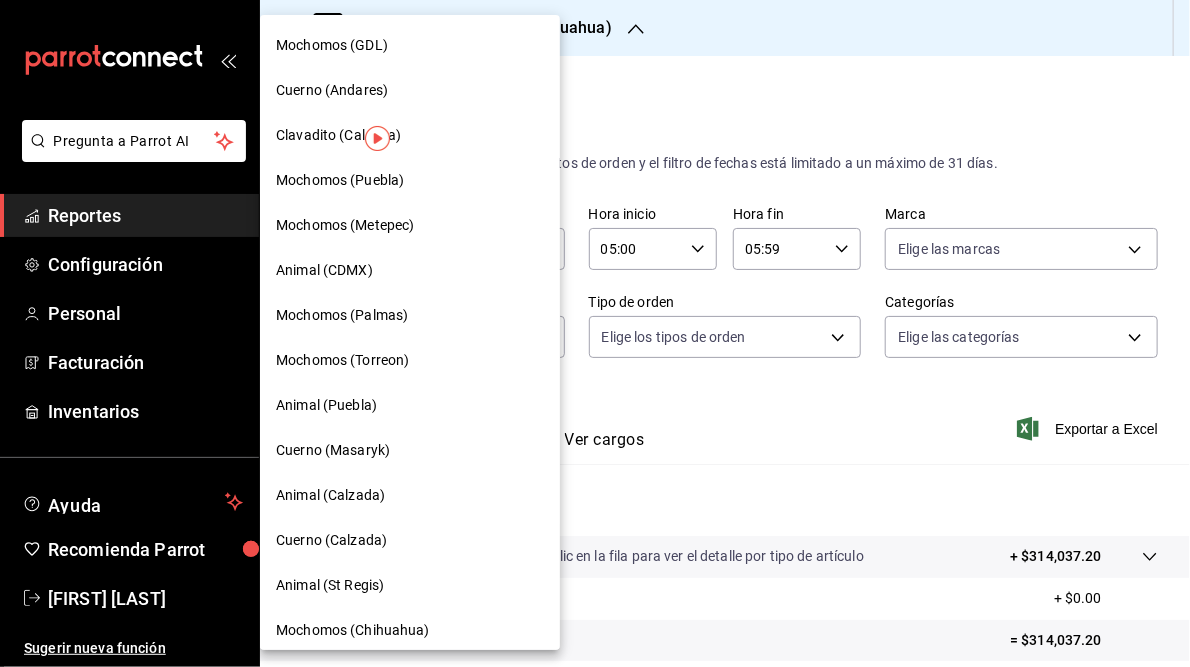 click on "Mochomos (Torreon)" at bounding box center [342, 360] 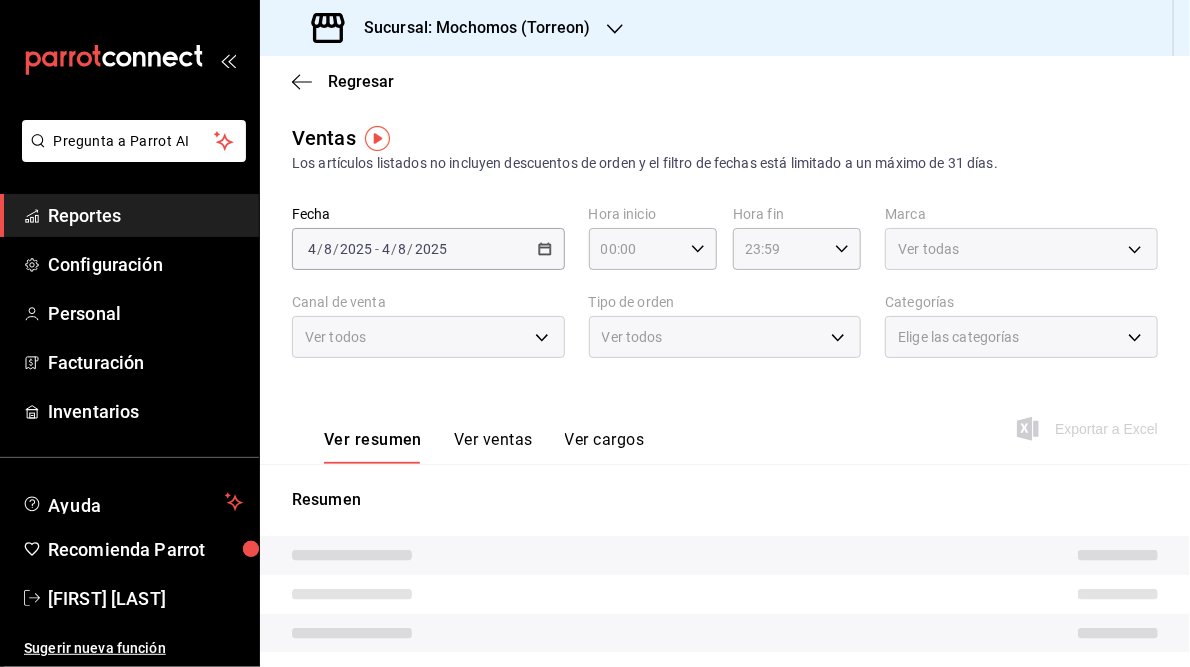 type on "05:00" 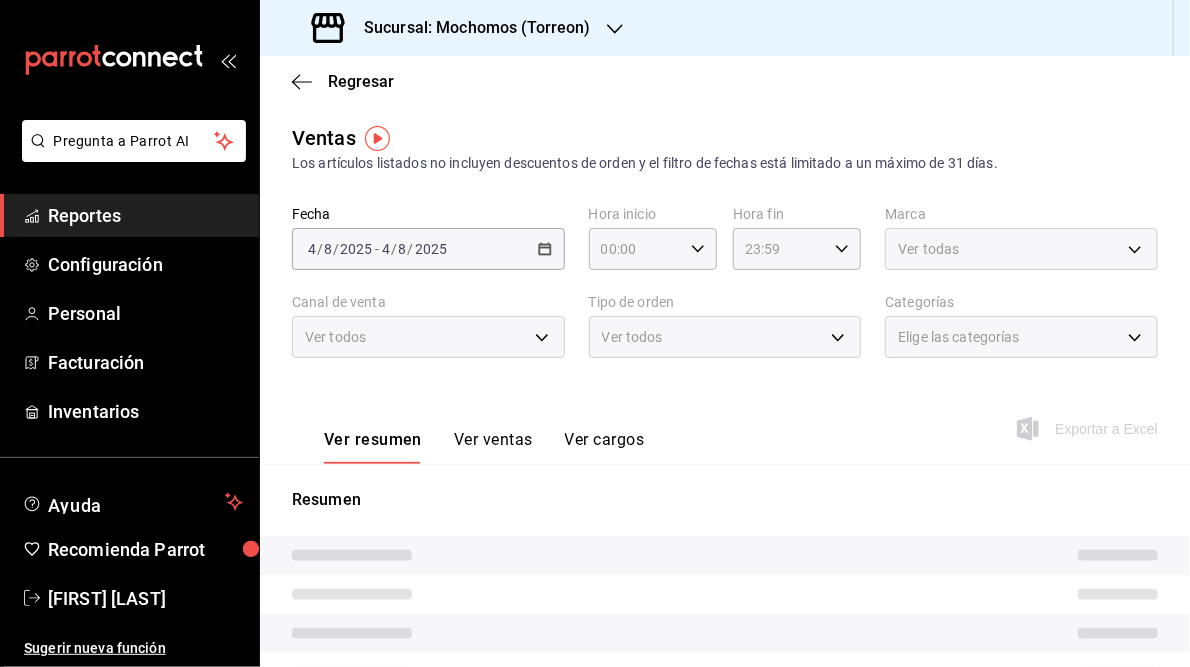 type on "05:59" 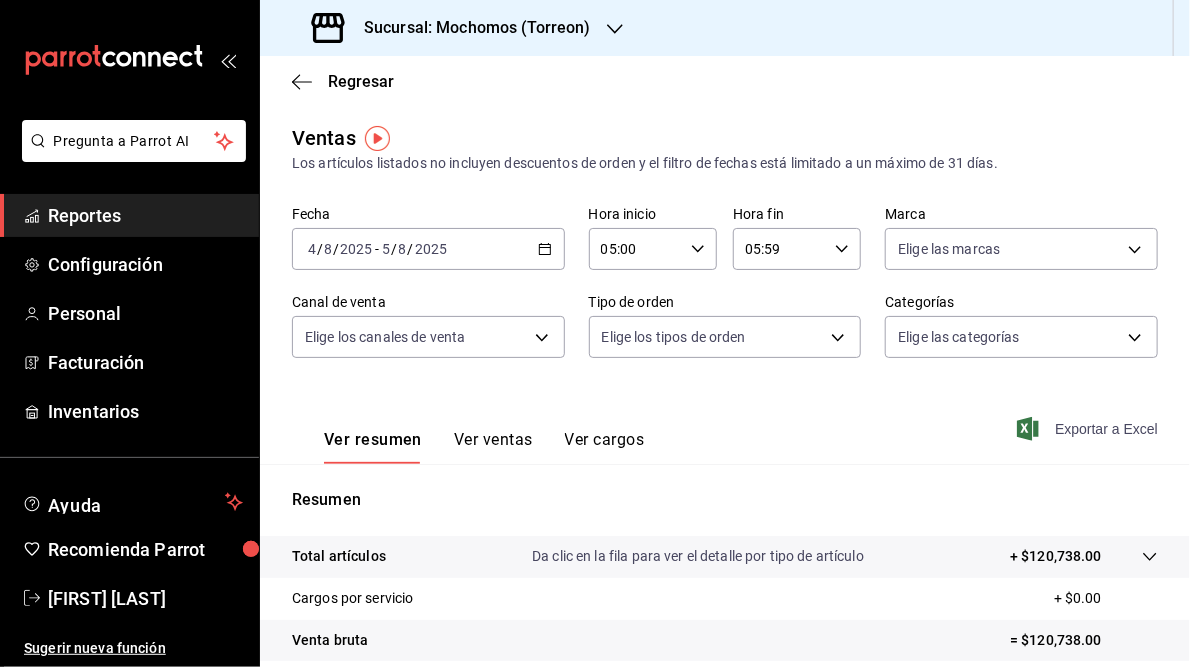 click on "Exportar a Excel" at bounding box center (1089, 429) 